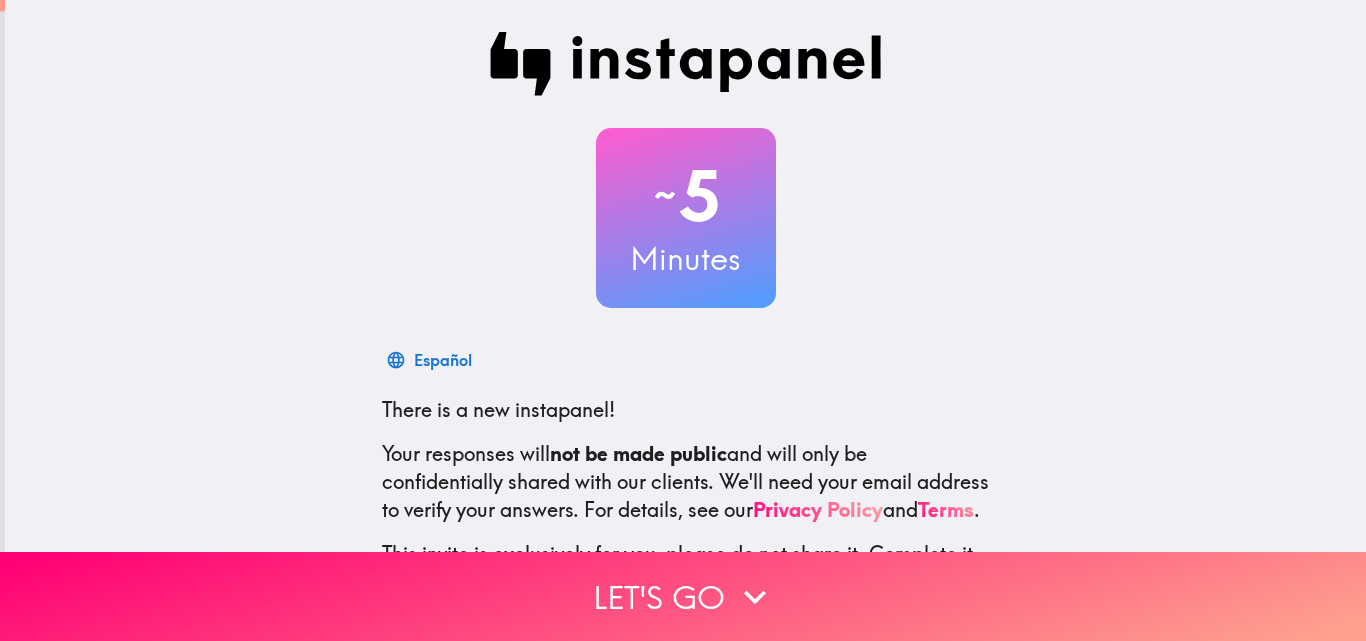 scroll, scrollTop: 0, scrollLeft: 0, axis: both 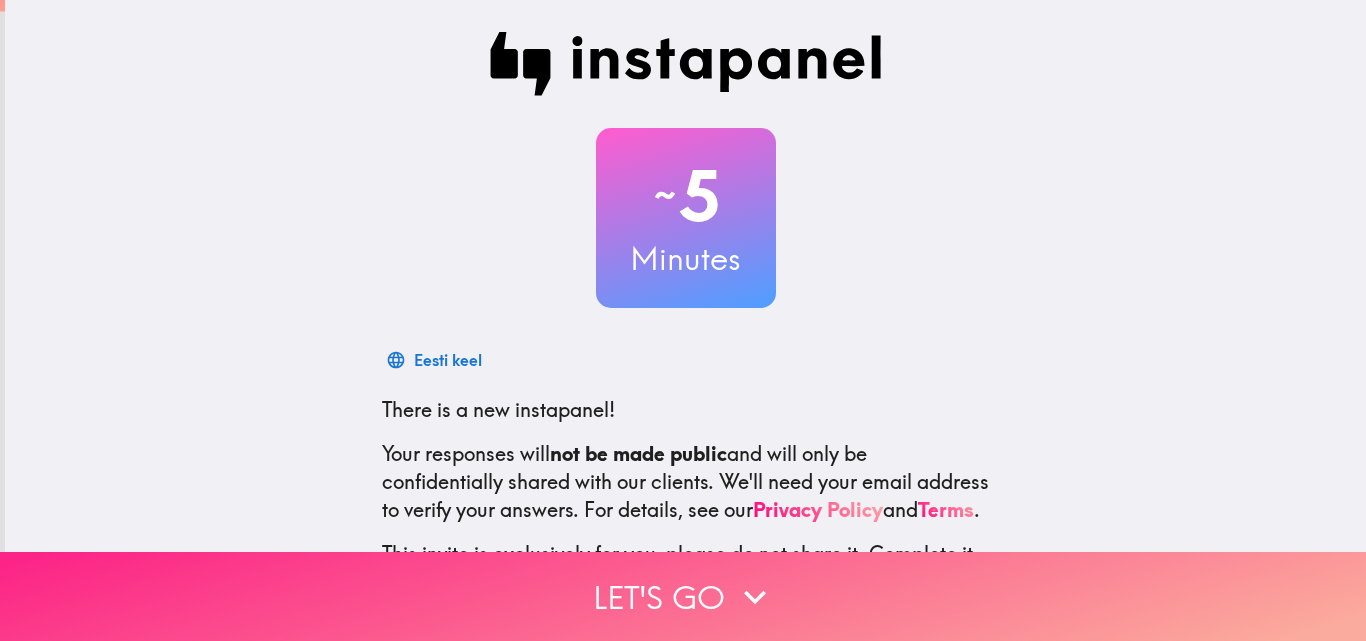 click 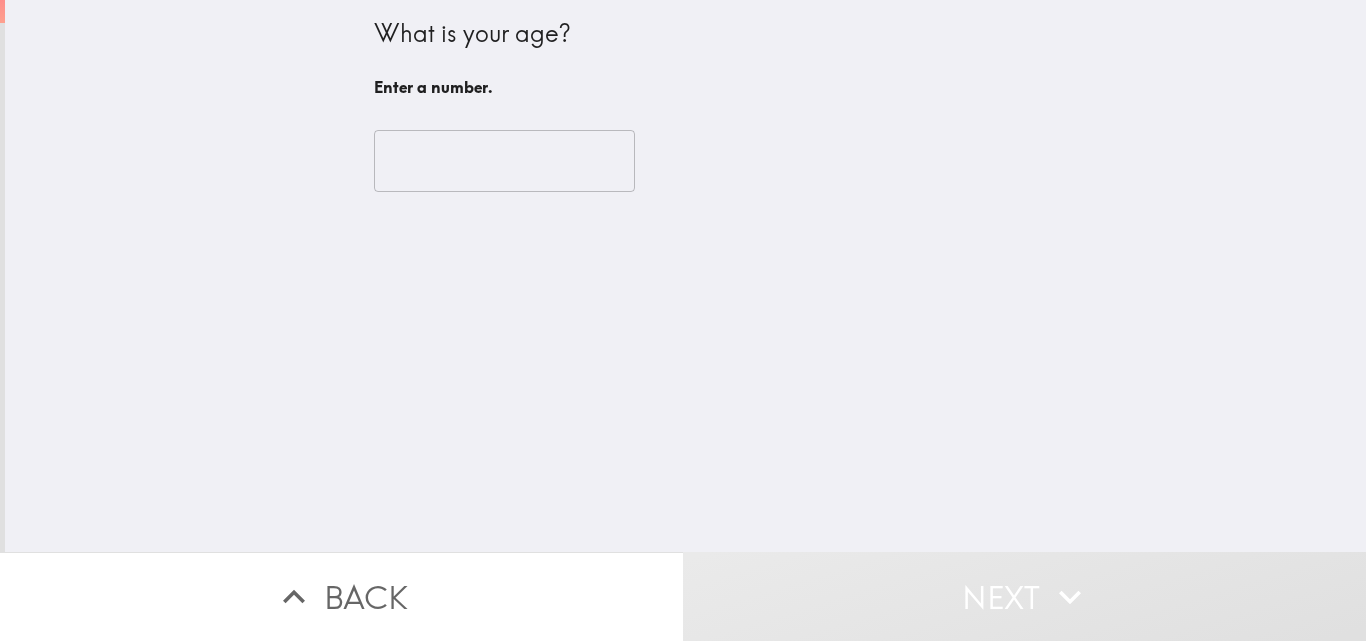 click at bounding box center [504, 161] 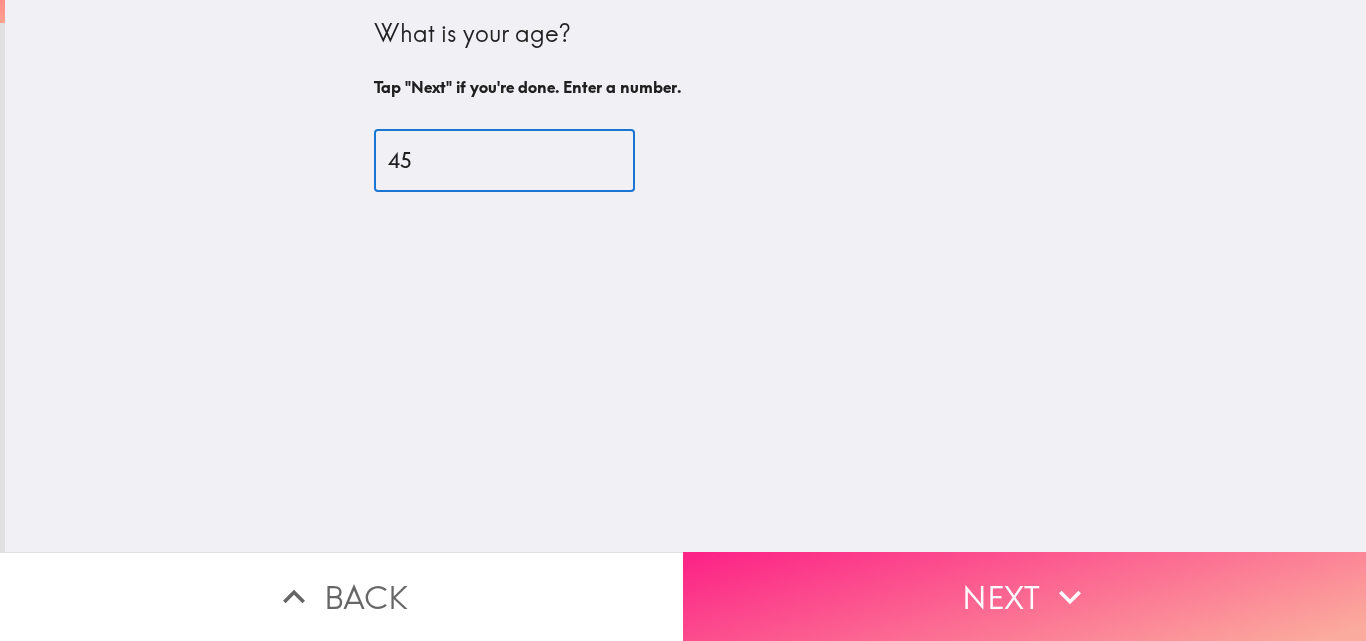 type on "45" 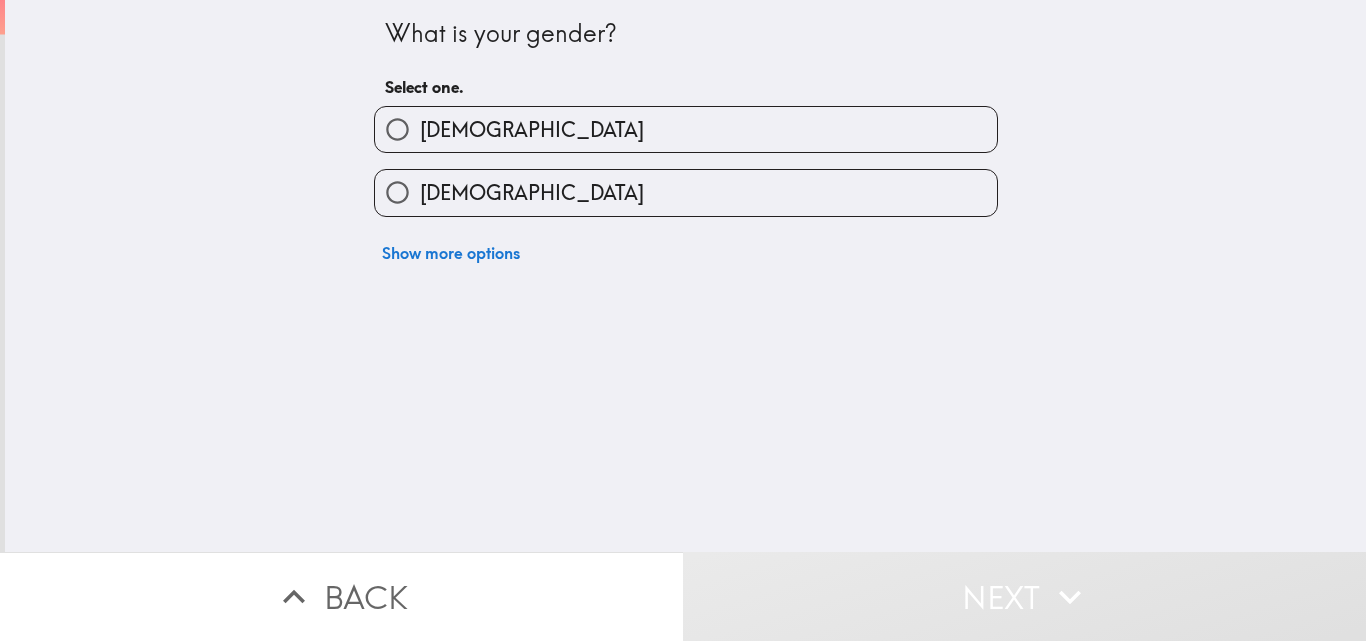 click on "[DEMOGRAPHIC_DATA]" at bounding box center (686, 192) 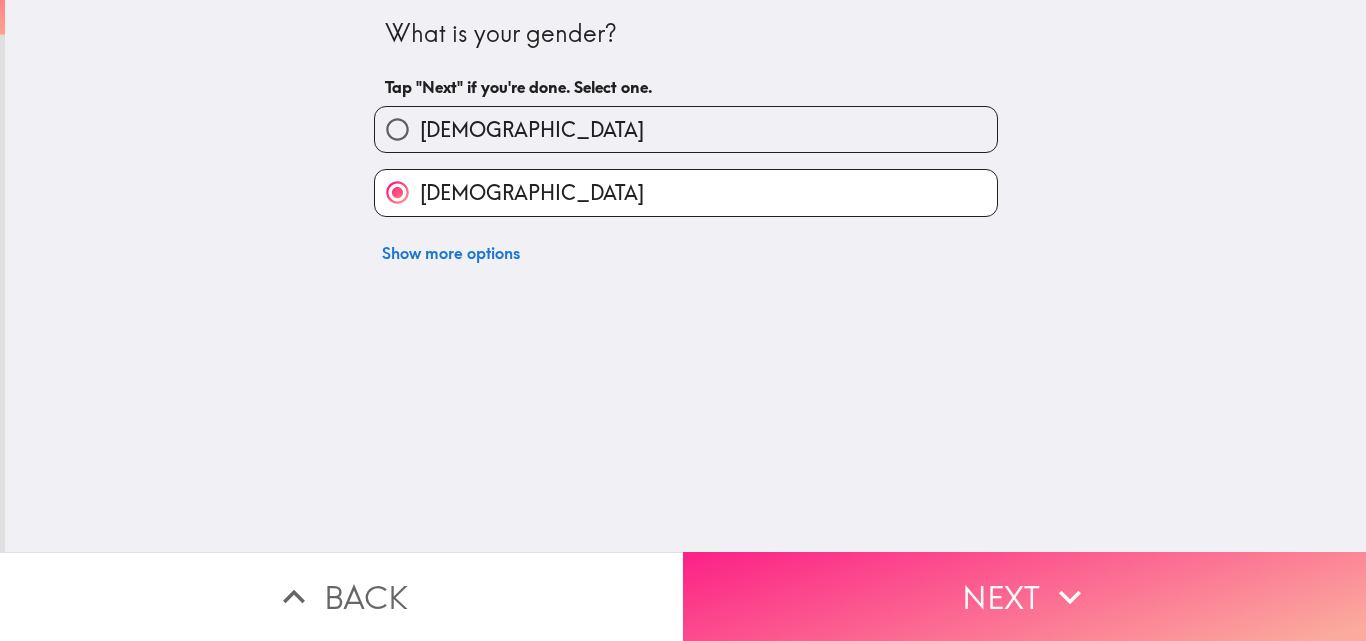 click on "Next" at bounding box center [1024, 596] 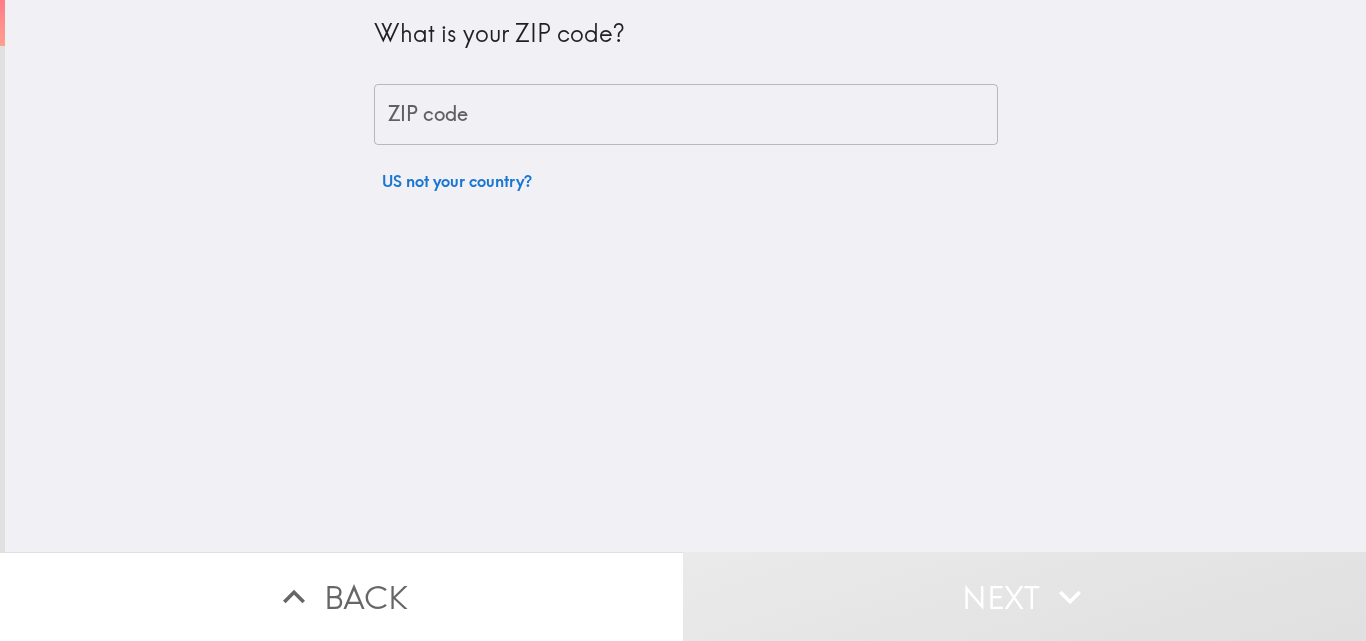click on "ZIP code" at bounding box center (686, 115) 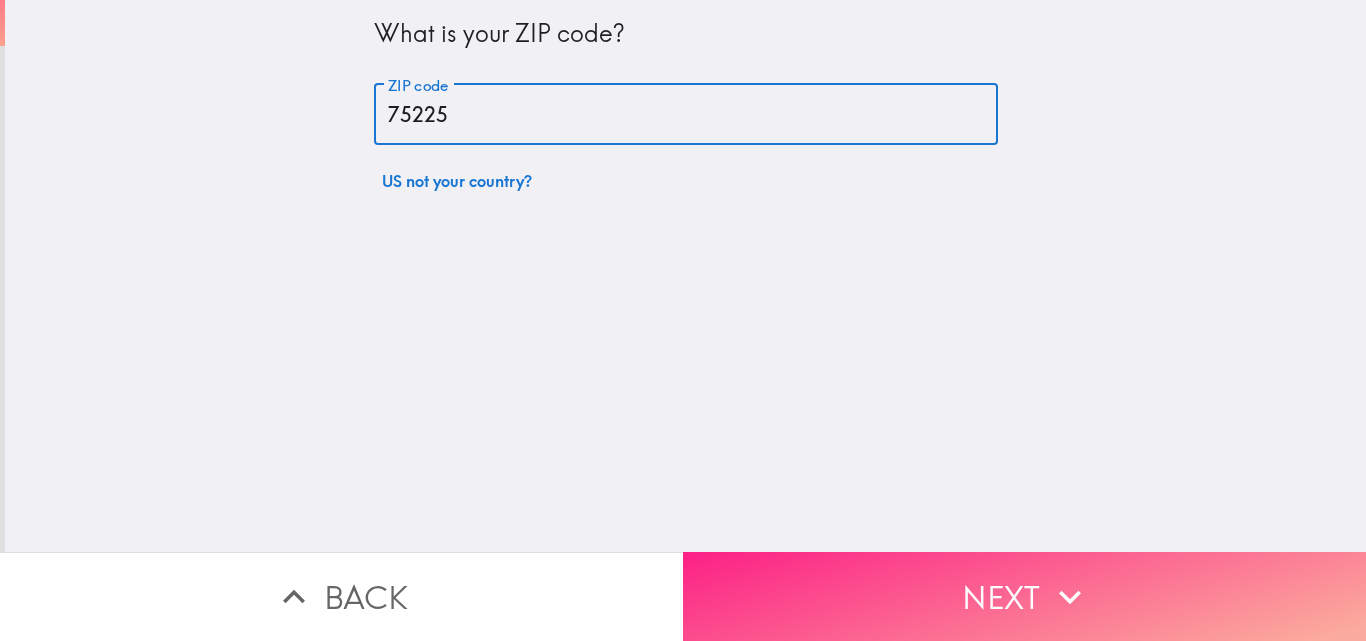 type on "75225" 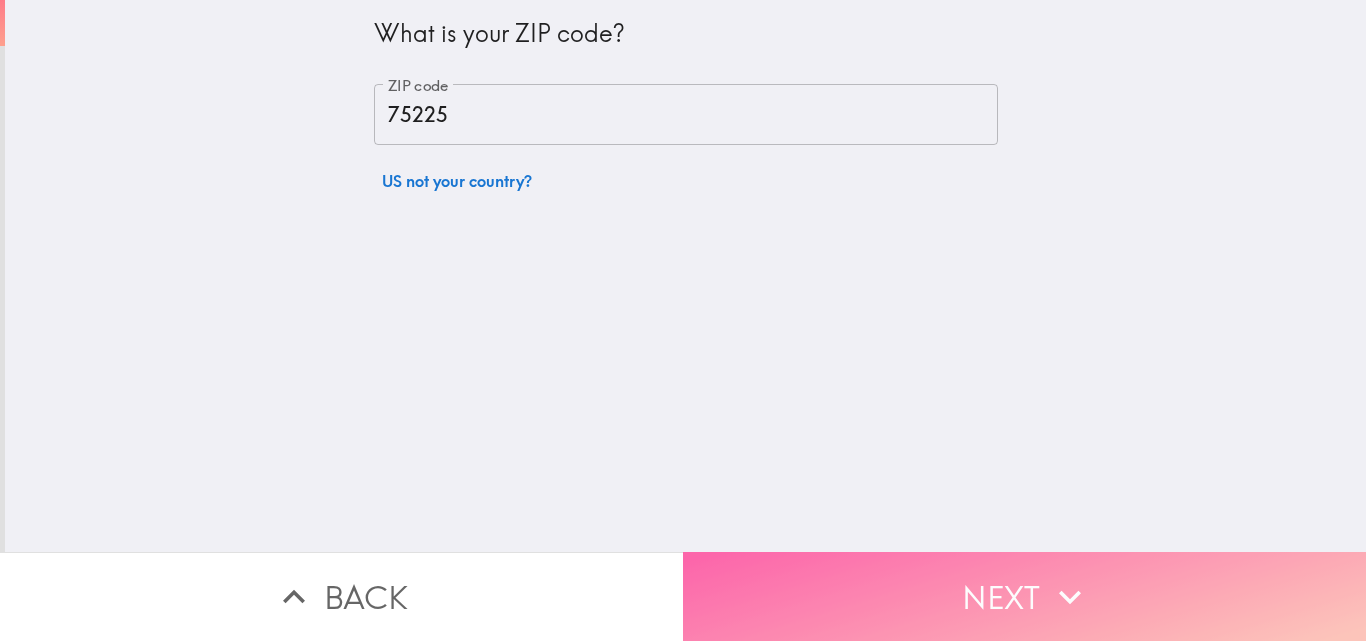 click 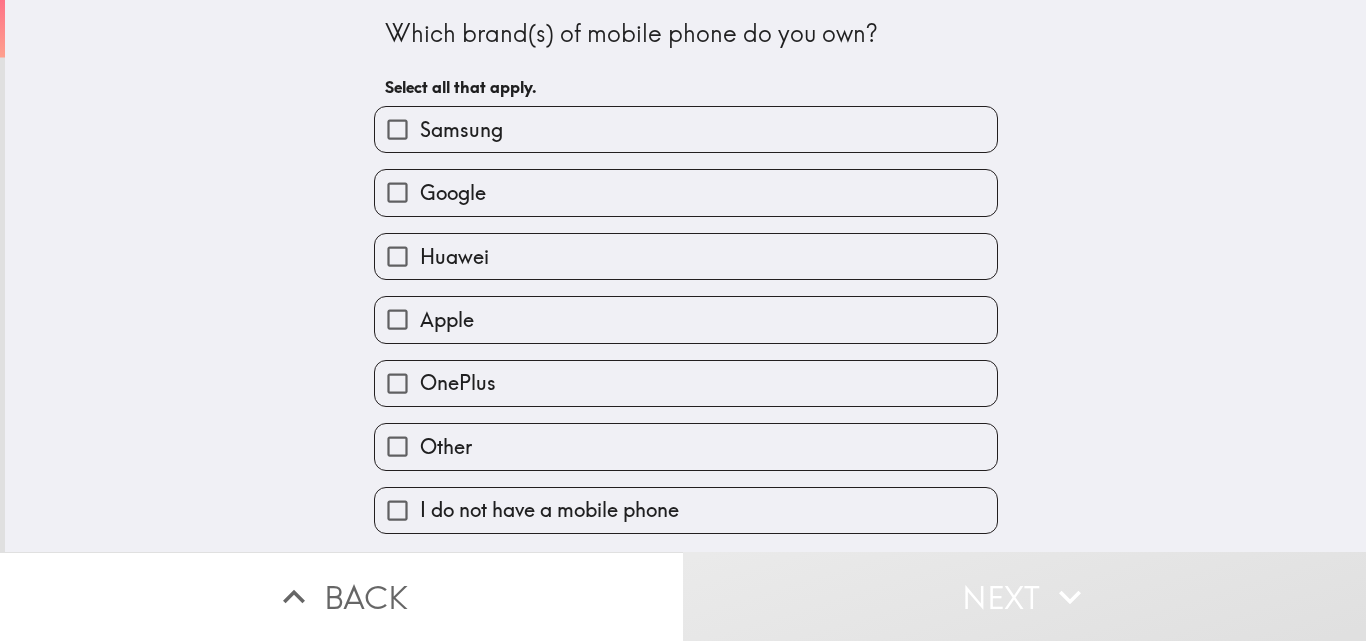 click on "Samsung" at bounding box center (461, 130) 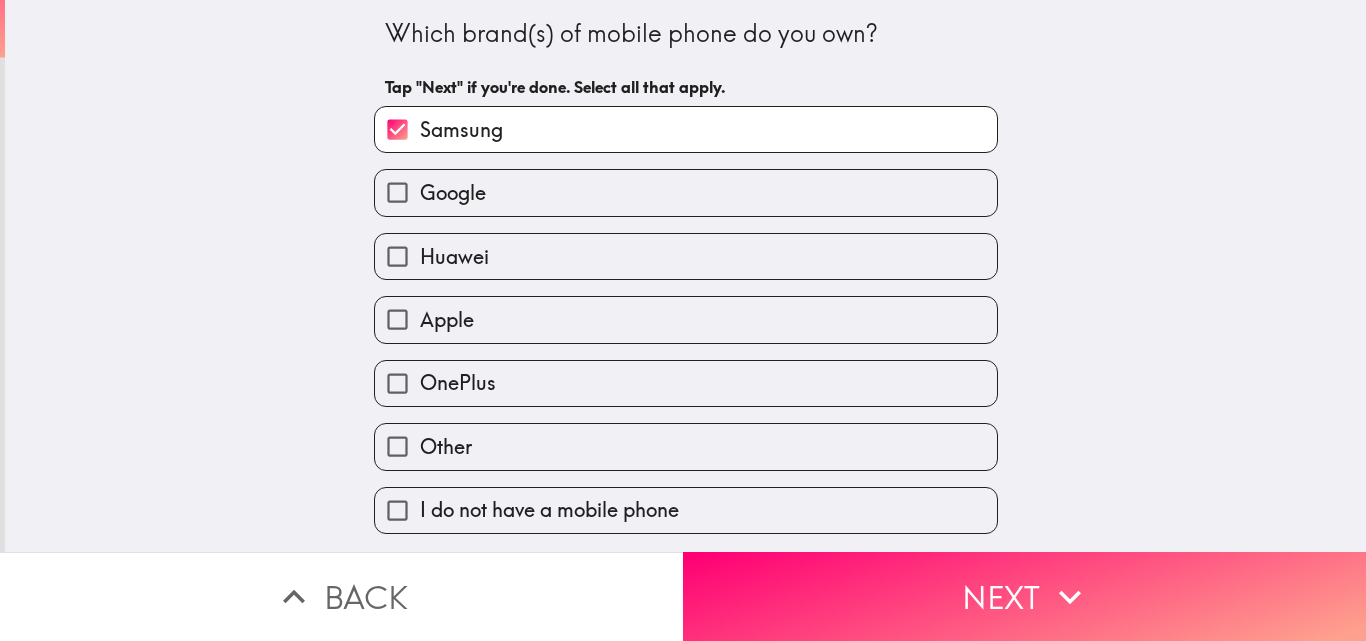 click on "Apple" at bounding box center [686, 319] 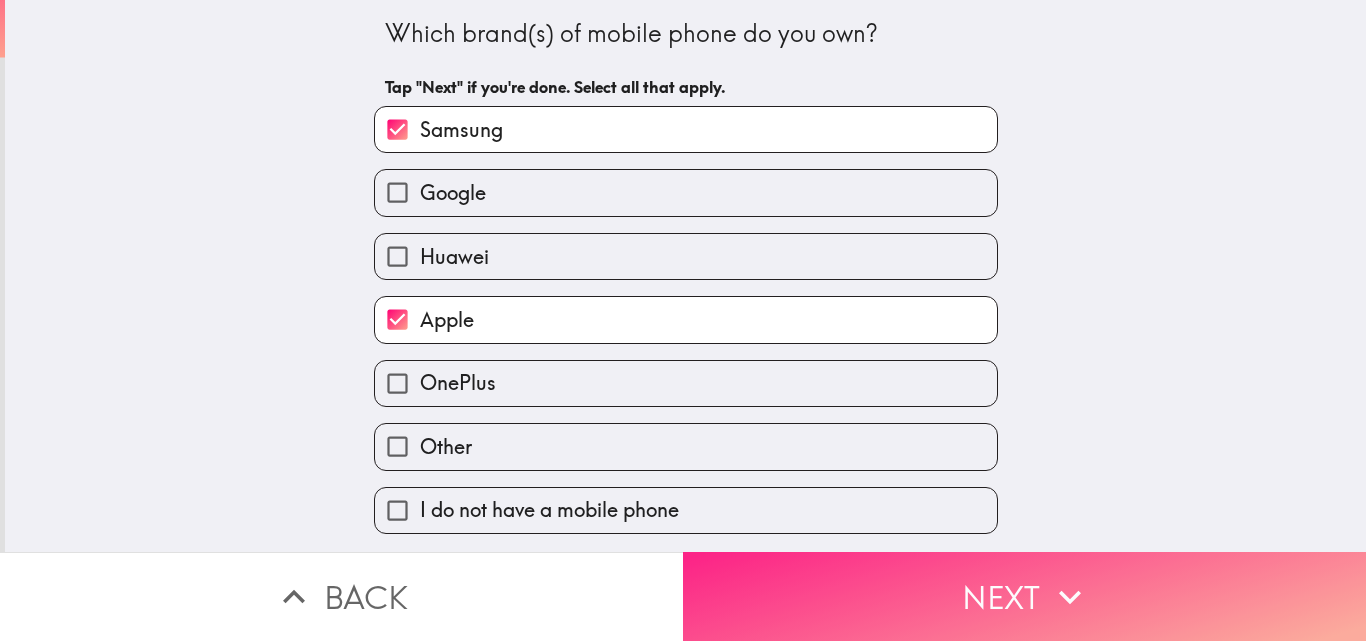 click on "Next" at bounding box center [1024, 596] 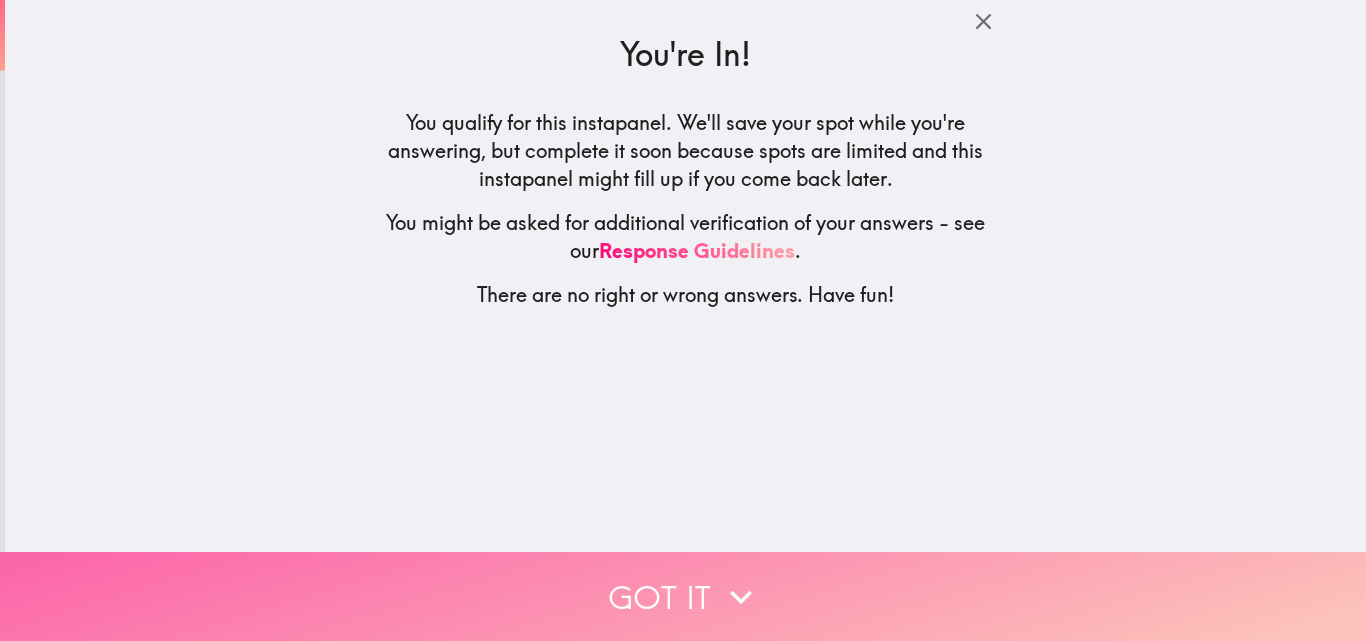 click on "Got it" at bounding box center (683, 596) 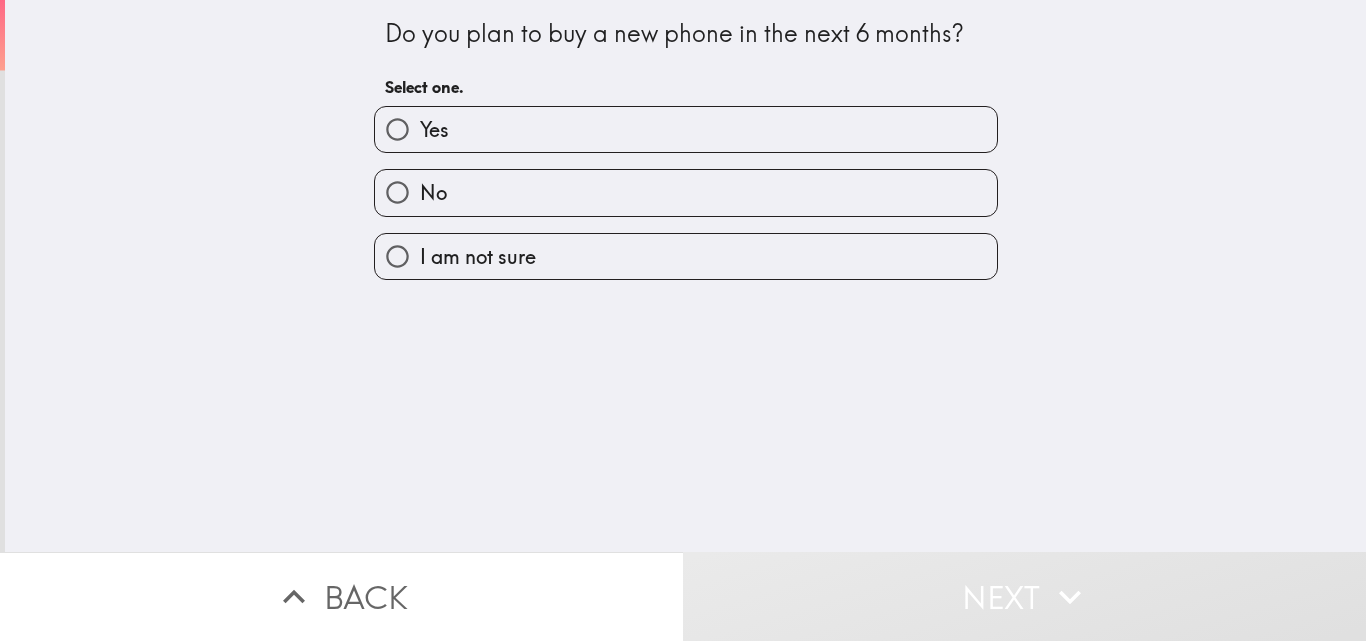 click on "Yes" at bounding box center (686, 129) 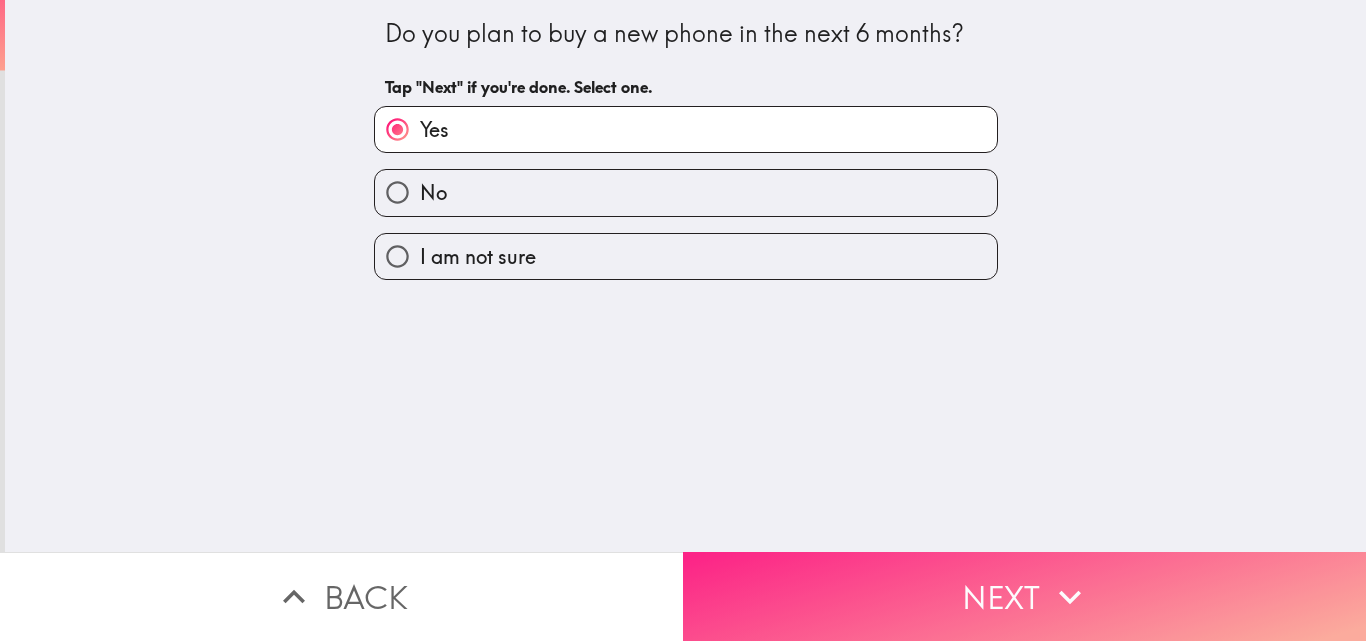click on "Next" at bounding box center [1024, 596] 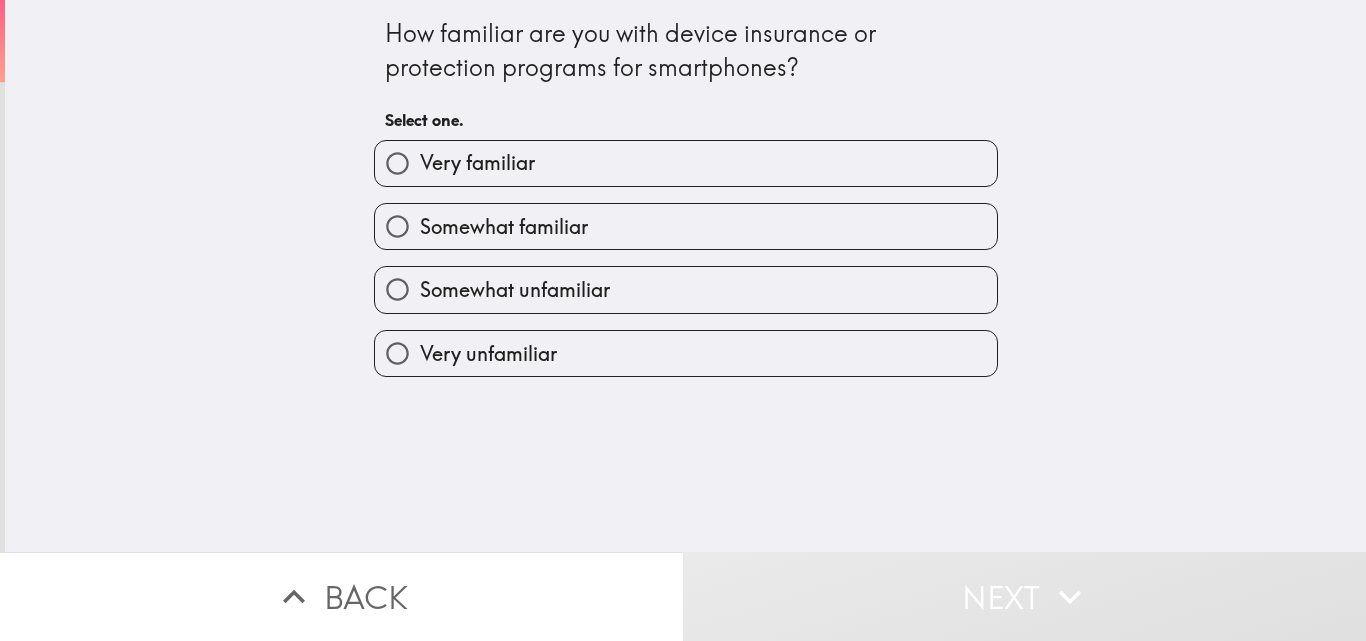 click on "Very familiar" at bounding box center (686, 163) 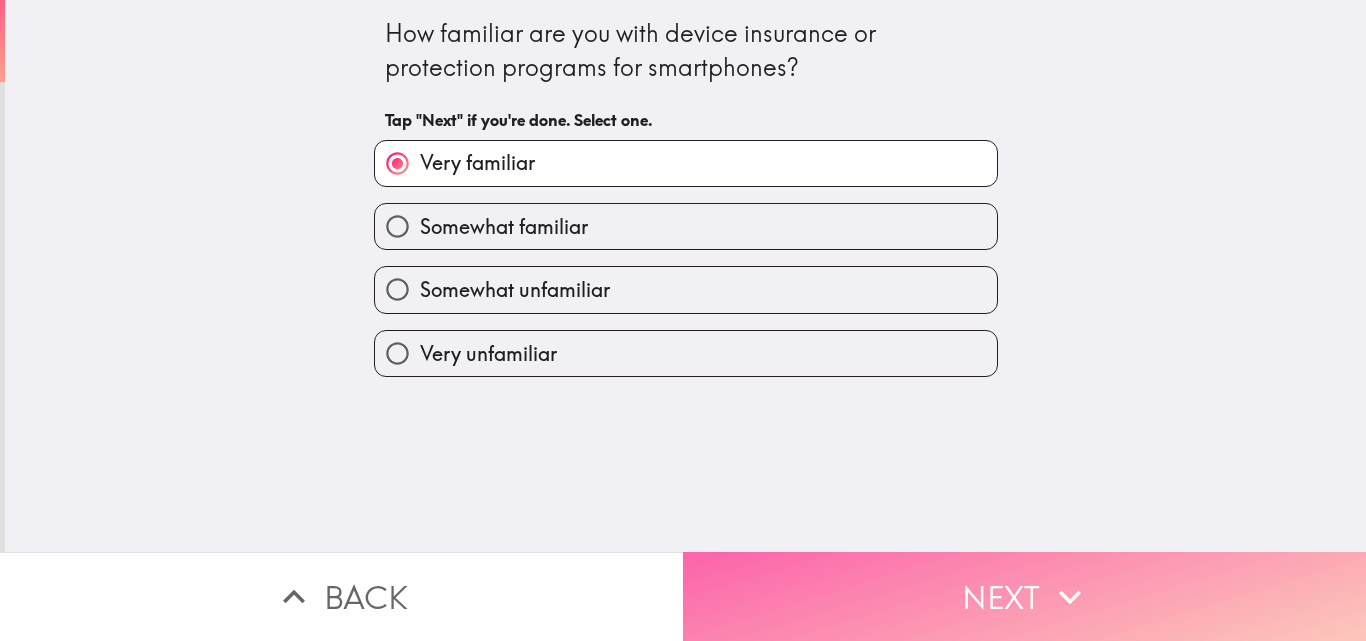click on "Next" at bounding box center [1024, 596] 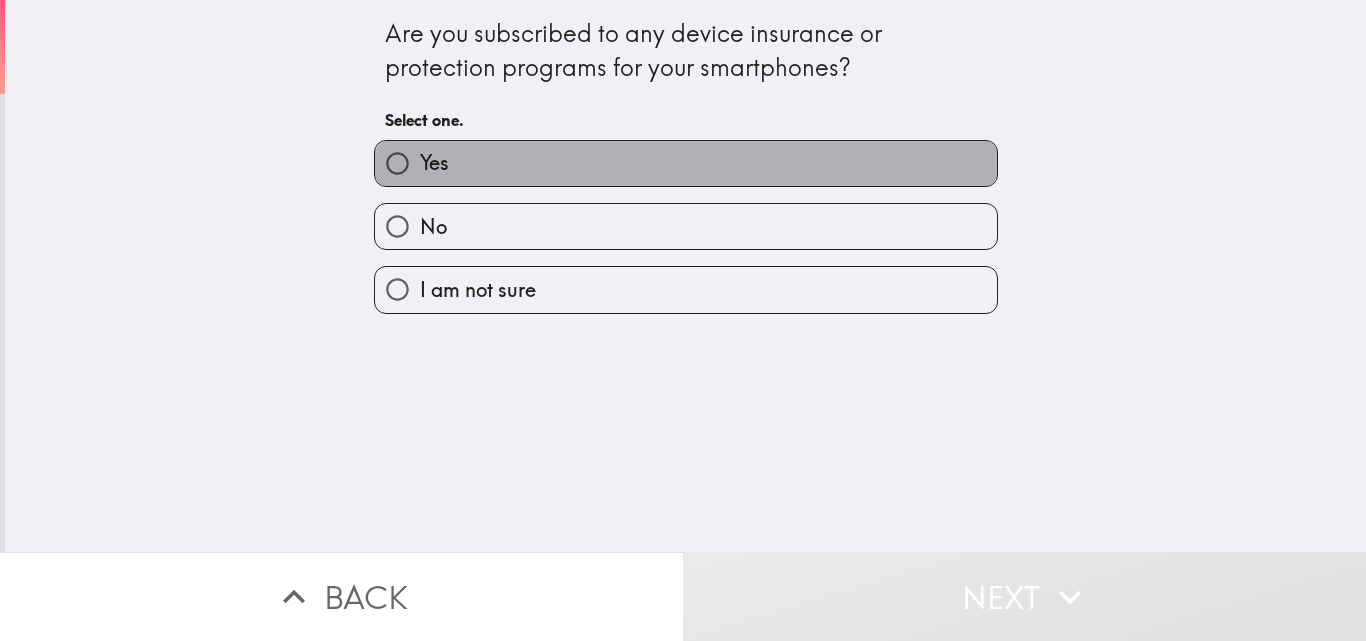 click on "Yes" at bounding box center (686, 163) 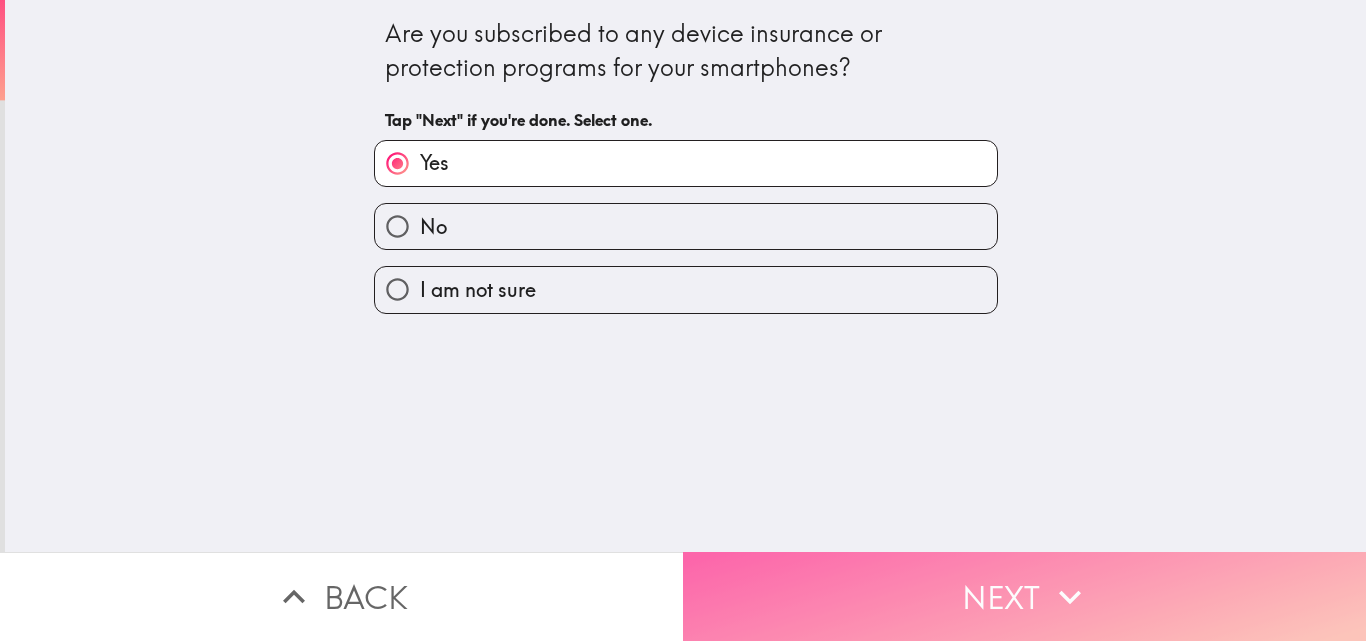 click on "Next" at bounding box center (1024, 596) 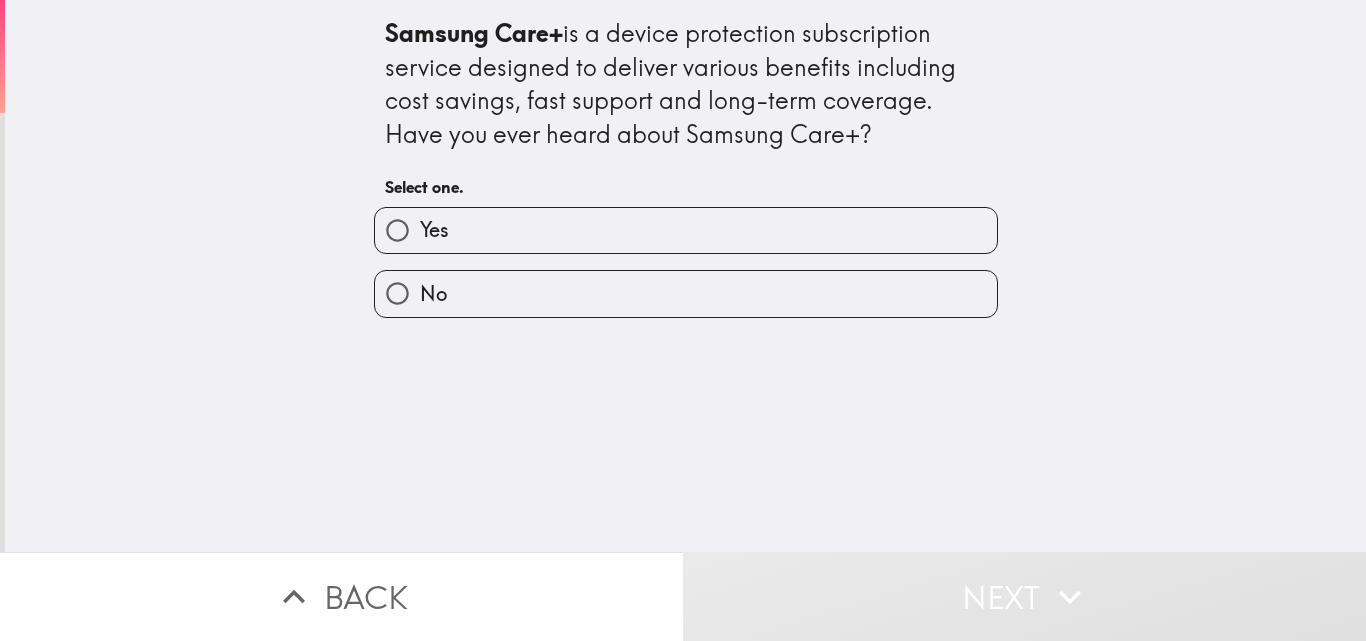 click on "Yes" at bounding box center (686, 230) 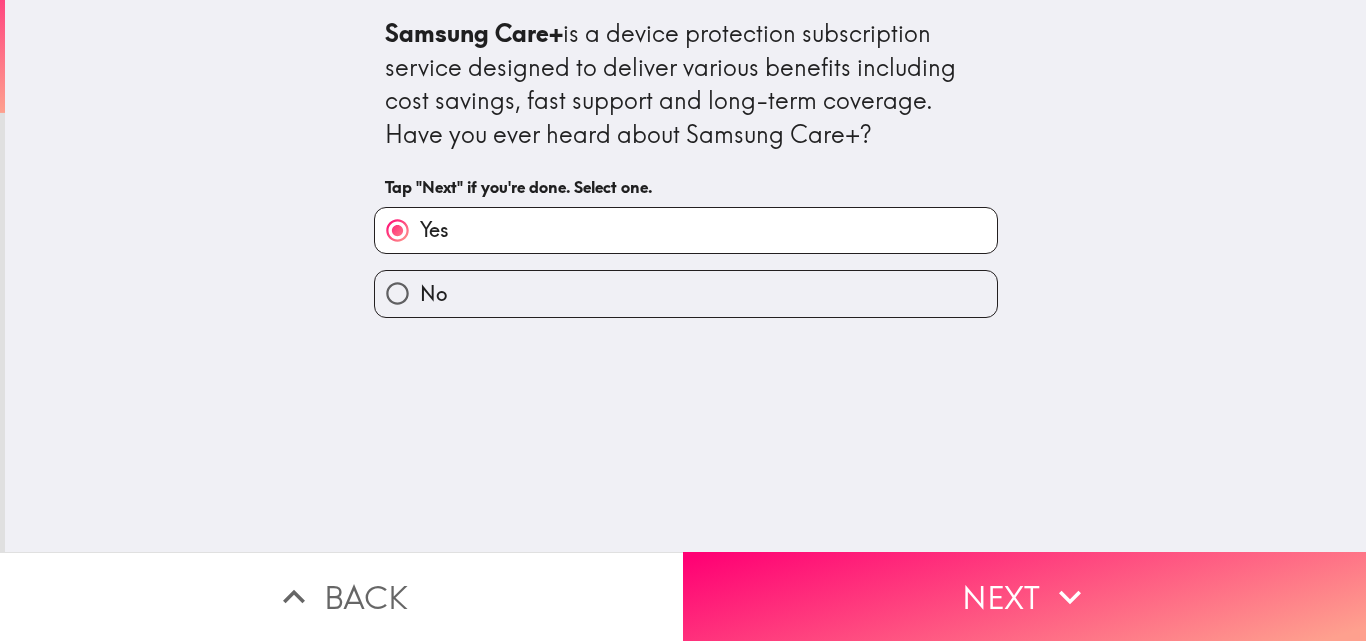 click on "Samsung Care+" at bounding box center (474, 33) 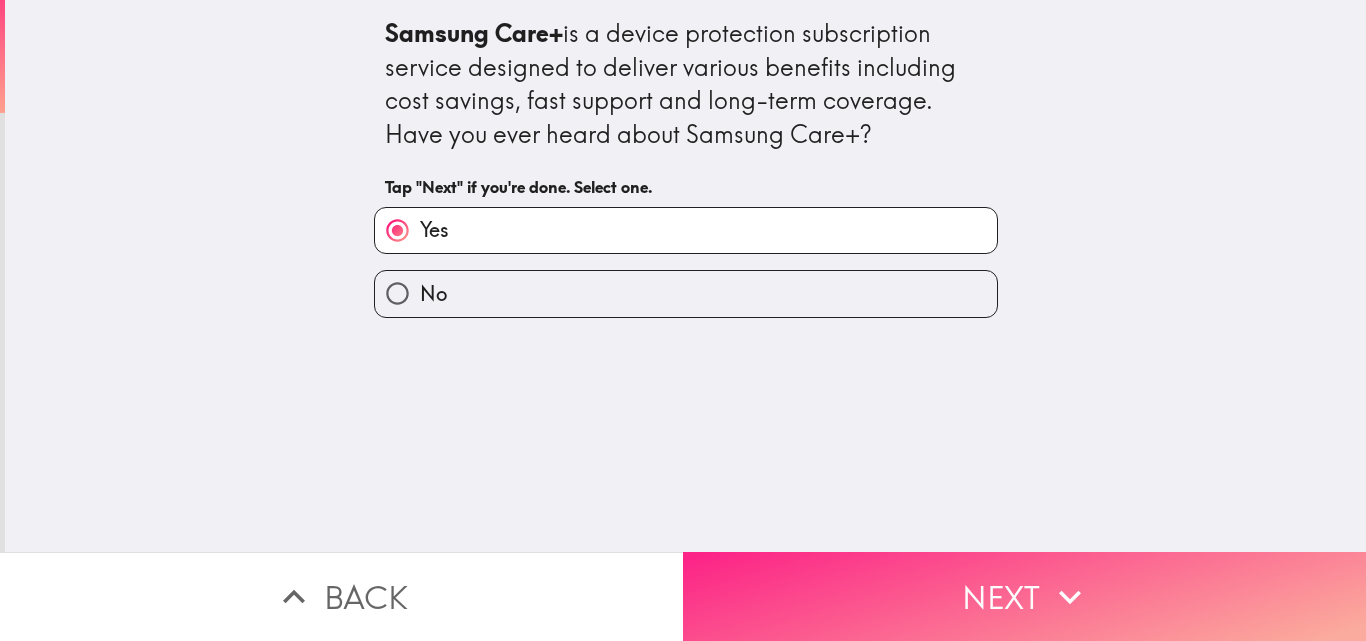 click on "Next" at bounding box center [1024, 596] 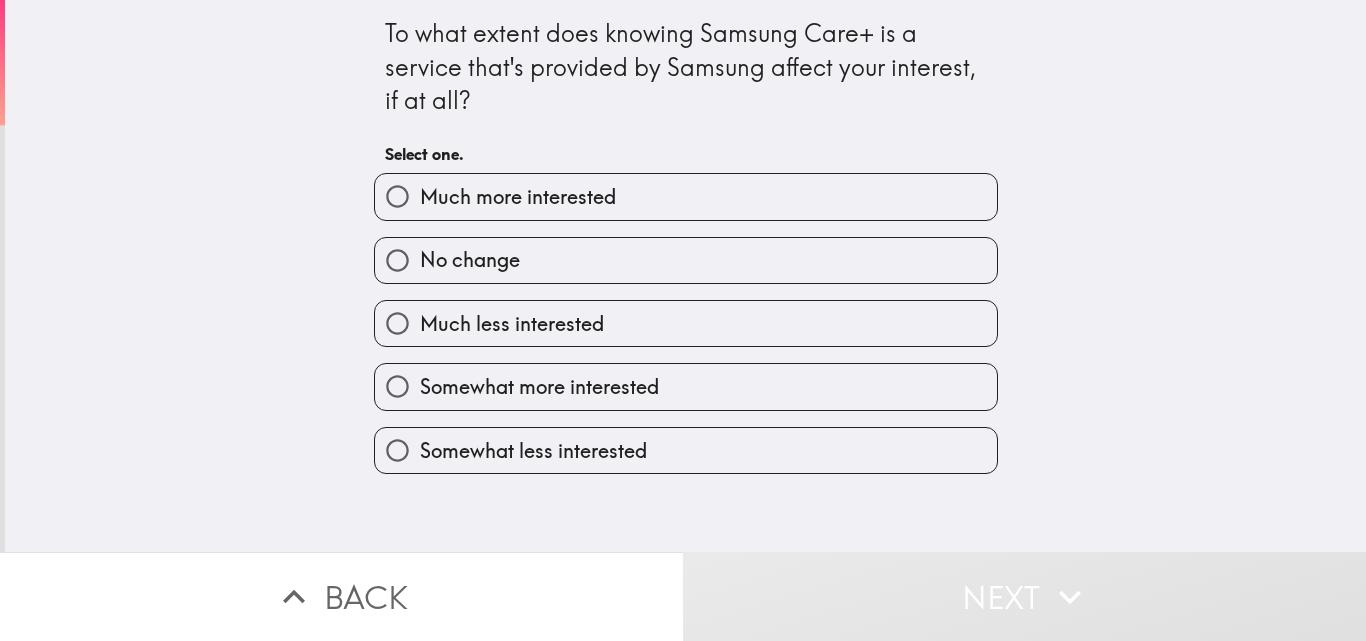 click on "Much more interested" at bounding box center [518, 197] 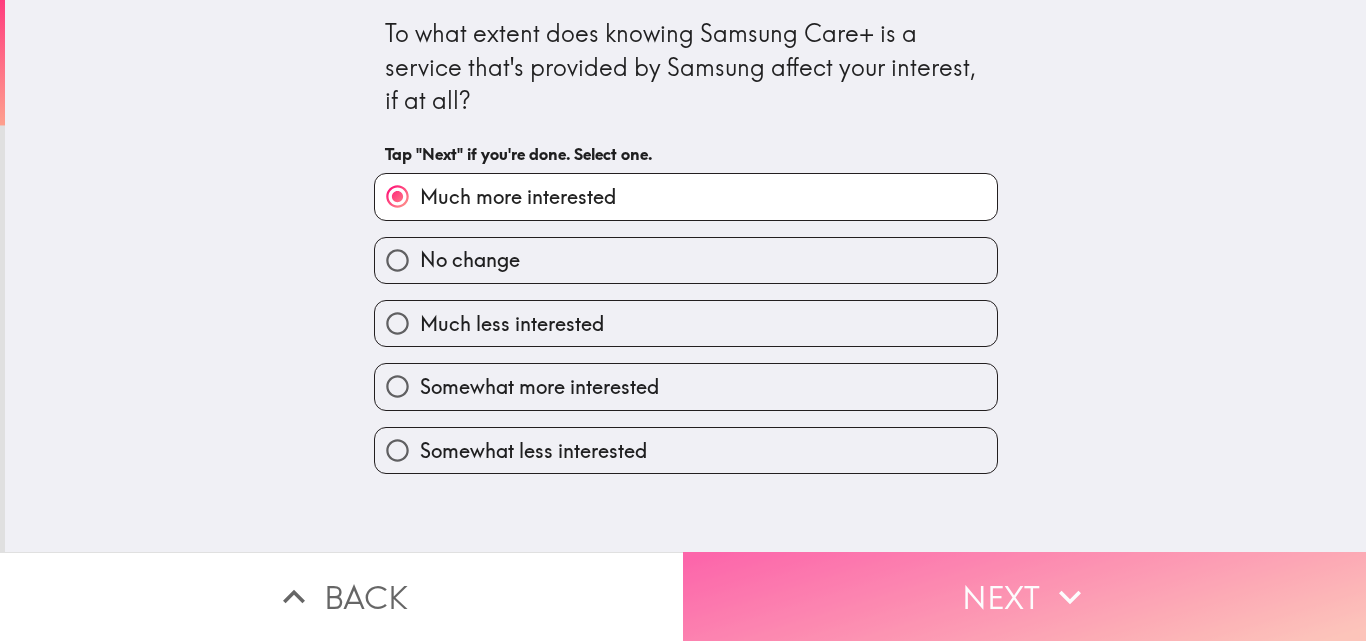 click on "Next" at bounding box center [1024, 596] 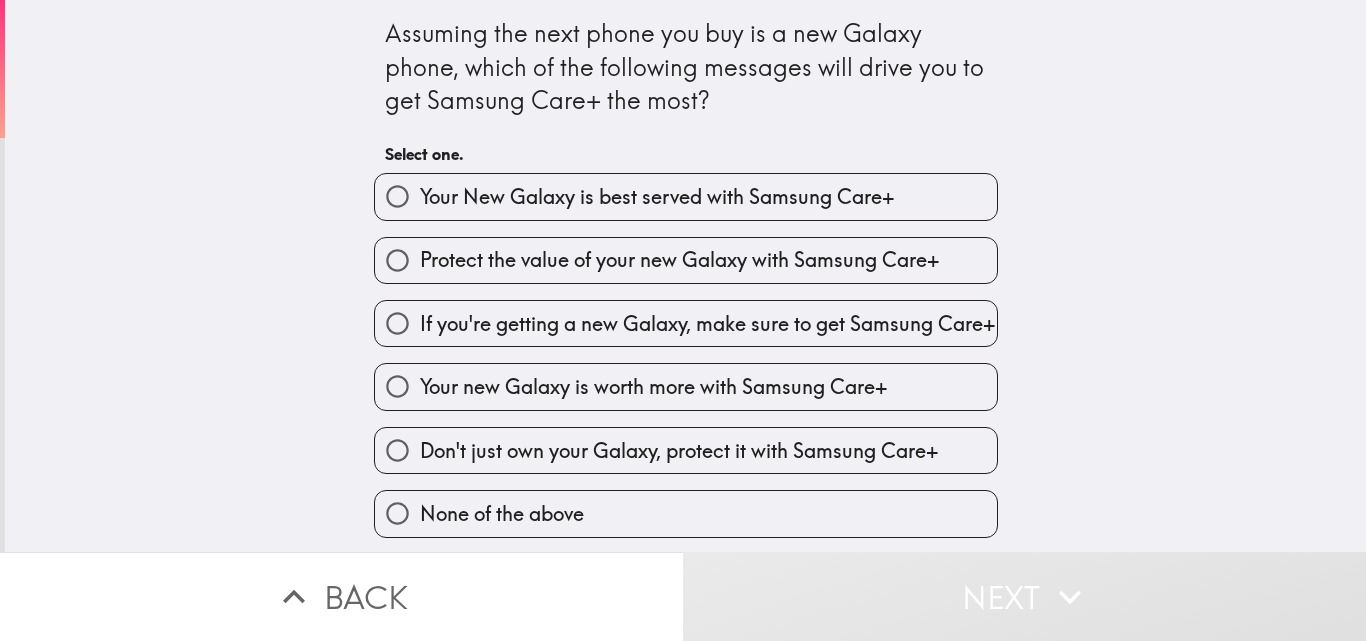 scroll, scrollTop: 13, scrollLeft: 0, axis: vertical 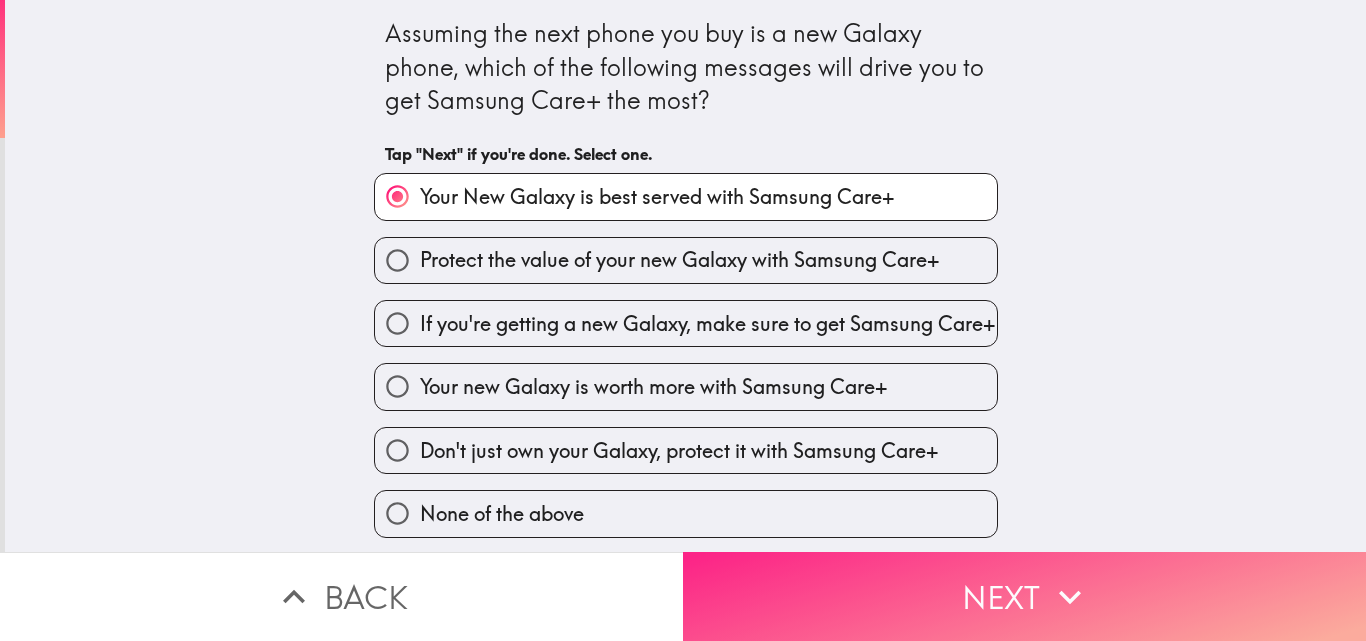 click on "Next" at bounding box center (1024, 596) 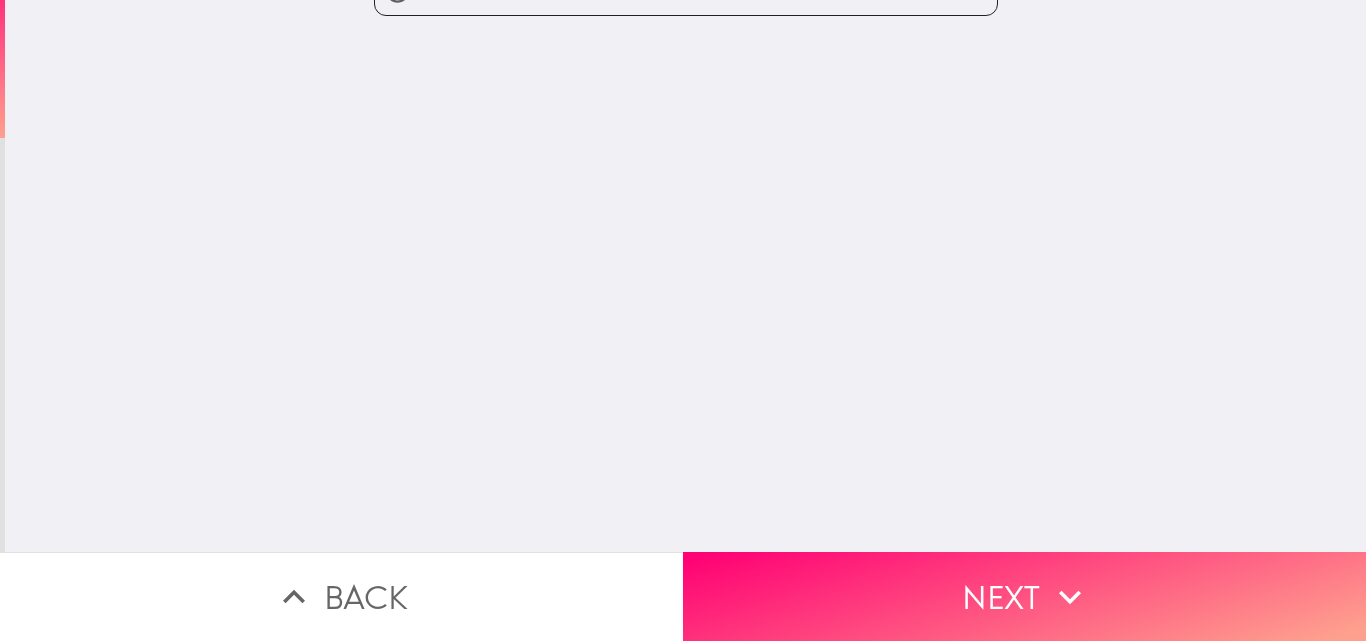 scroll, scrollTop: 0, scrollLeft: 0, axis: both 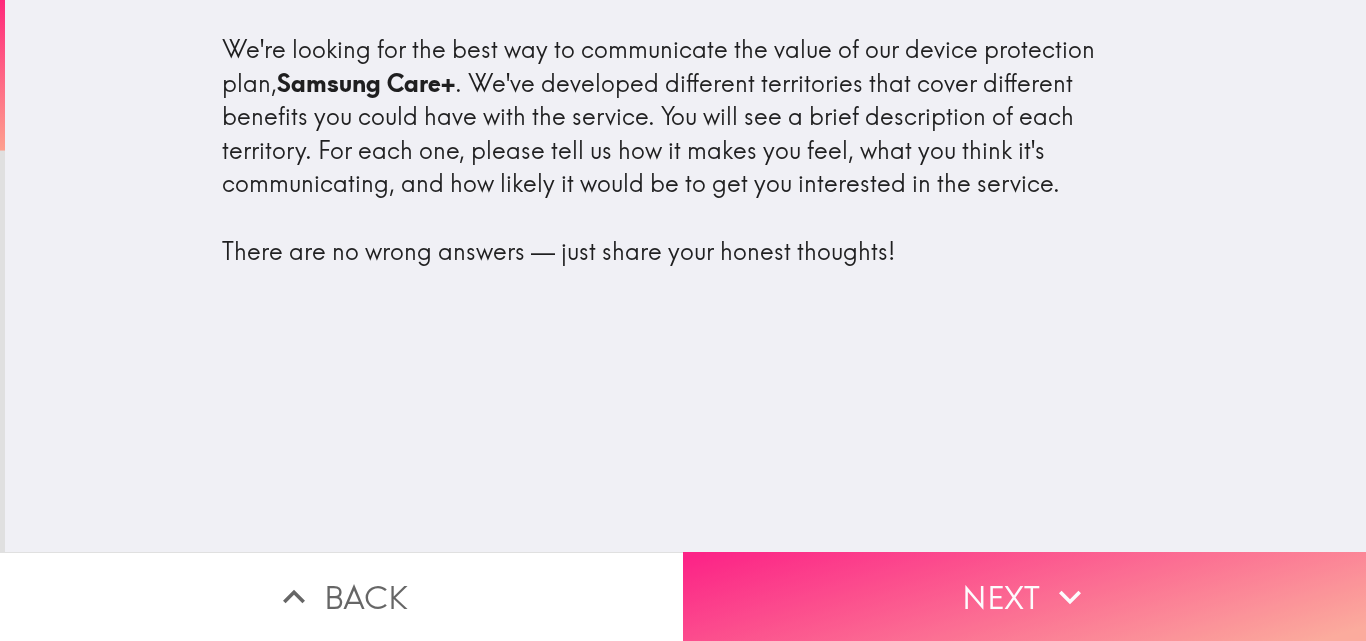 click on "Next" at bounding box center (1024, 596) 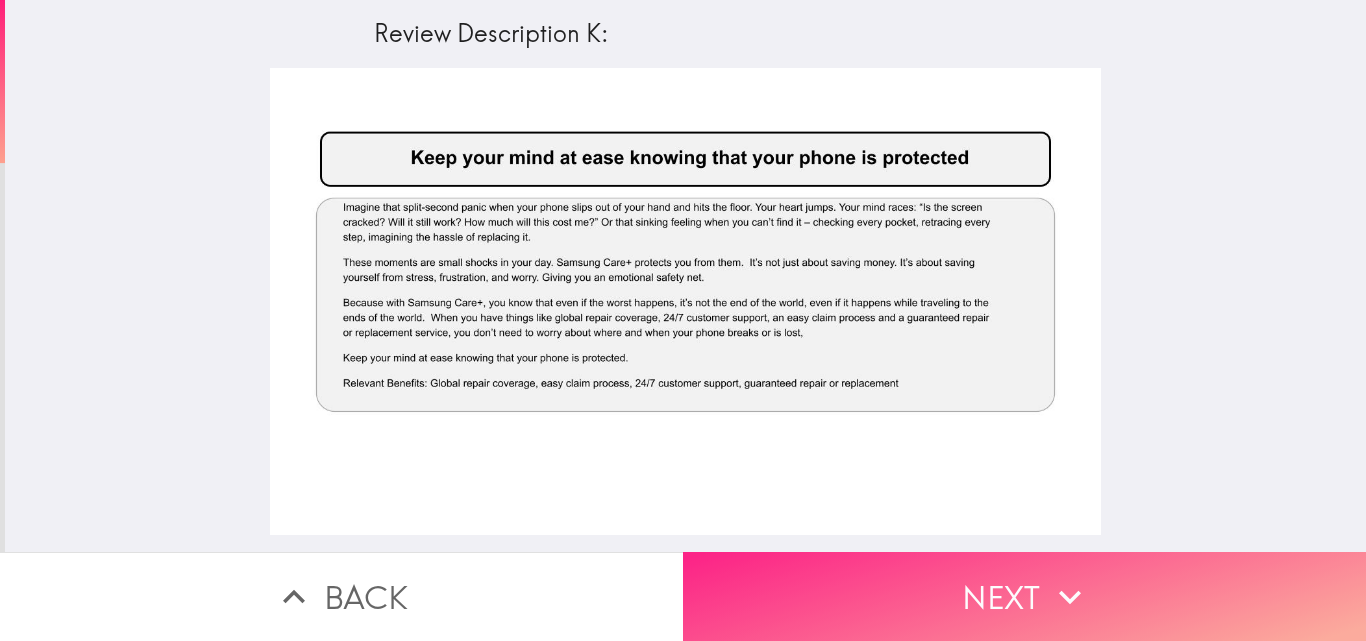 click on "Next" at bounding box center [1024, 596] 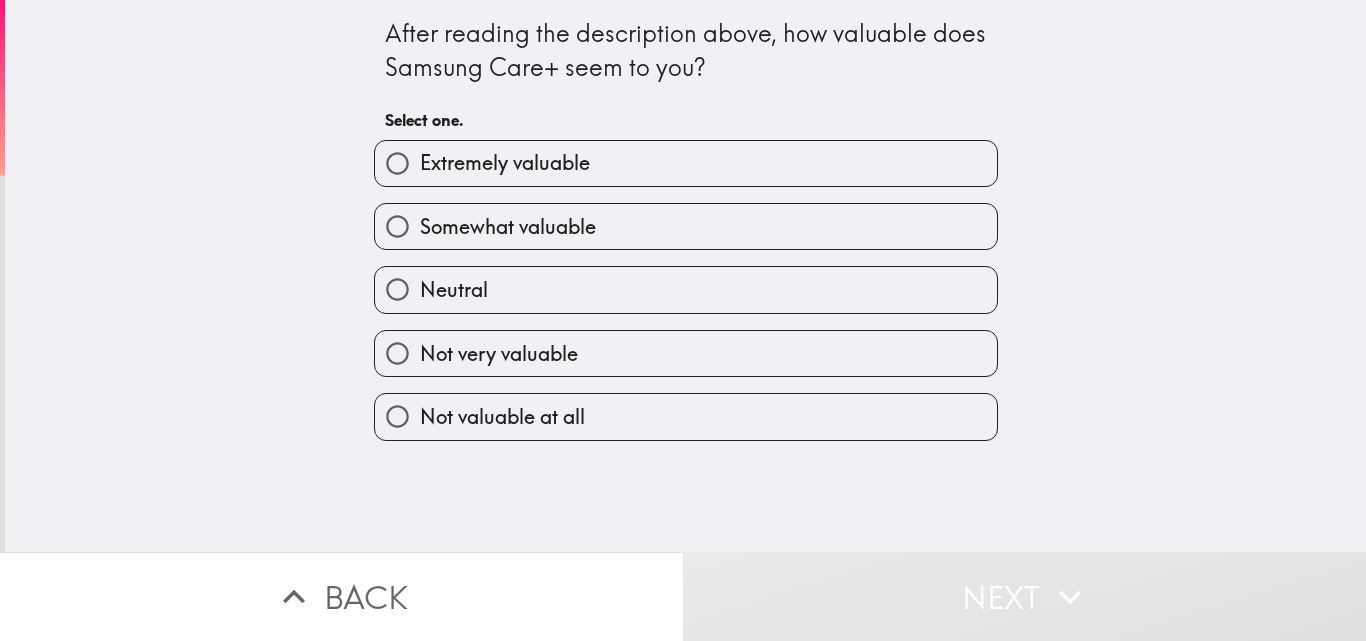 click on "Extremely valuable" at bounding box center (505, 163) 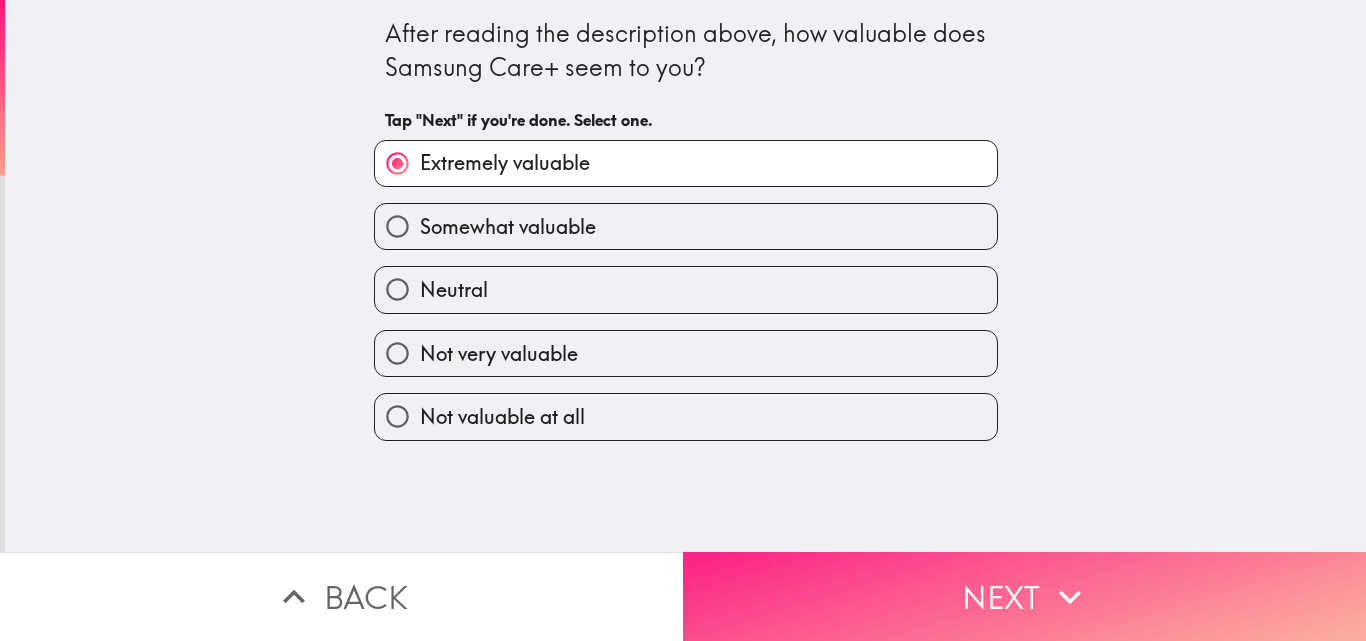 click on "Next" at bounding box center [1024, 596] 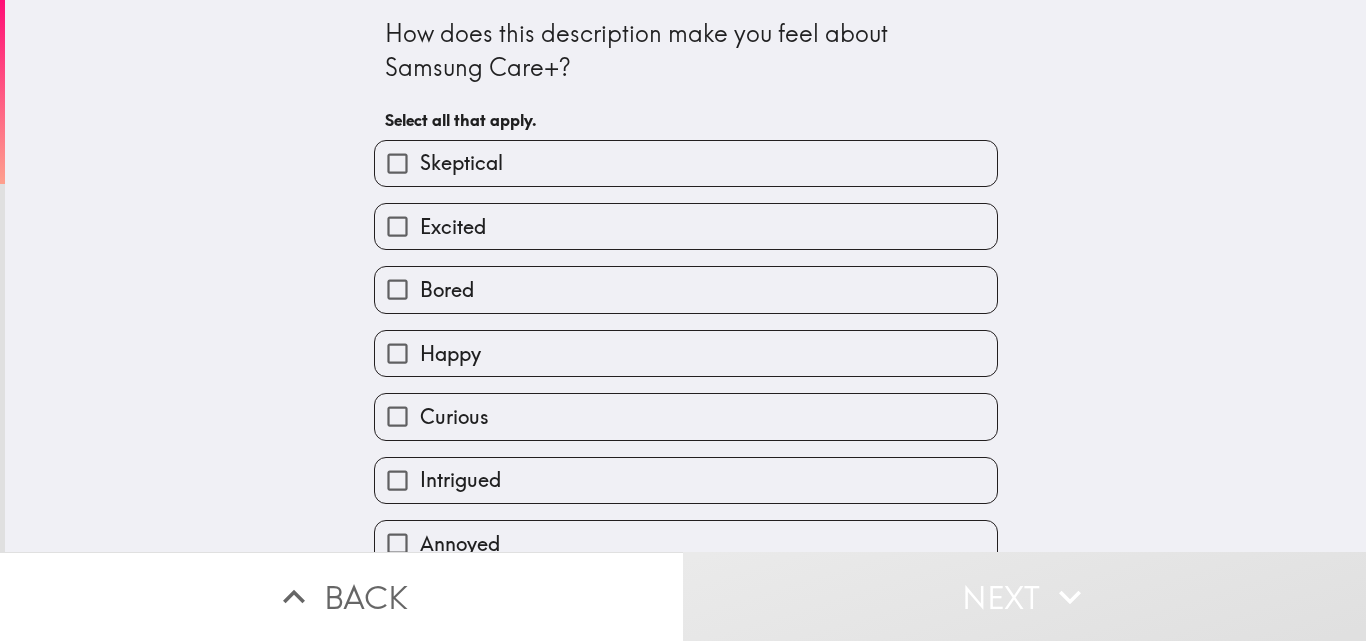 click on "Excited" at bounding box center (686, 226) 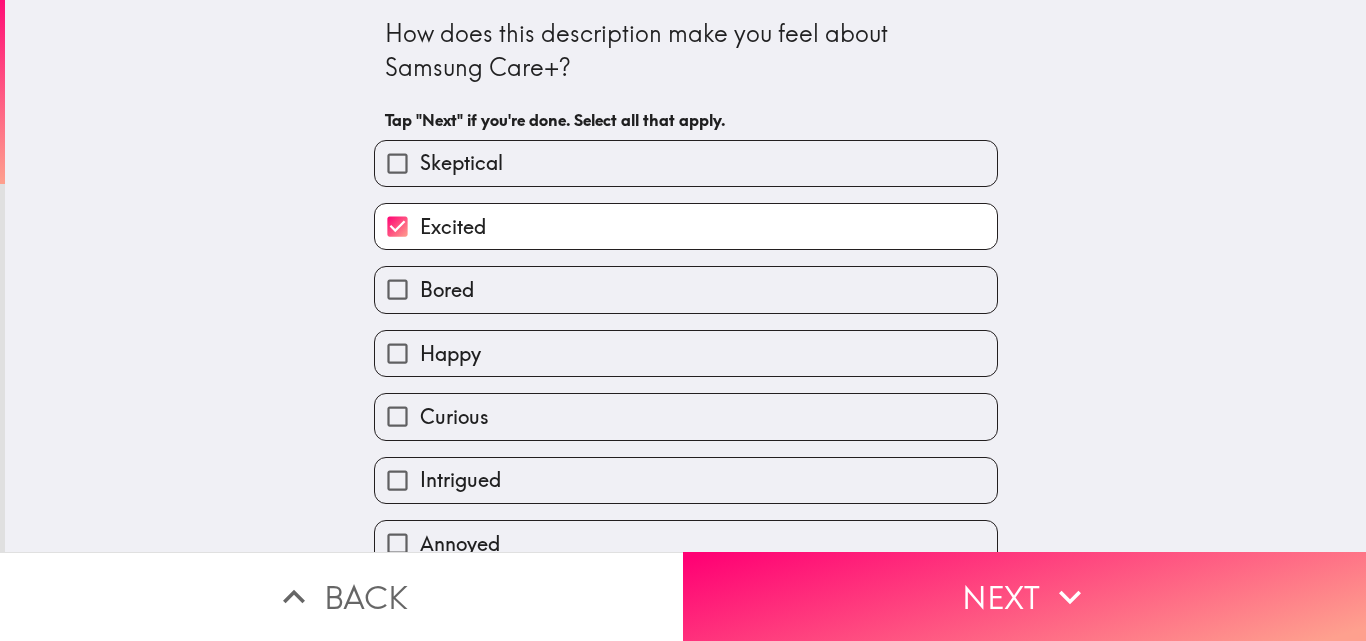 click on "Happy" at bounding box center (686, 353) 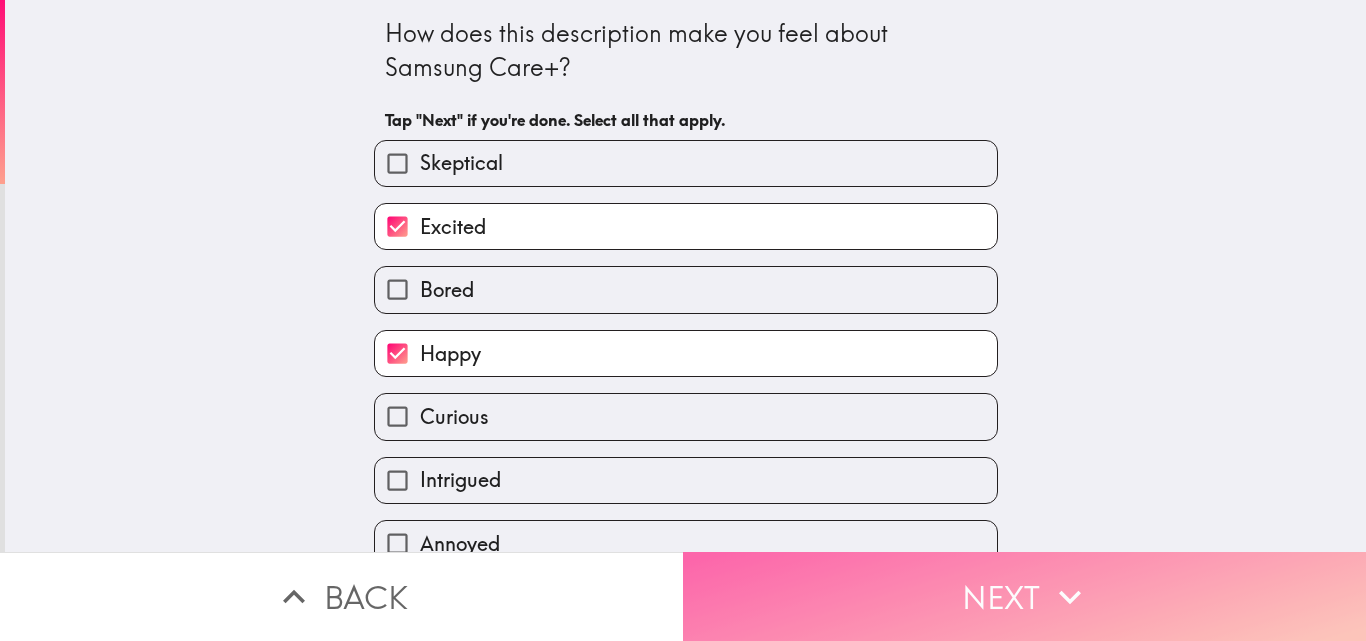 click on "Next" at bounding box center (1024, 596) 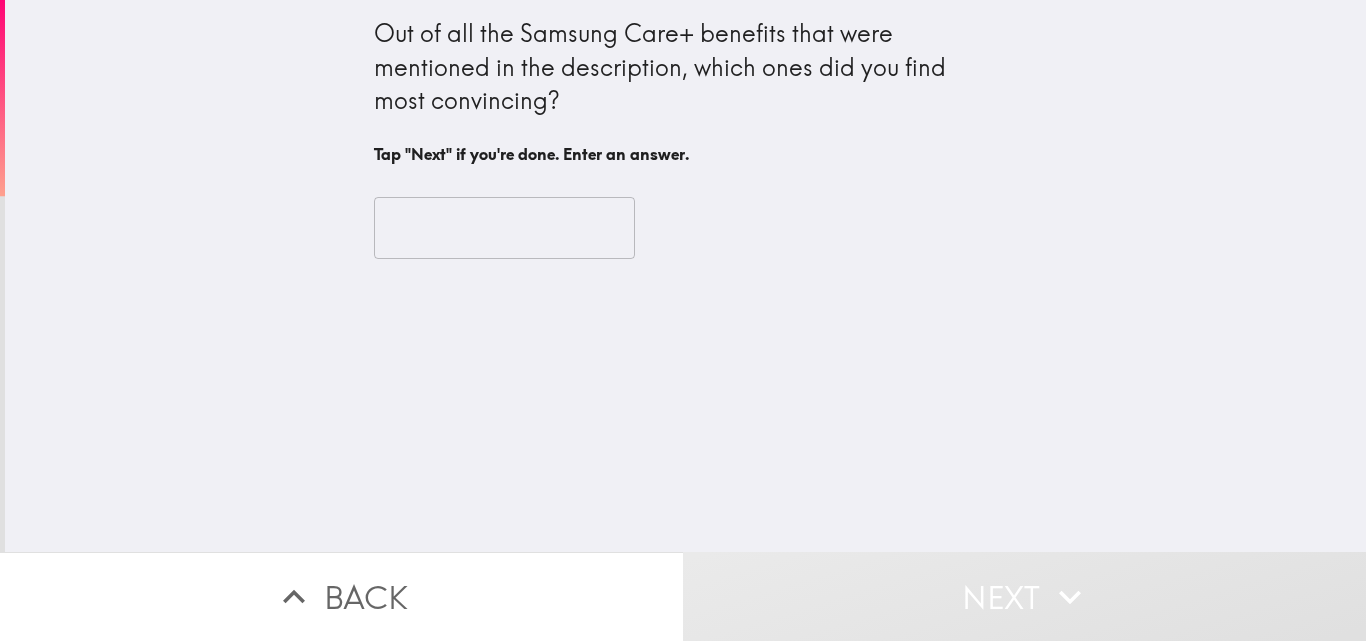 drag, startPoint x: 323, startPoint y: 26, endPoint x: 705, endPoint y: 44, distance: 382.42386 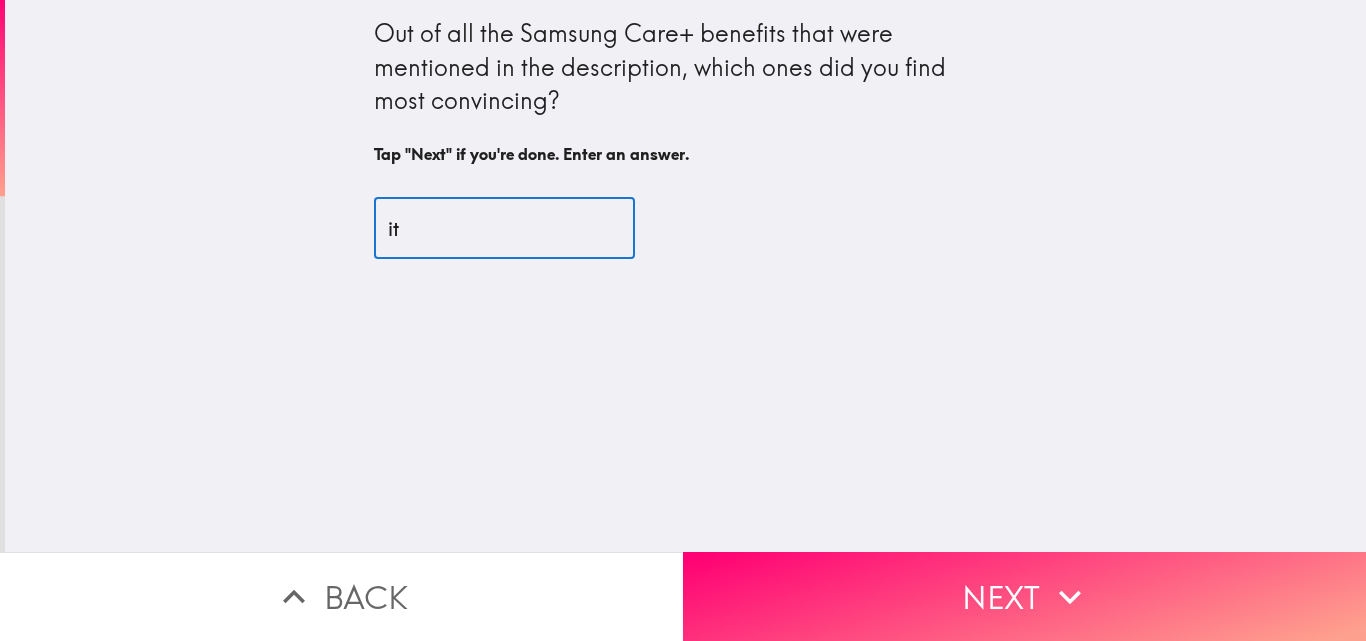 type on "i" 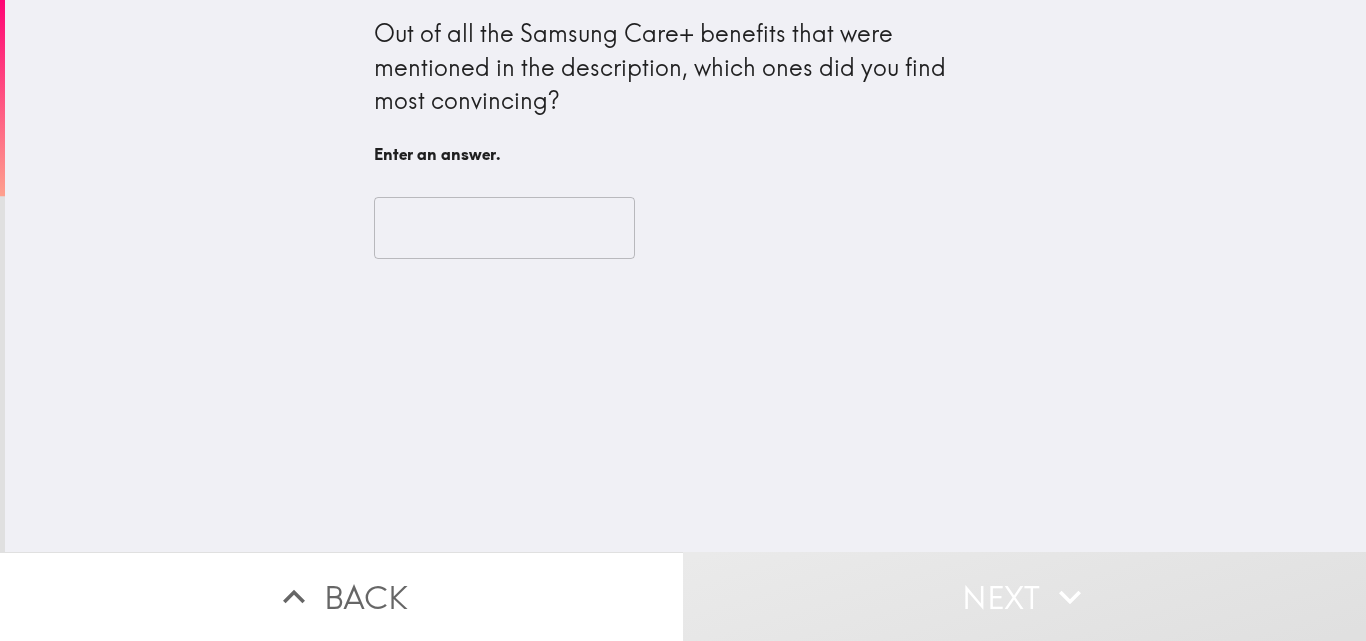 click on "​" at bounding box center [686, 228] 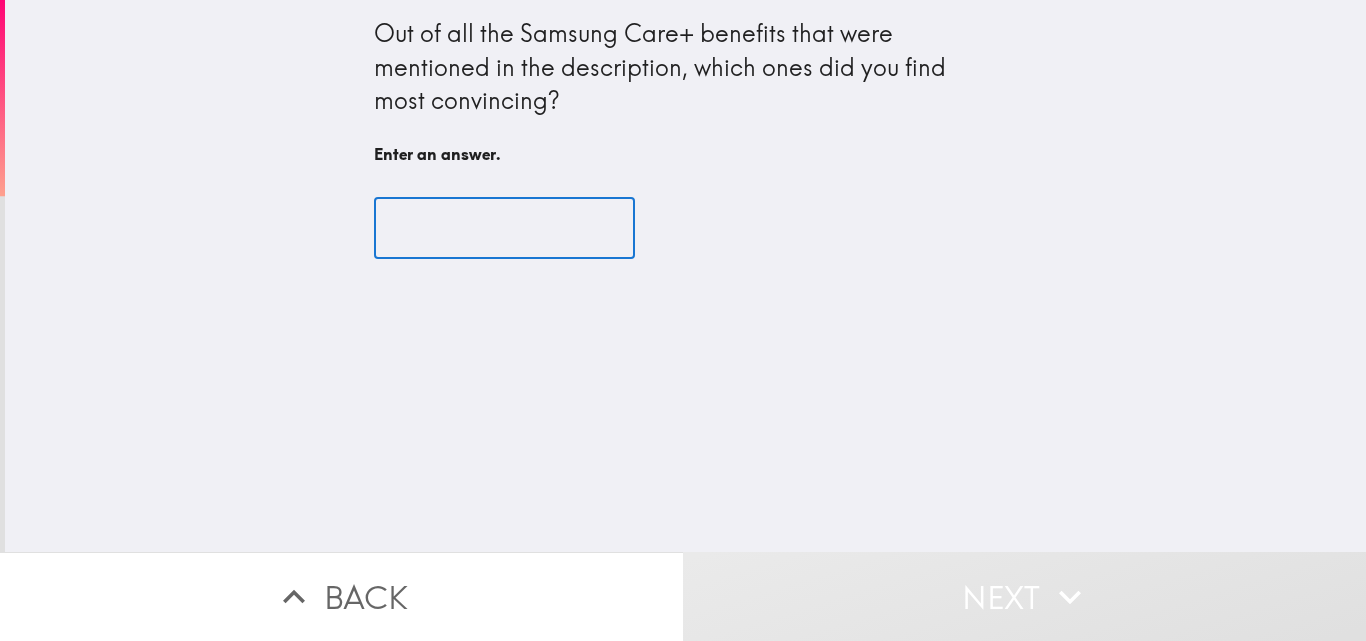 paste on "Fast repairs" 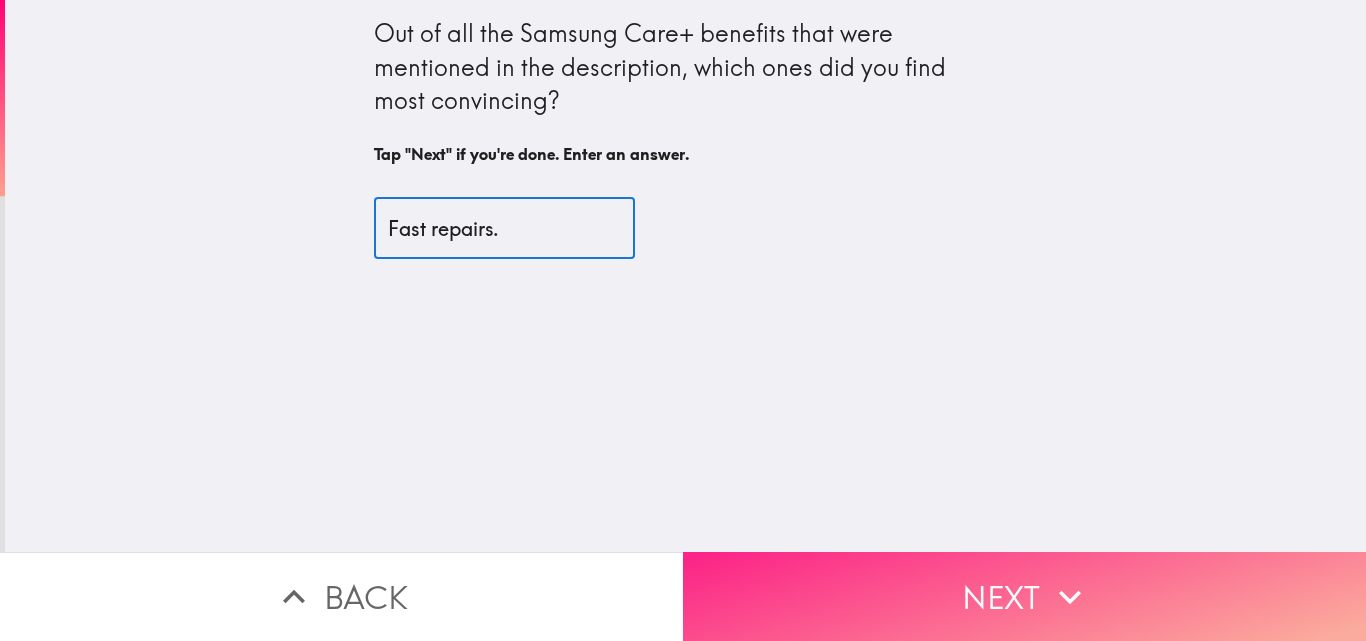 type on "Fast repairs." 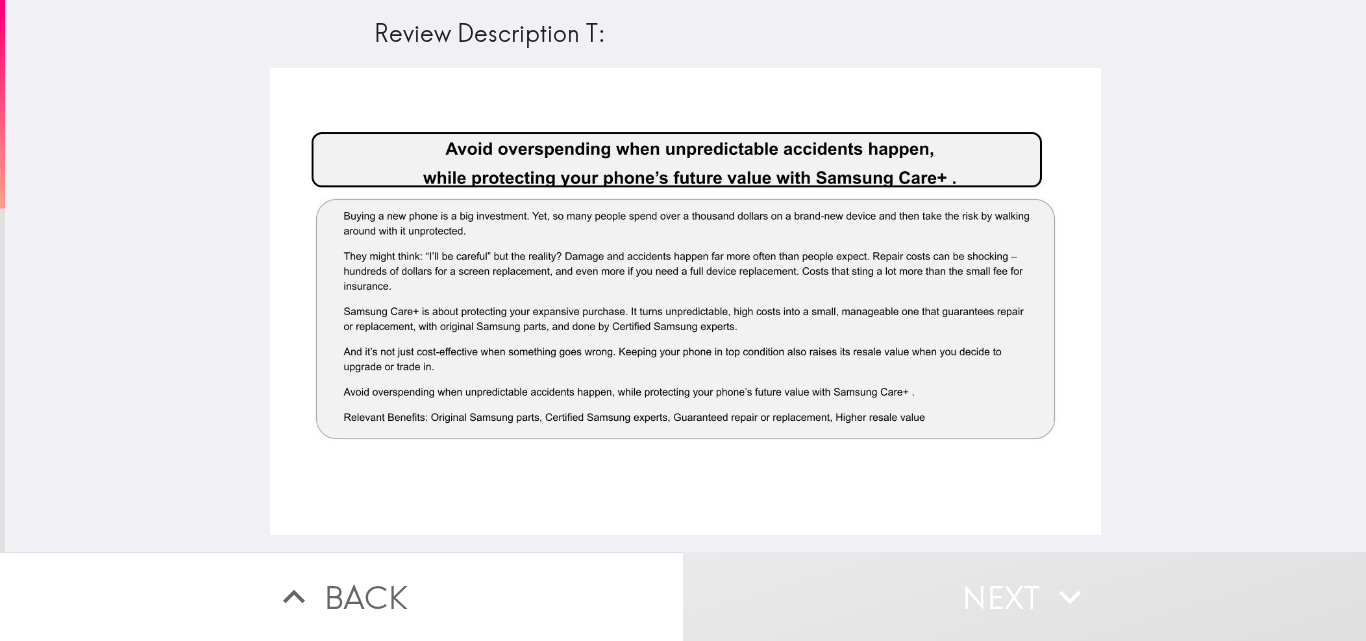type 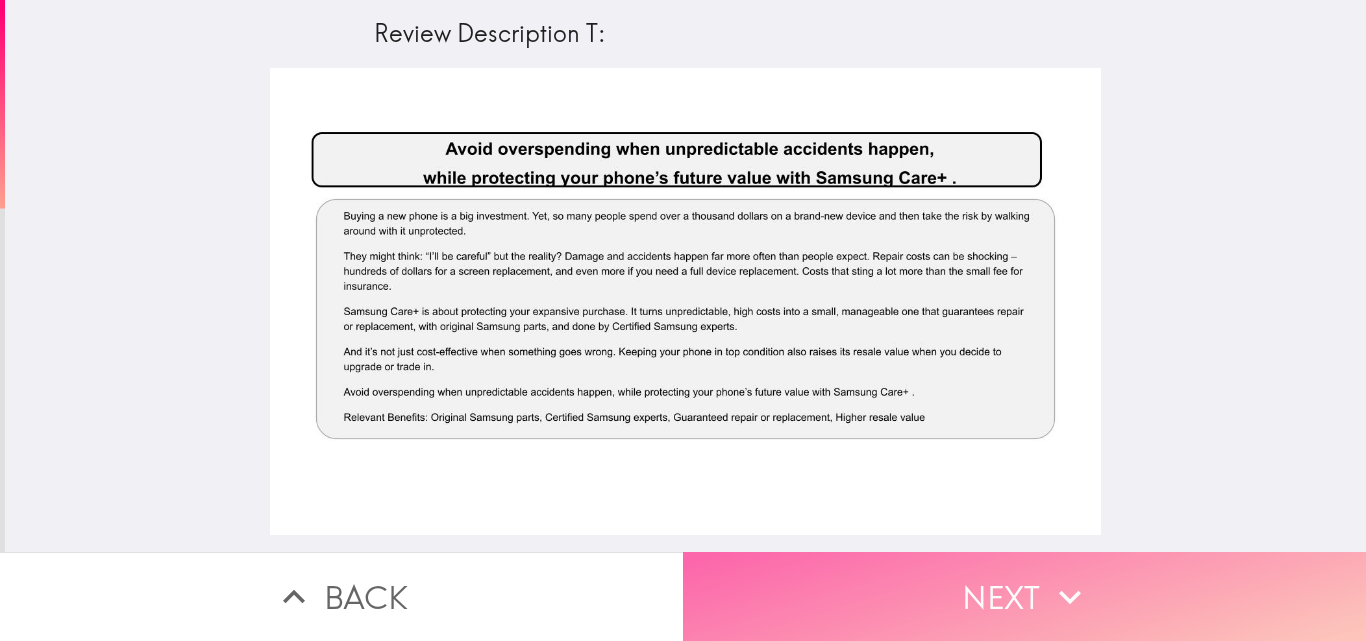 click on "Next" at bounding box center (1024, 596) 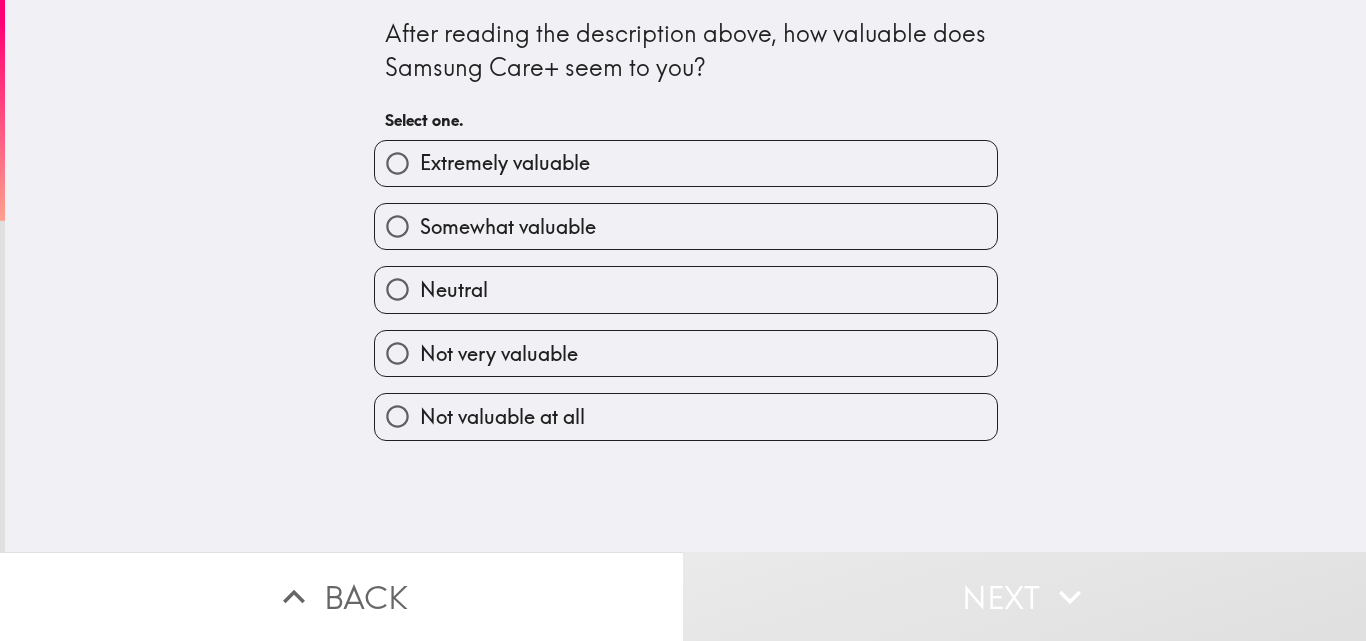 click on "Extremely valuable" at bounding box center [505, 163] 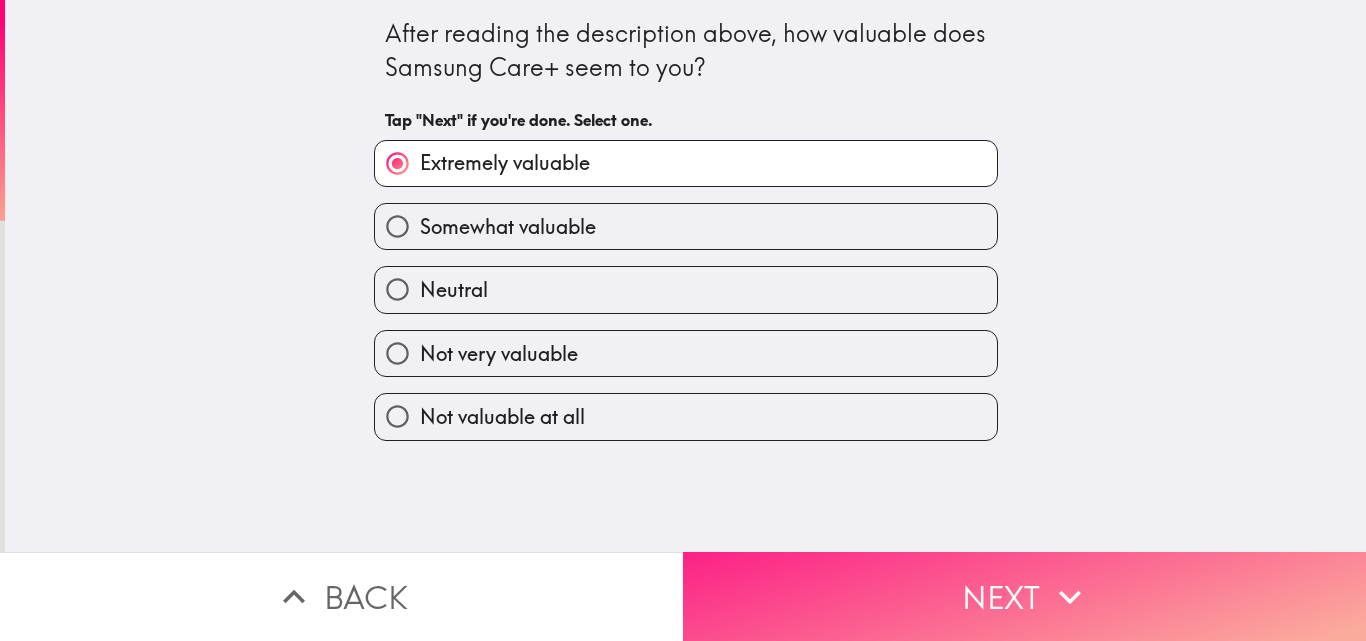 click on "Next" at bounding box center [1024, 596] 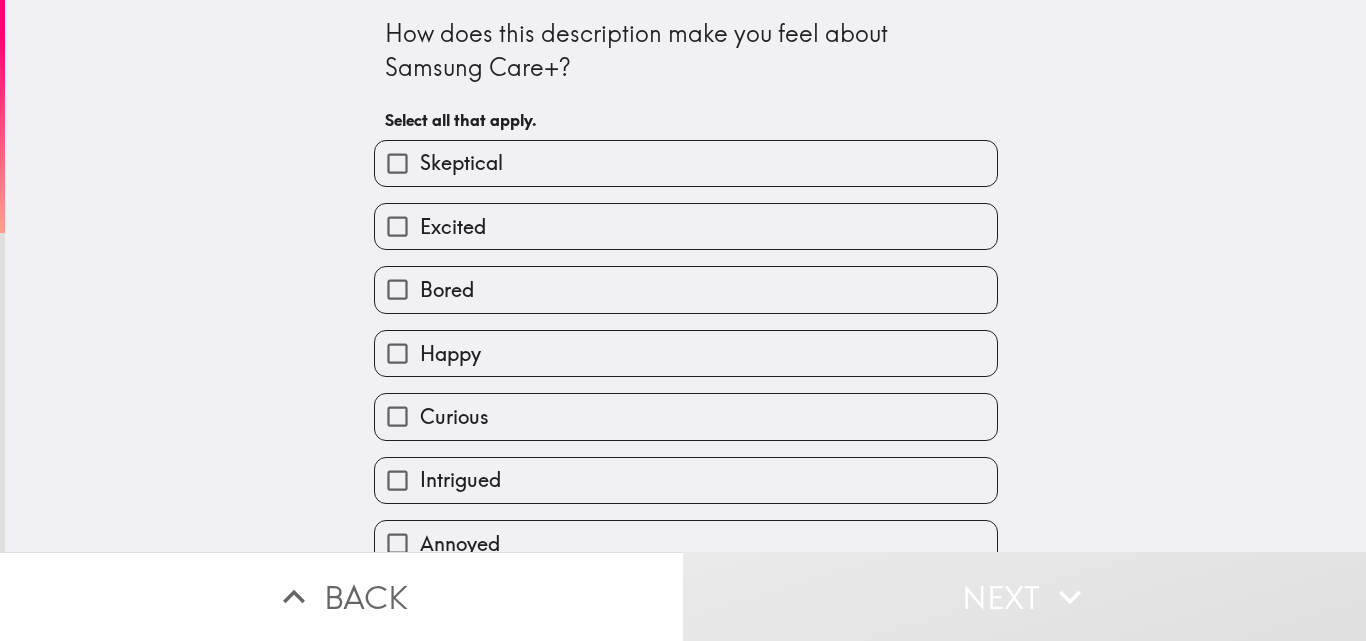 click on "Excited" at bounding box center (453, 227) 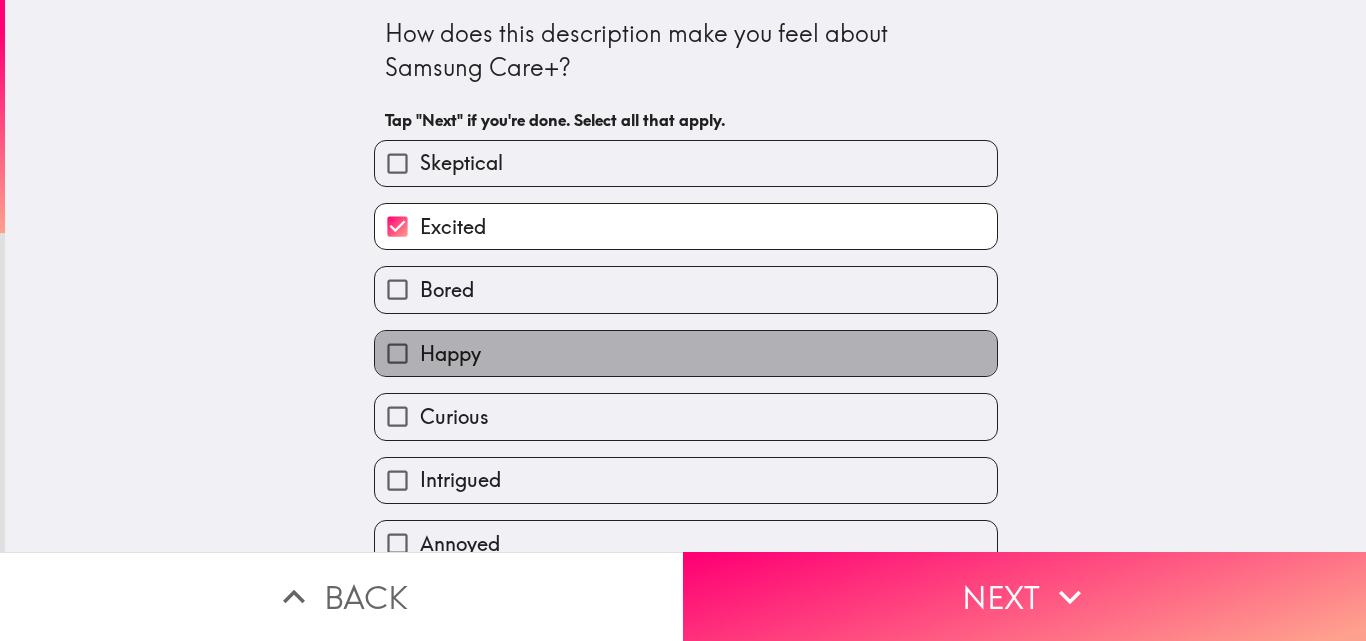 click on "Happy" at bounding box center [686, 353] 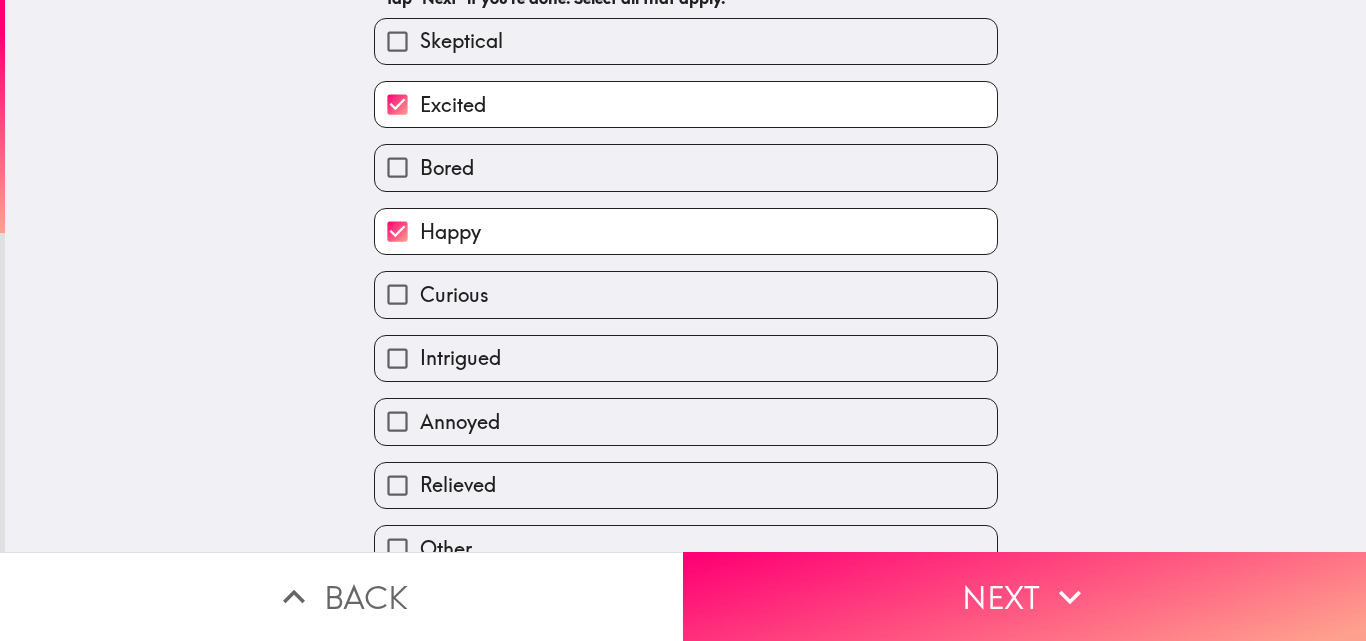 scroll, scrollTop: 159, scrollLeft: 0, axis: vertical 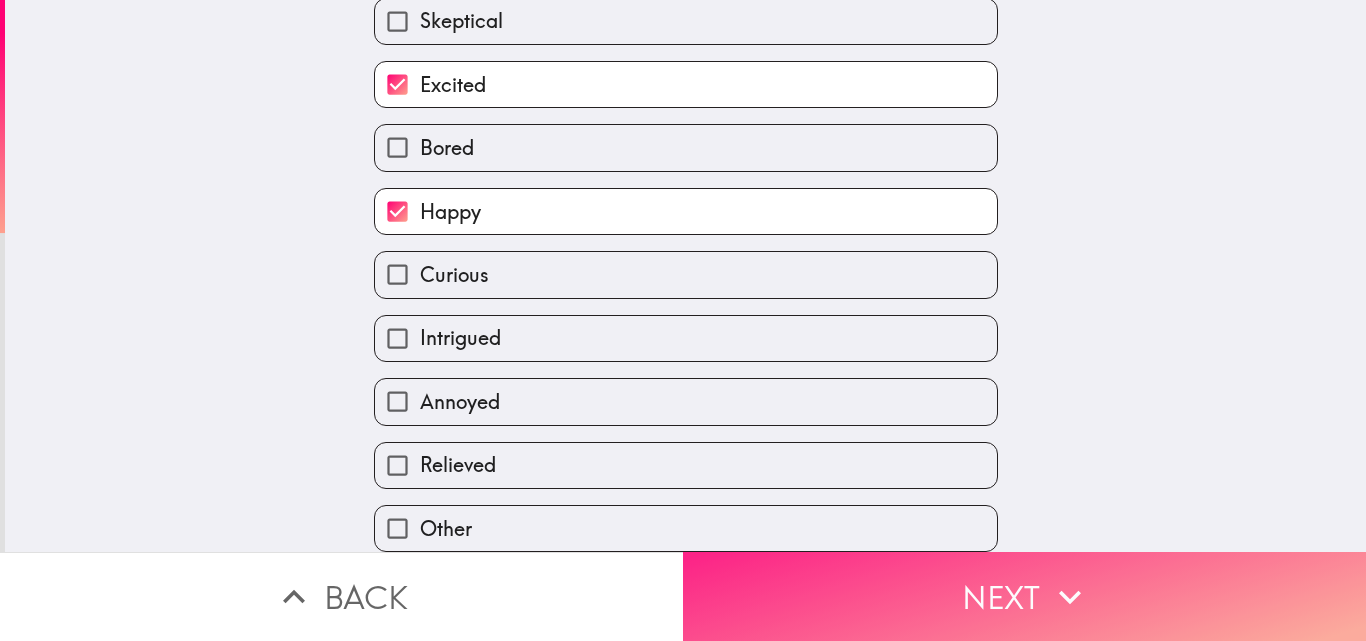click on "Next" at bounding box center (1024, 596) 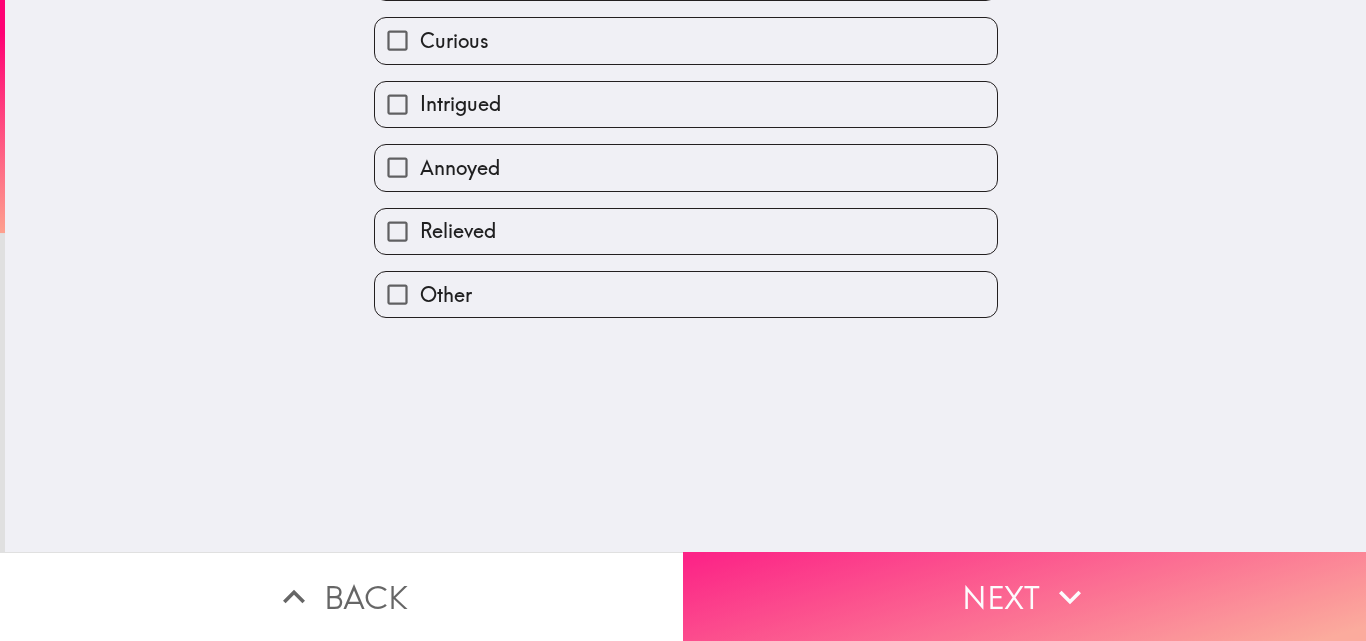 scroll, scrollTop: 0, scrollLeft: 0, axis: both 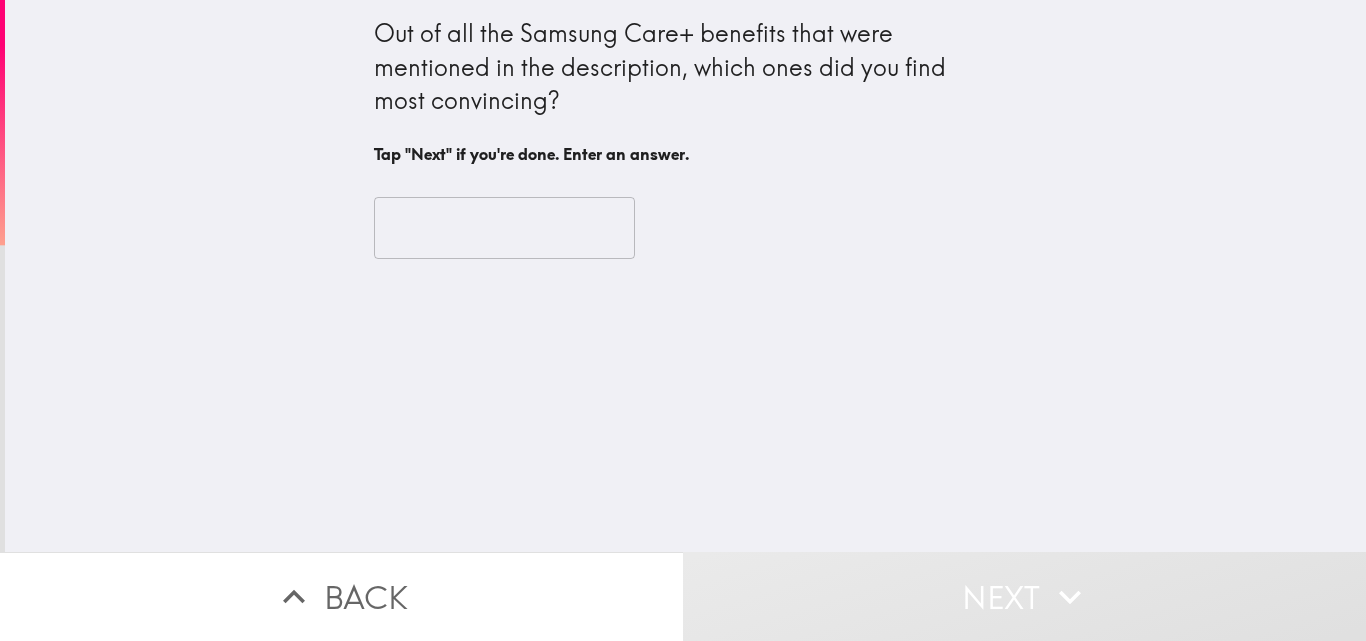 click on "Out of all the Samsung Care+ benefits that were mentioned in the description, which ones did you find most convincing? Tap "Next" if you're done.   Enter an answer." at bounding box center (686, 94) 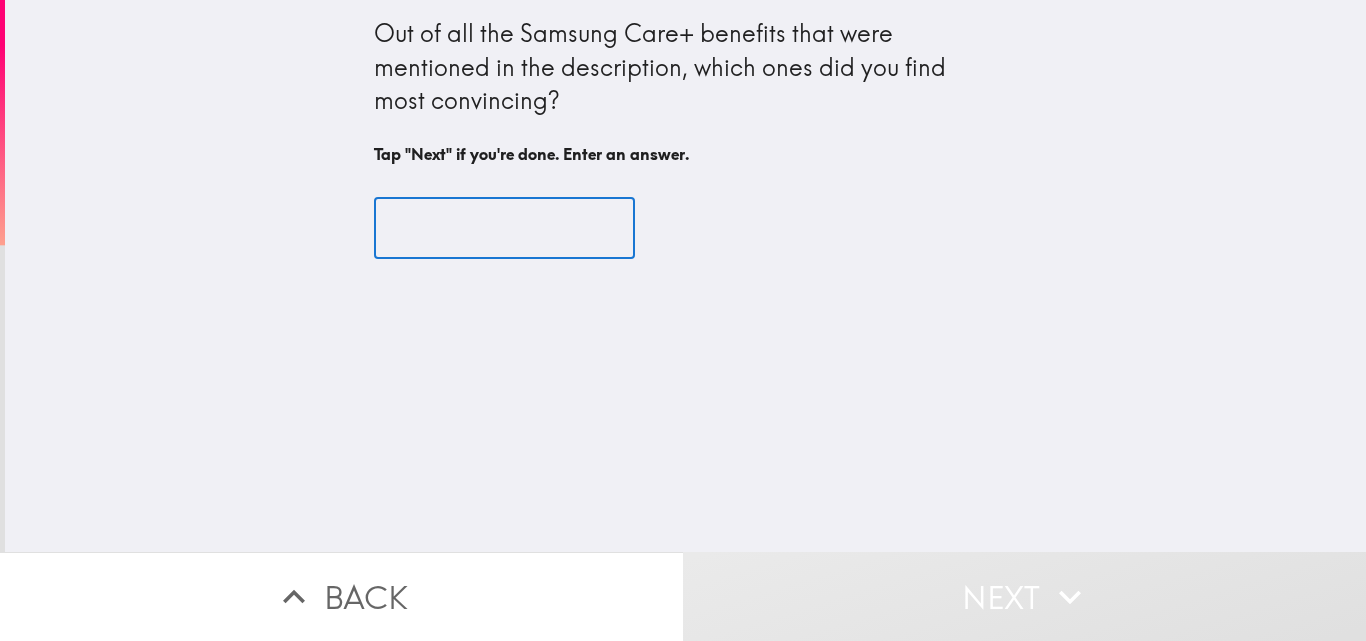 paste on "Guaranteed repair/replacement with original Samsung parts by certified experts." 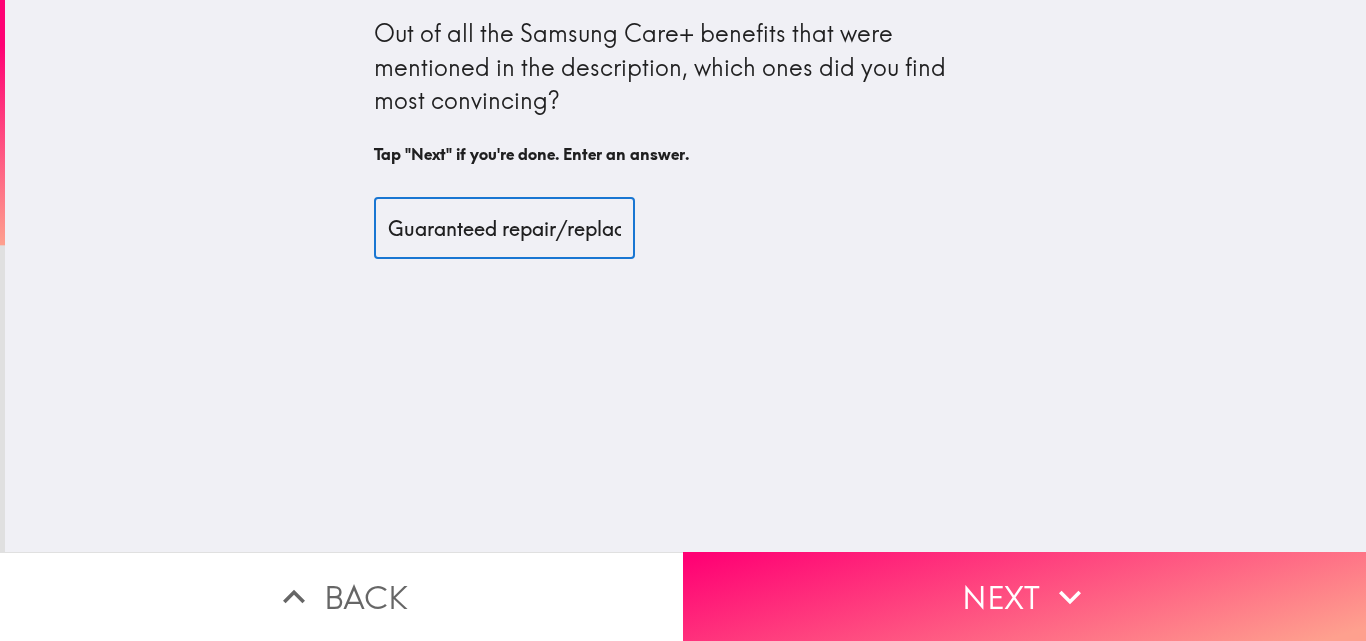 scroll, scrollTop: 0, scrollLeft: 523, axis: horizontal 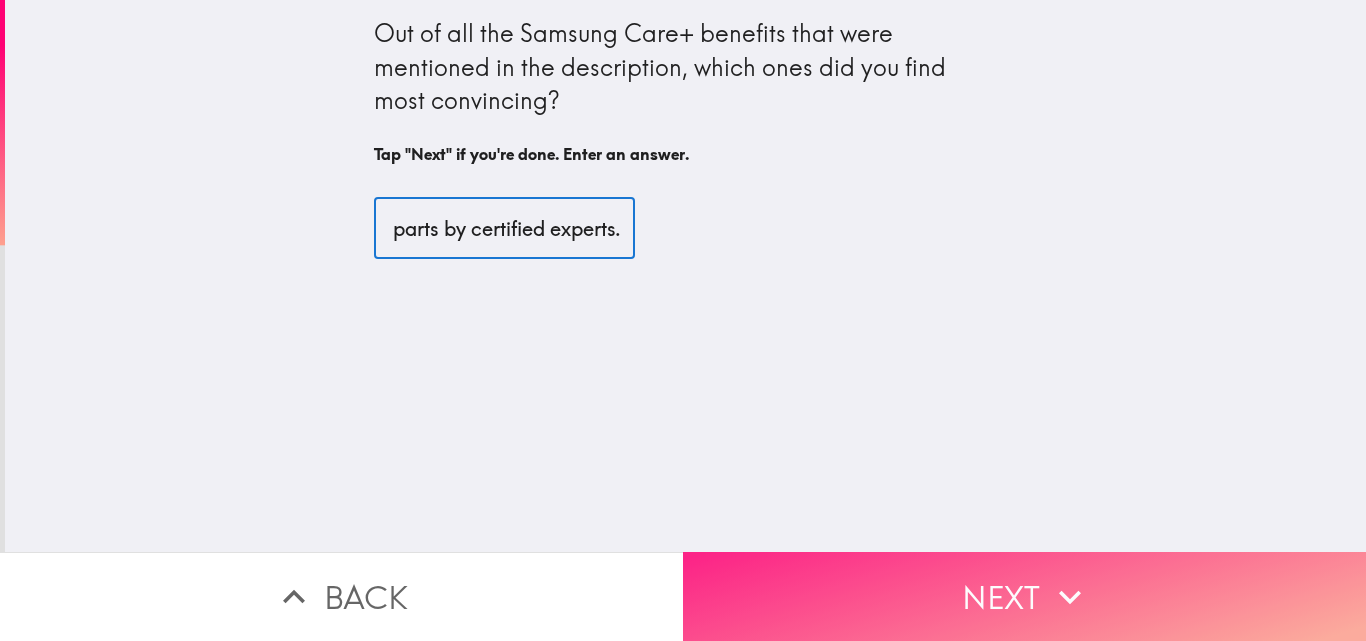 type on "Guaranteed repair/replacement with original Samsung parts by certified experts." 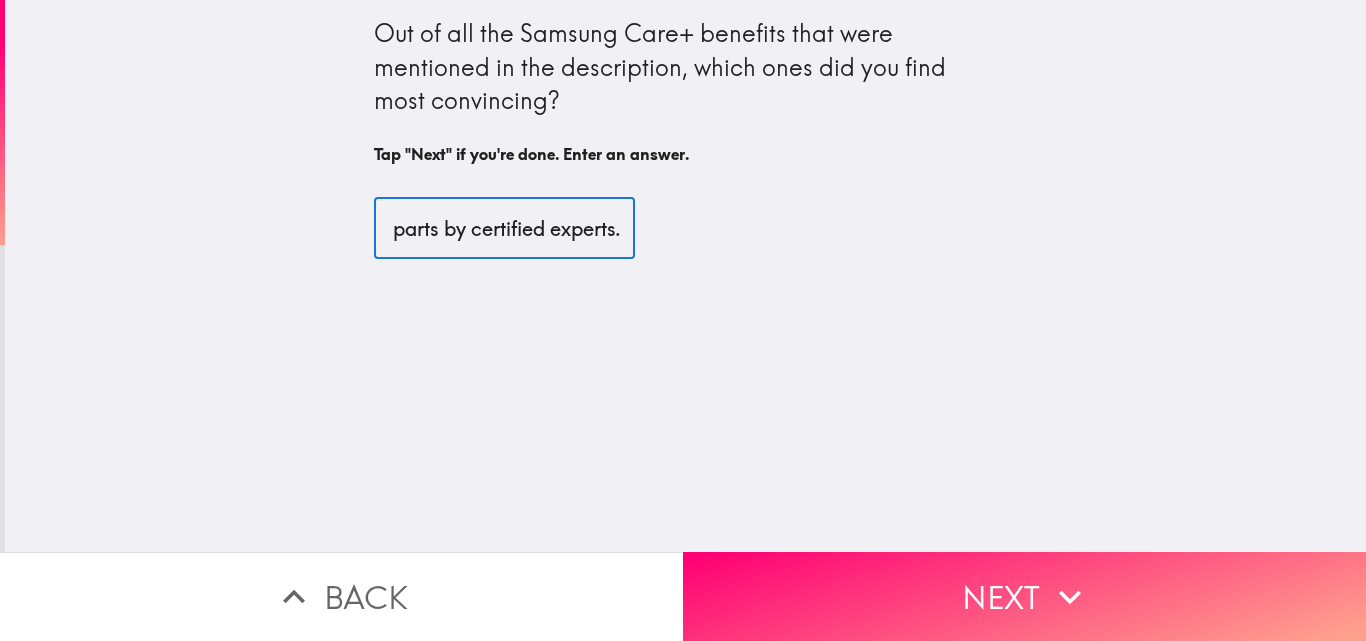 scroll, scrollTop: 0, scrollLeft: 0, axis: both 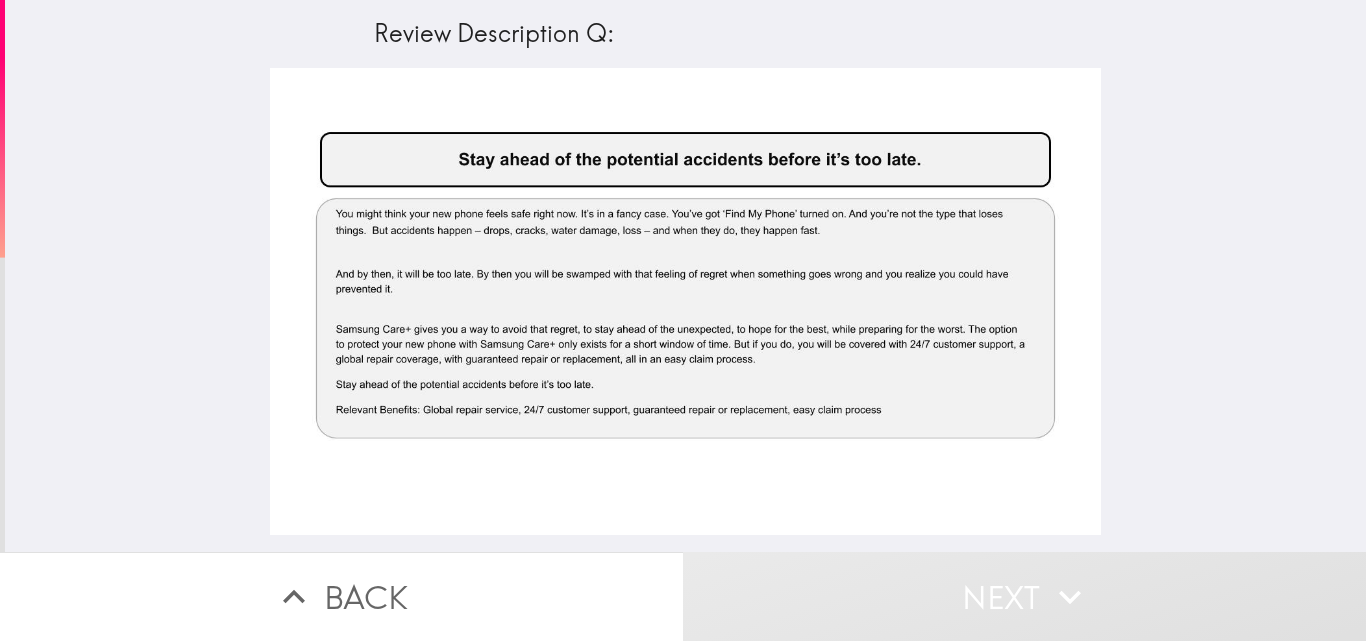 click at bounding box center [685, 310] 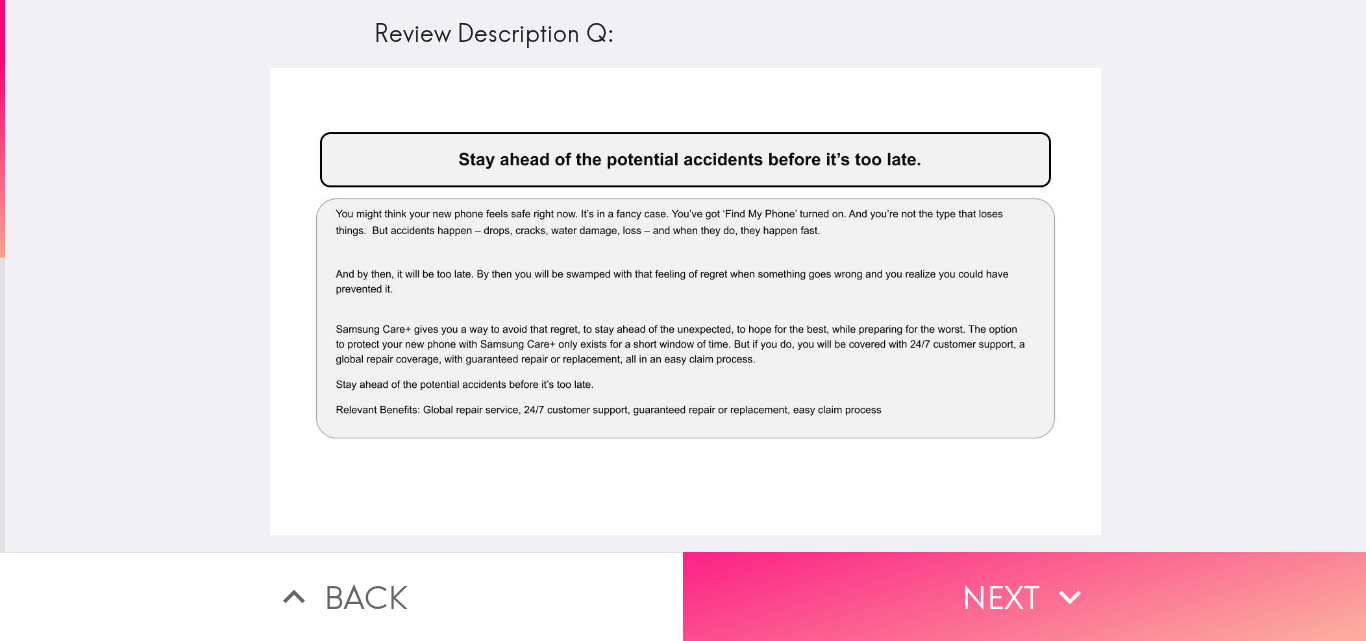 click on "Next" at bounding box center (1024, 596) 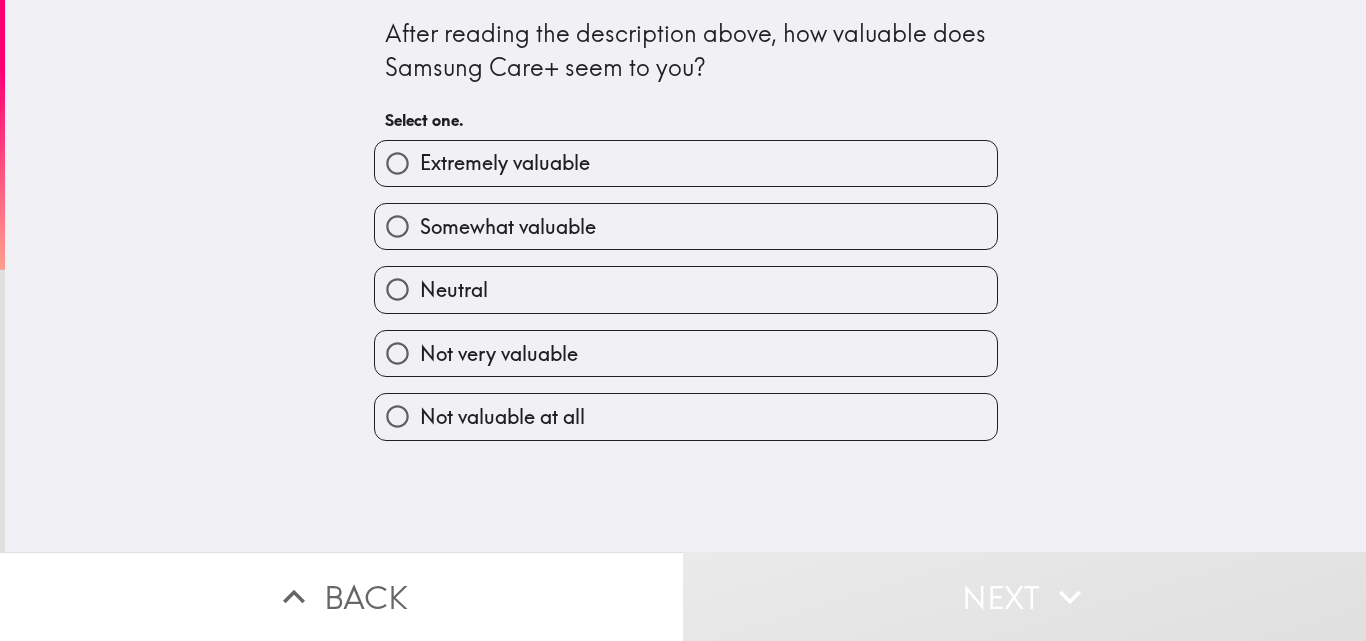 click on "Extremely valuable" at bounding box center [505, 163] 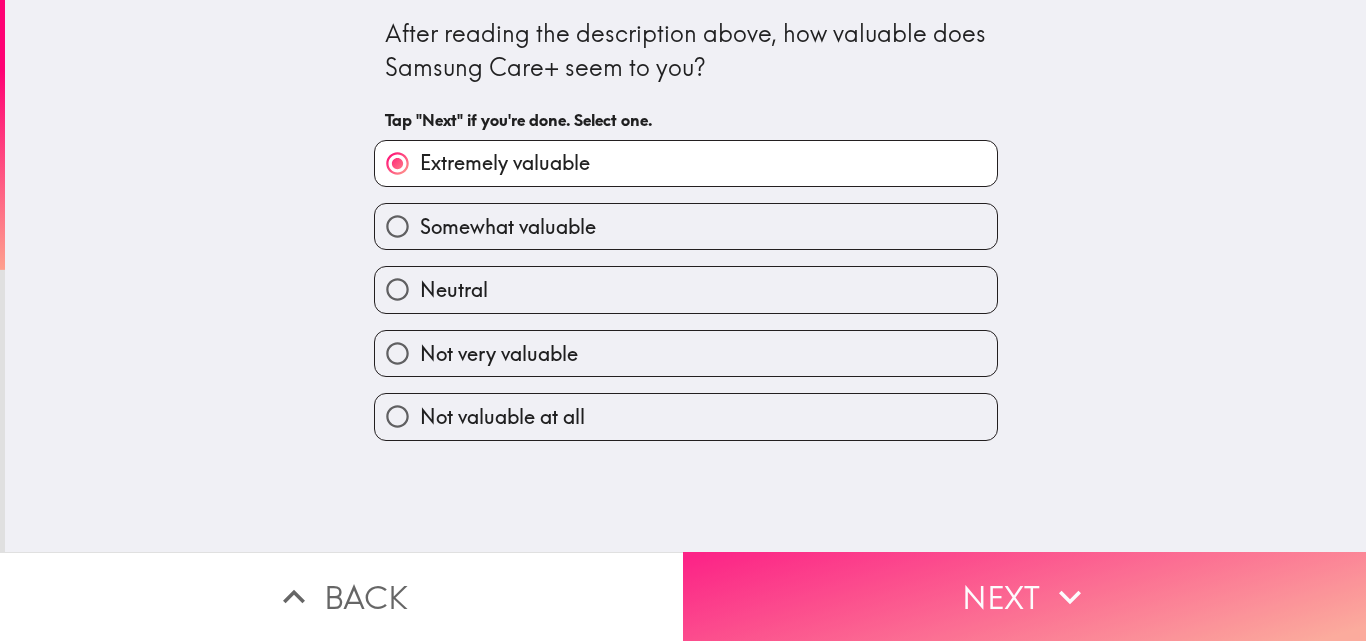 click on "Next" at bounding box center (1024, 596) 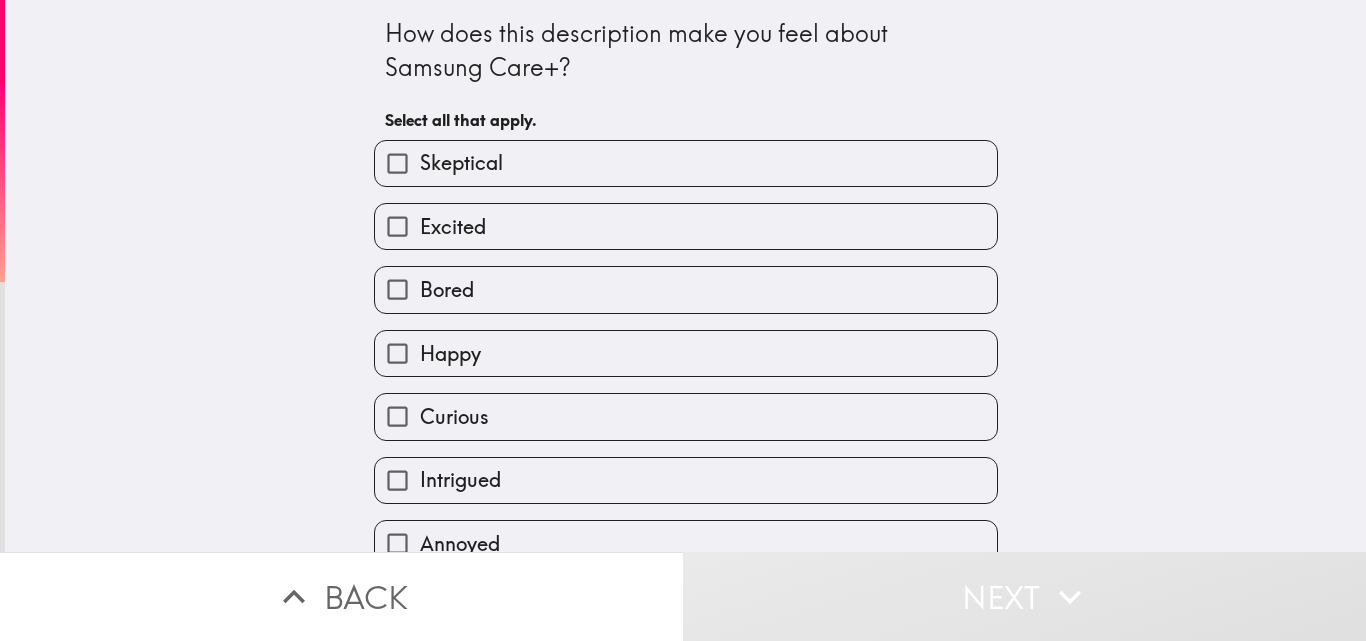 click on "Excited" at bounding box center [686, 226] 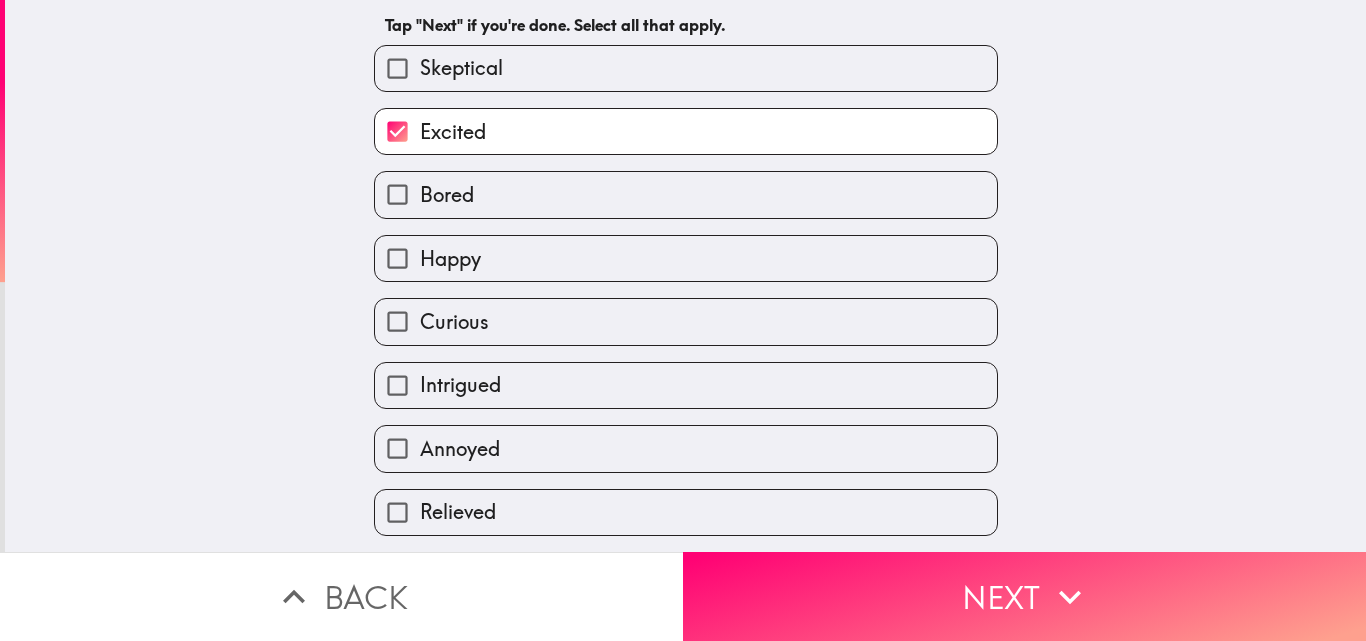 scroll, scrollTop: 159, scrollLeft: 0, axis: vertical 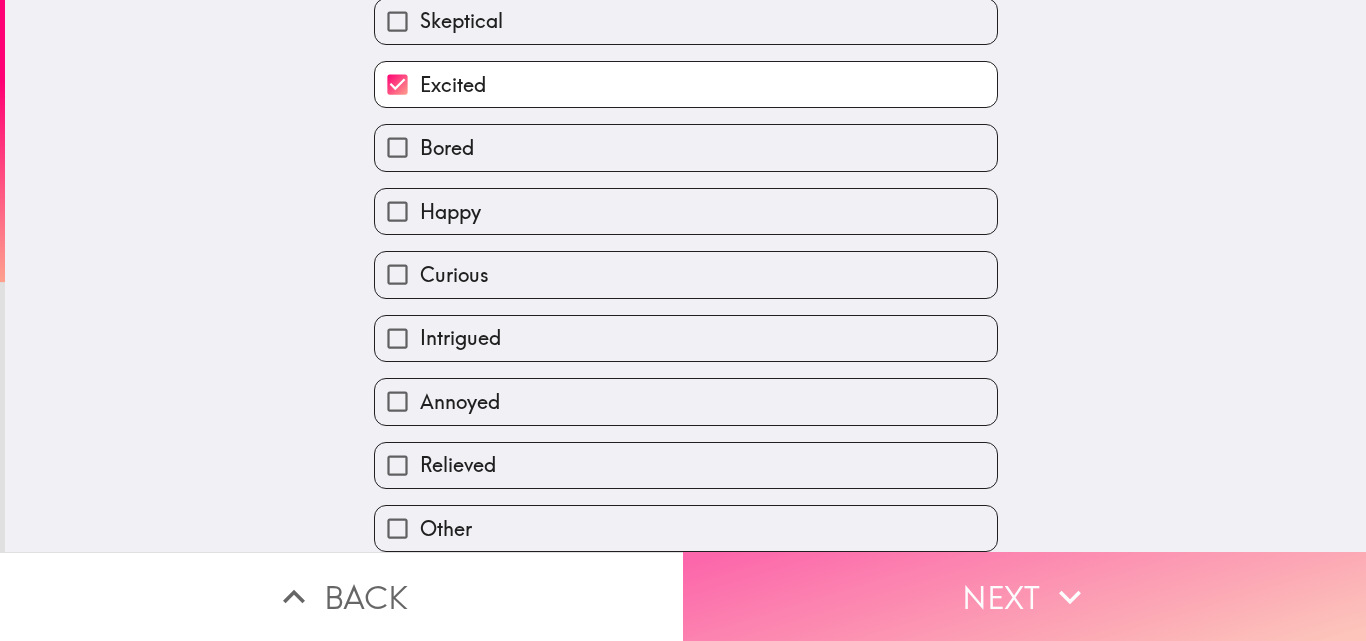 click on "Next" at bounding box center [1024, 596] 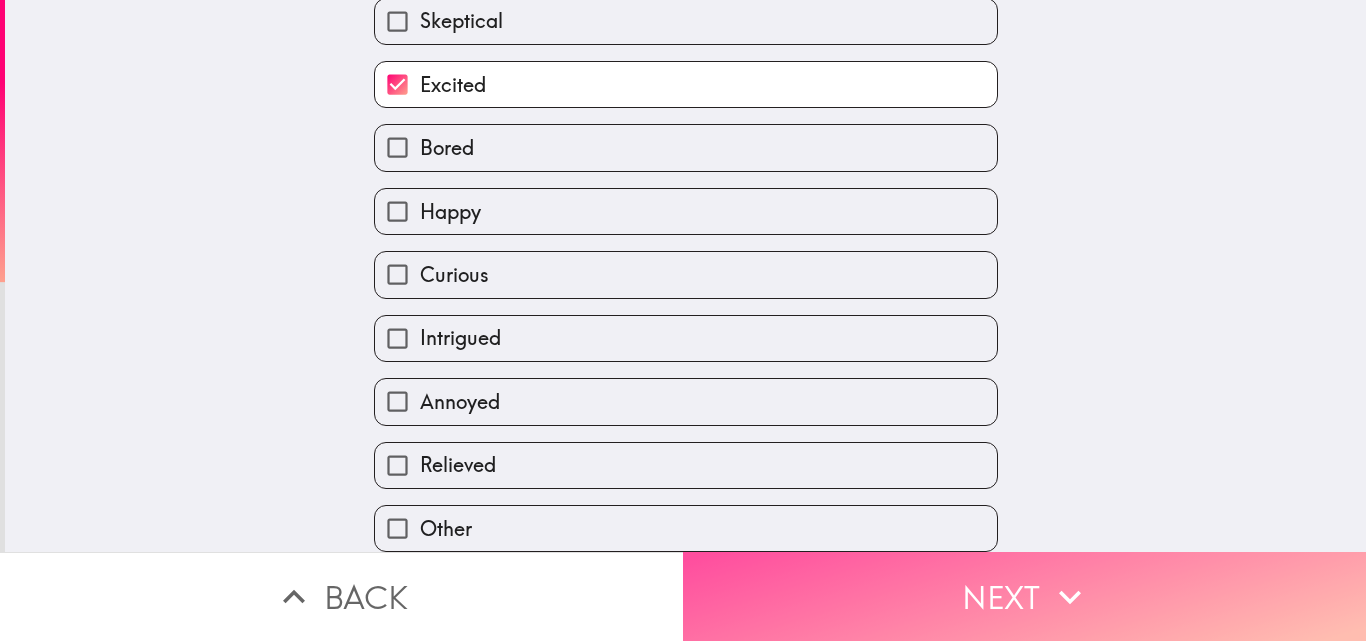 scroll, scrollTop: 0, scrollLeft: 0, axis: both 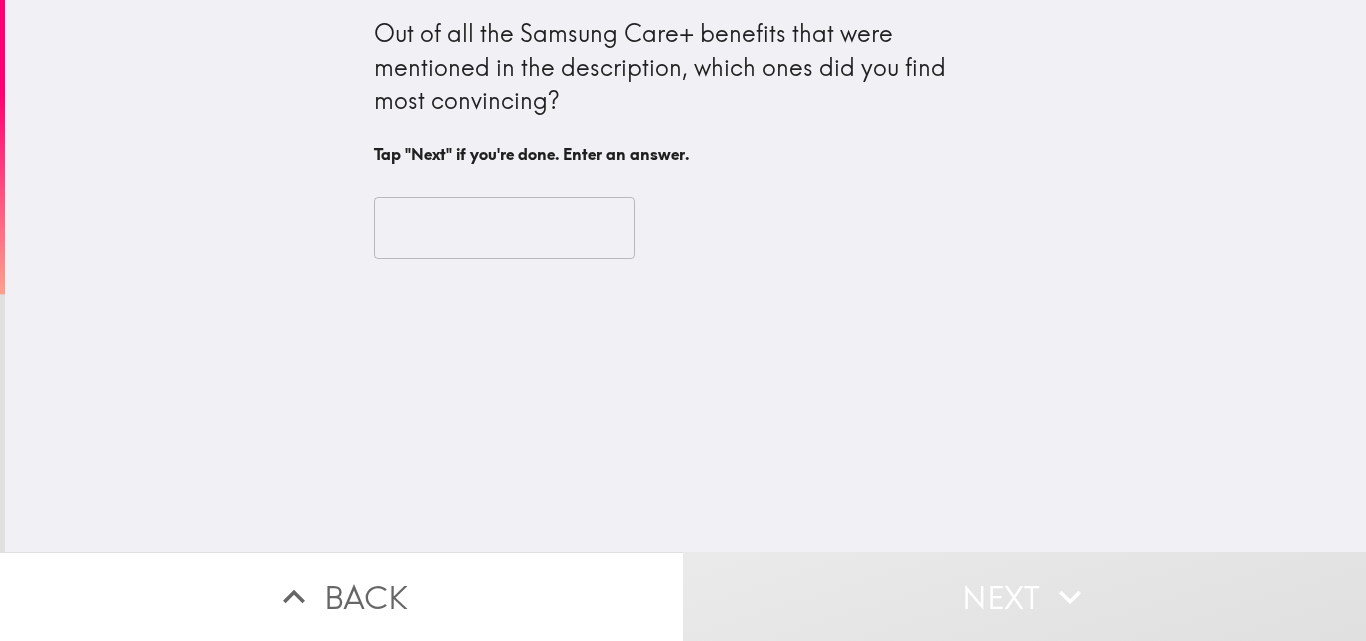 click on "​" at bounding box center (686, 228) 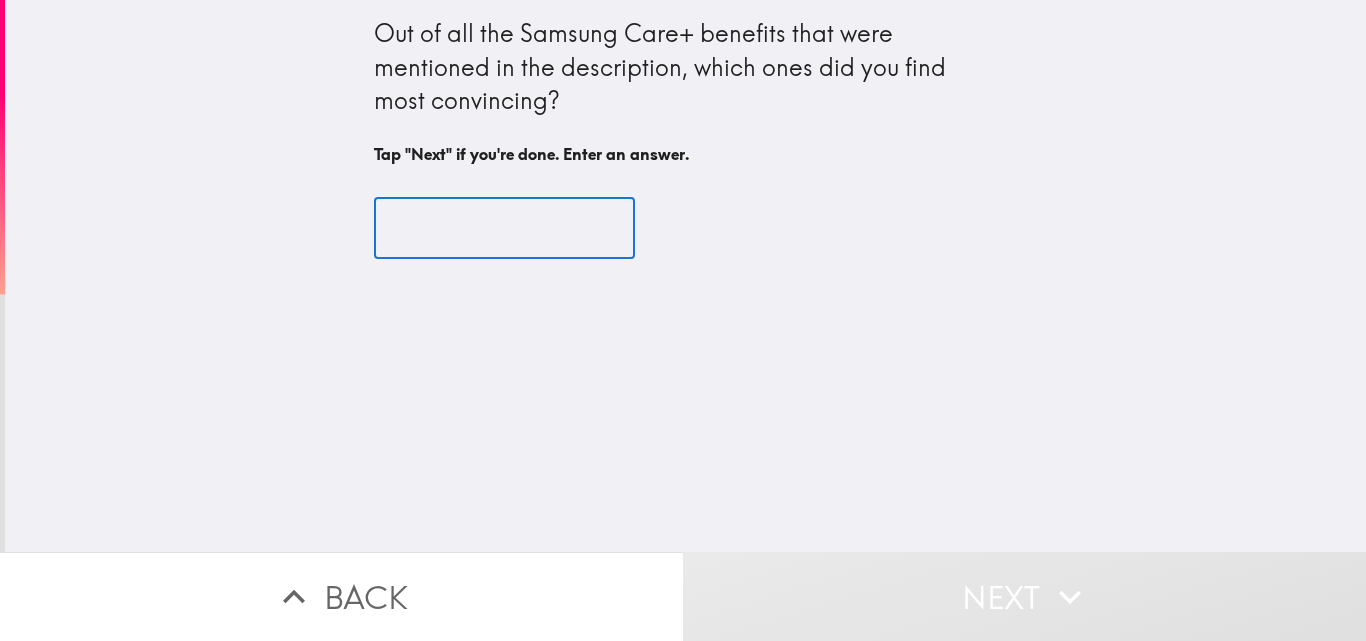 click at bounding box center (504, 228) 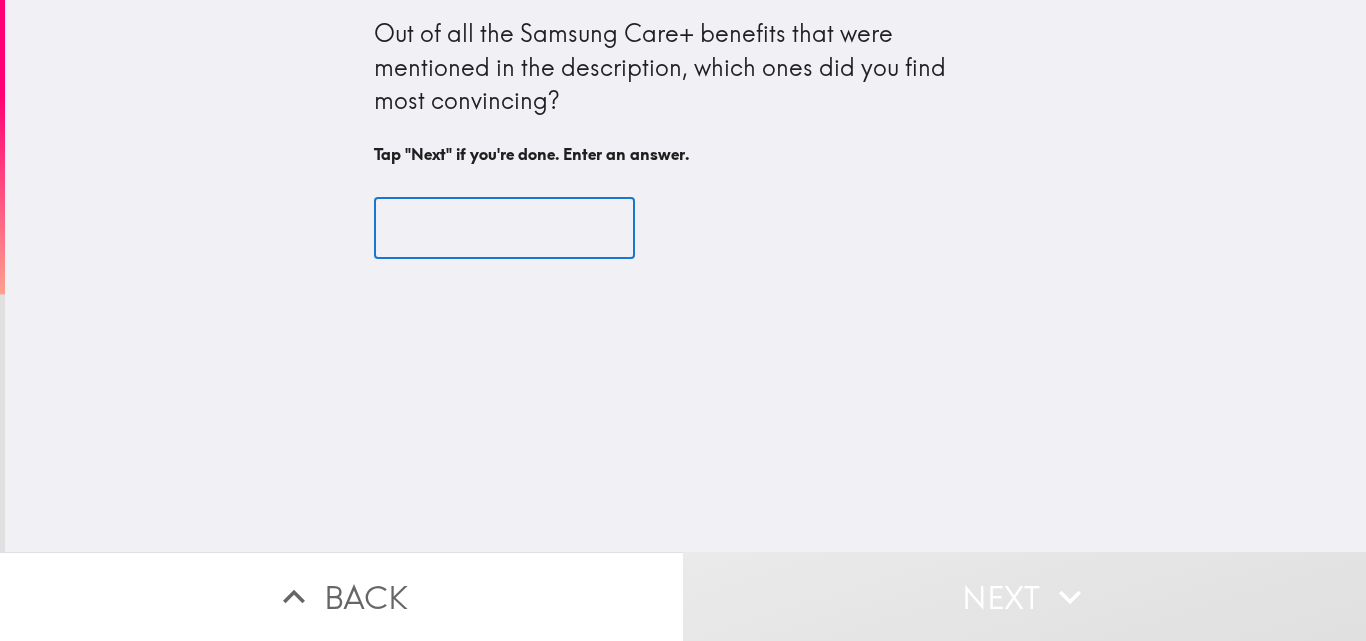 paste on "24/7 customer support" 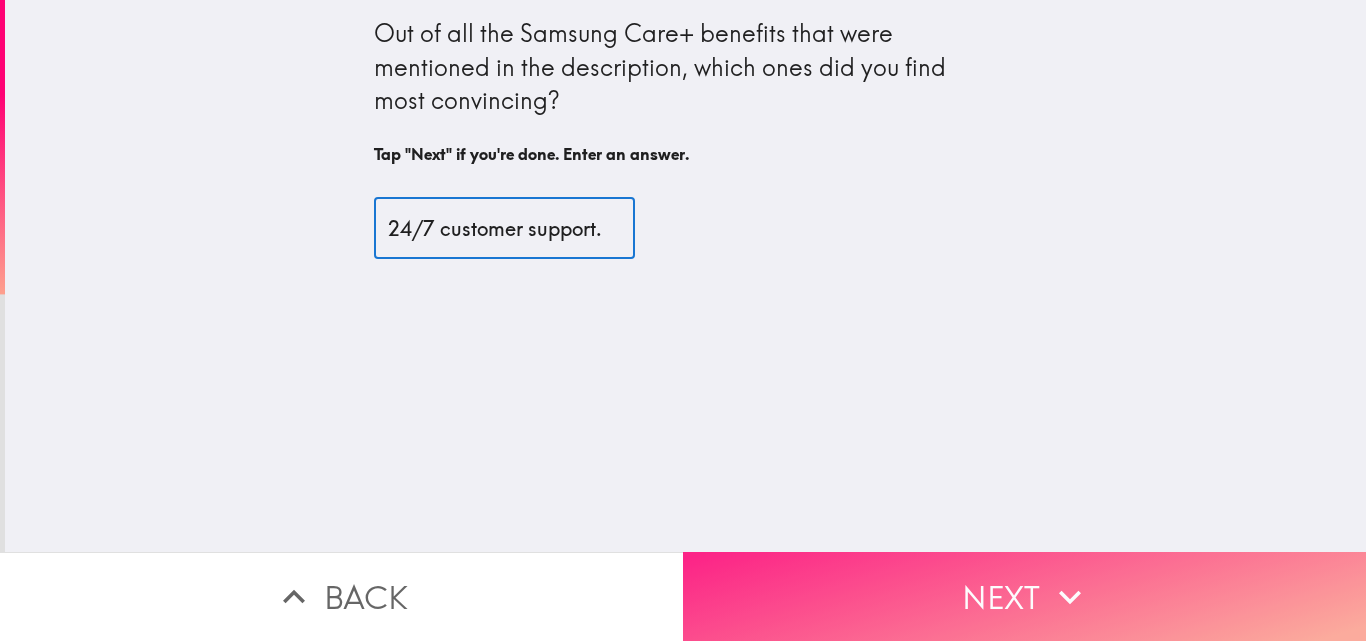 type on "24/7 customer support." 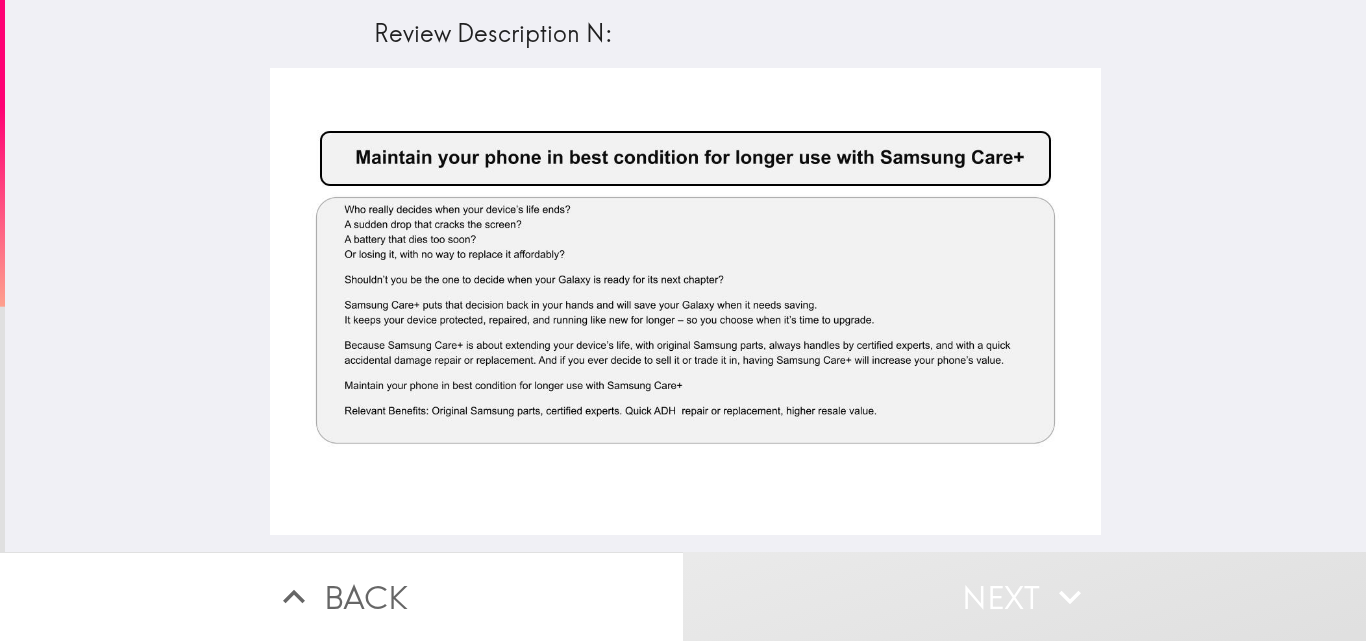 drag, startPoint x: 251, startPoint y: 113, endPoint x: 375, endPoint y: 146, distance: 128.31601 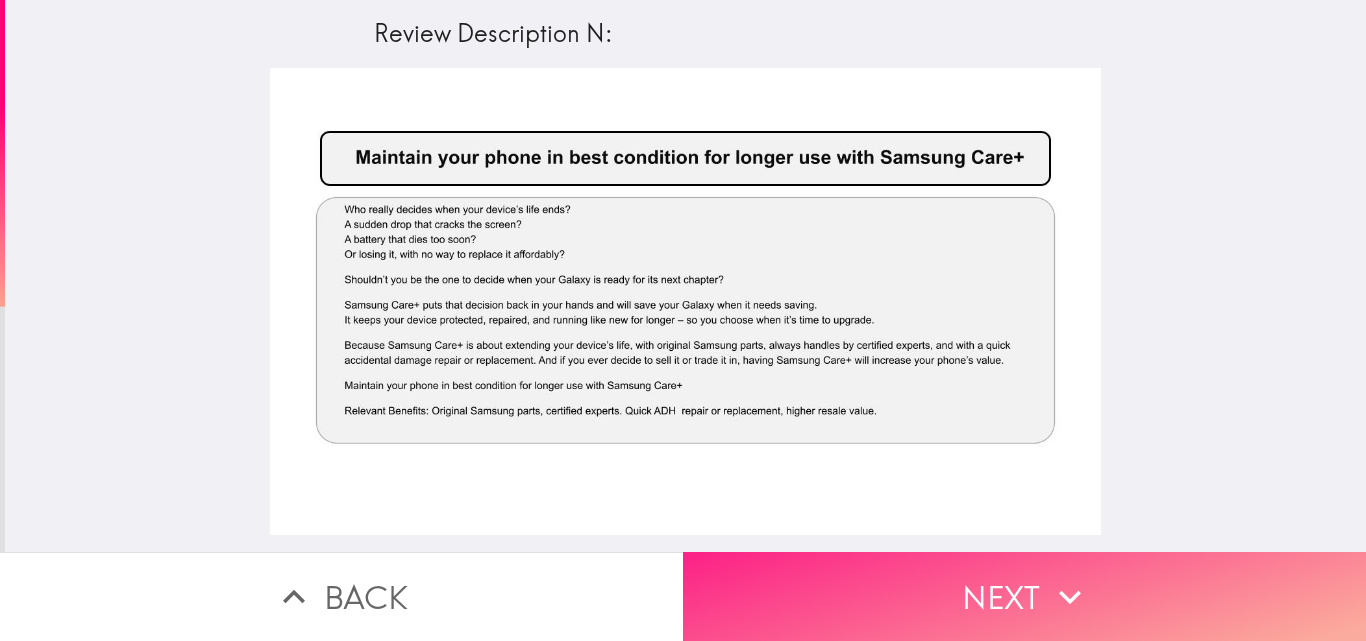click on "Next" at bounding box center [1024, 596] 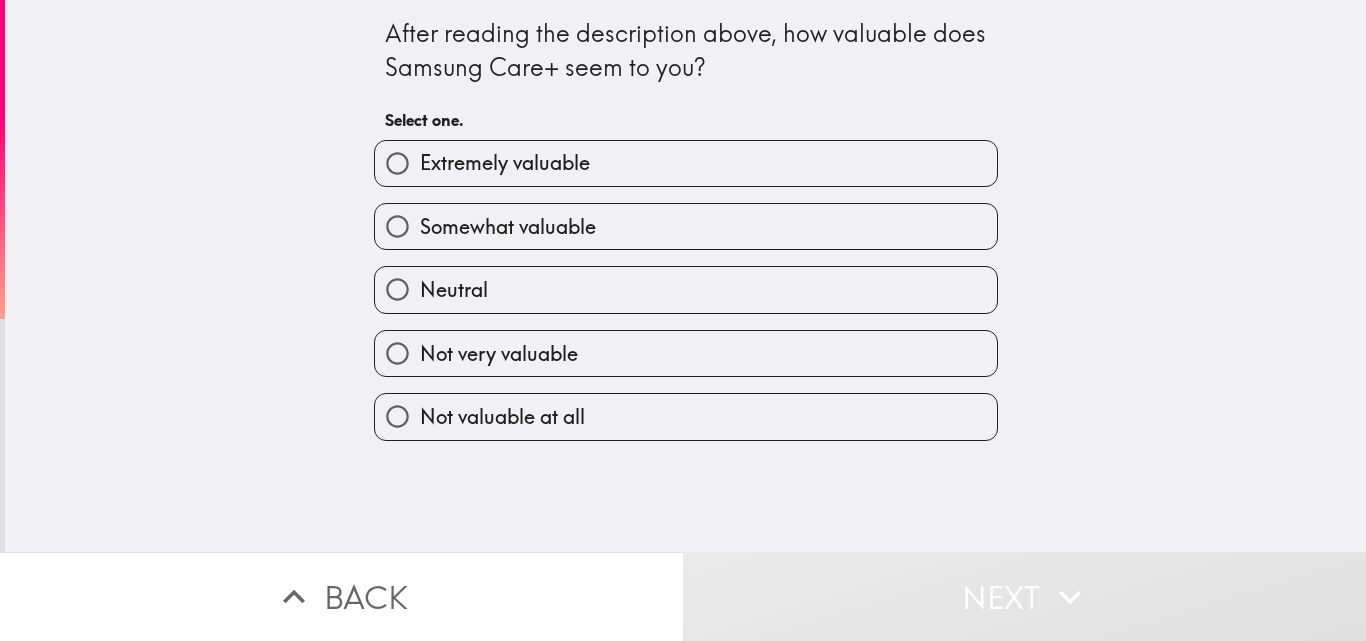 click on "Extremely valuable" at bounding box center (505, 163) 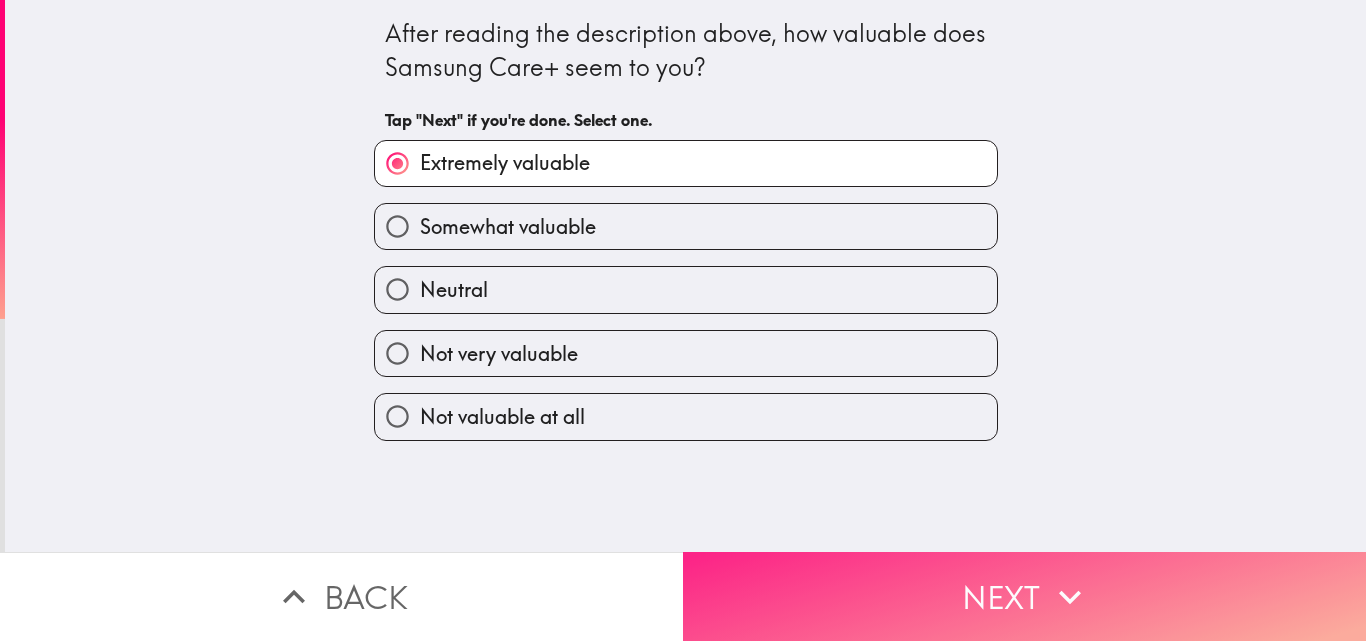click on "Next" at bounding box center (1024, 596) 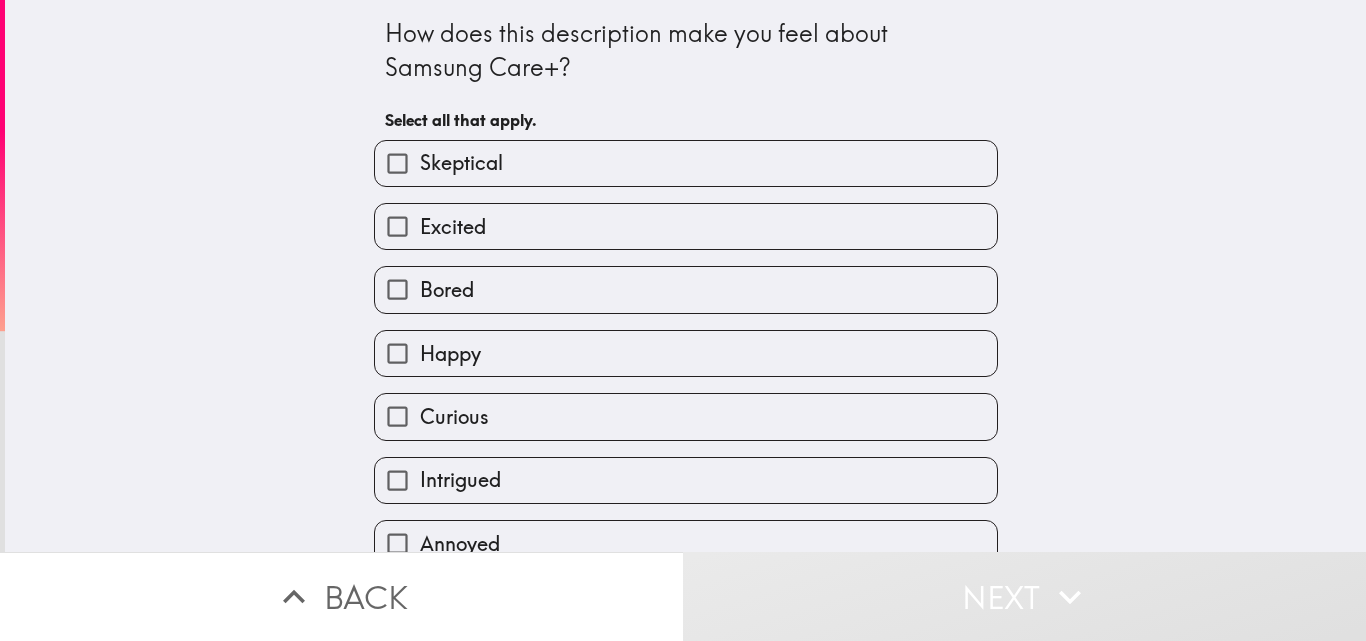 click on "Excited" at bounding box center (686, 226) 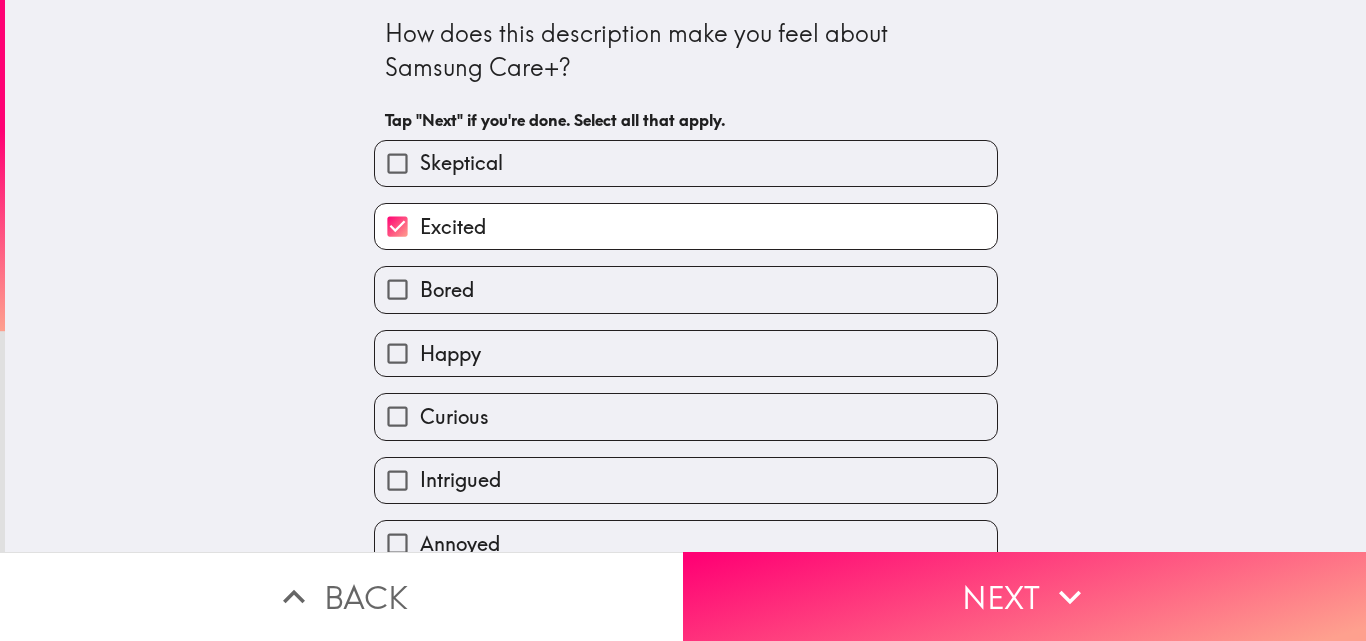 click on "Happy" at bounding box center (686, 353) 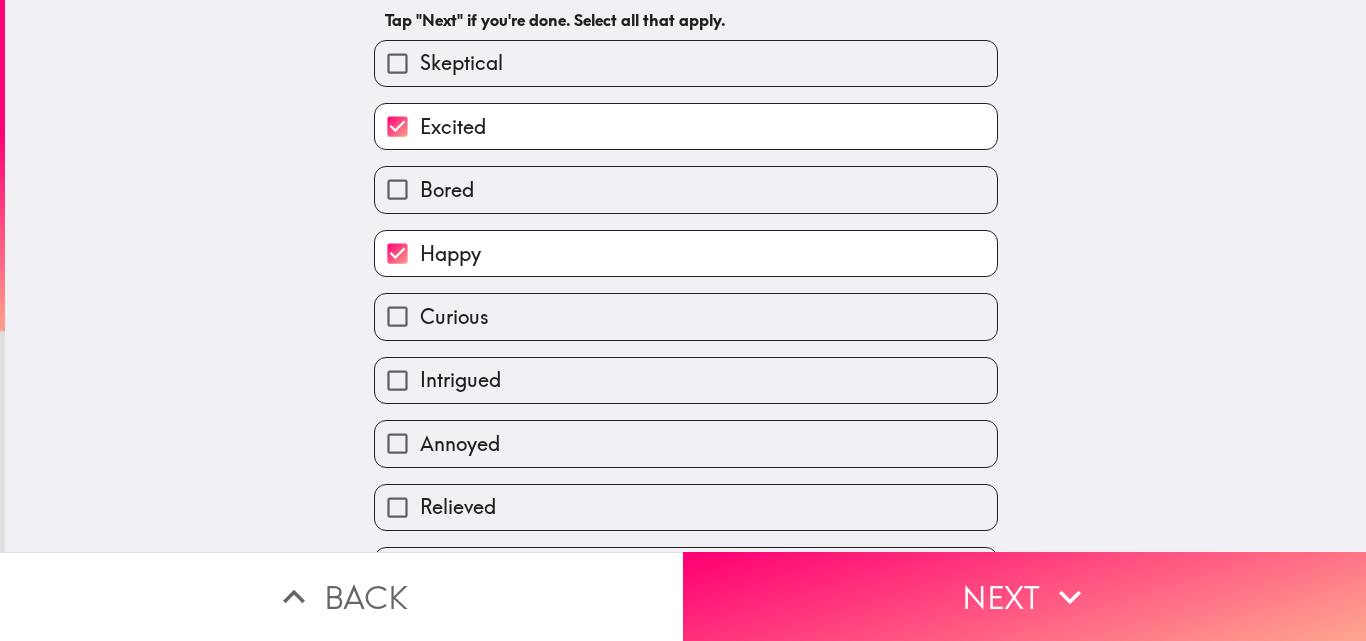 click on "Curious" at bounding box center (686, 316) 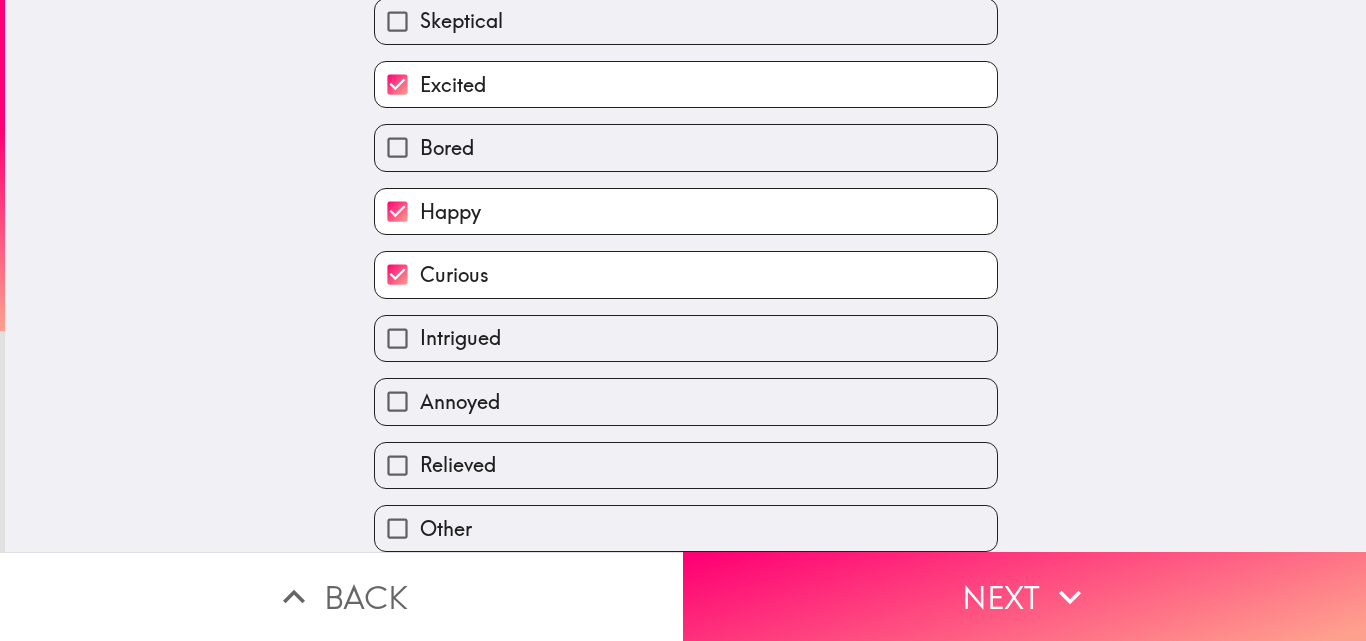 scroll, scrollTop: 159, scrollLeft: 0, axis: vertical 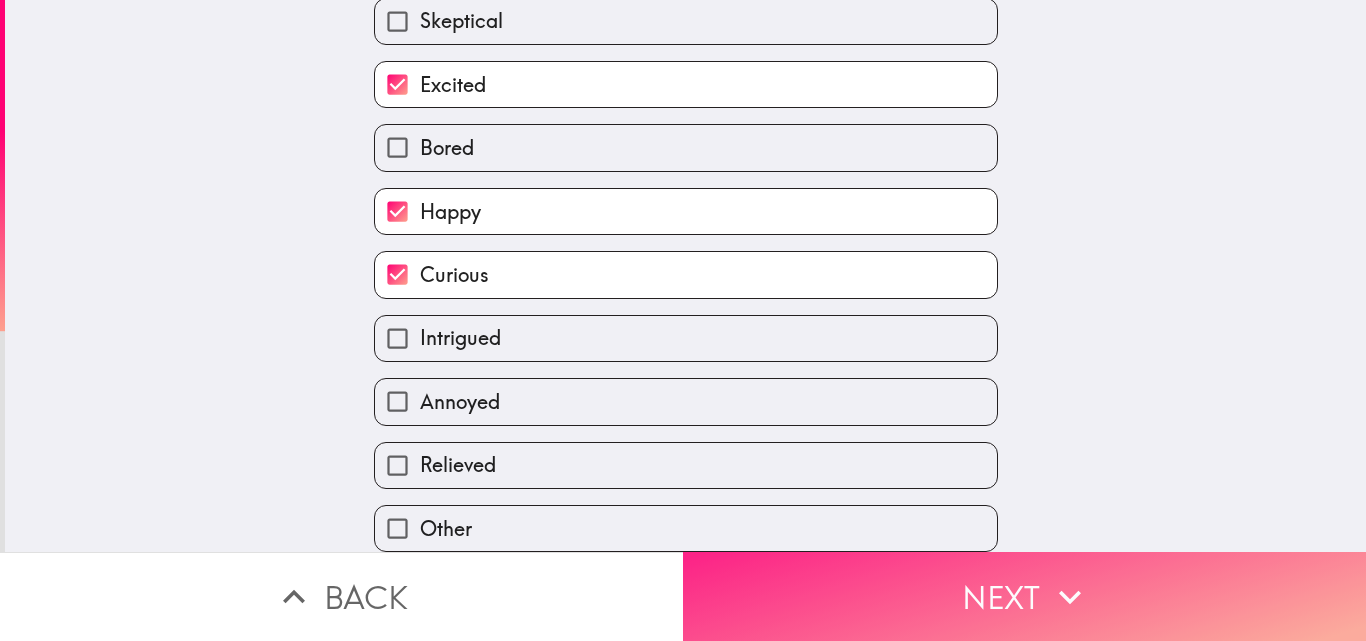 click on "Next" at bounding box center (1024, 596) 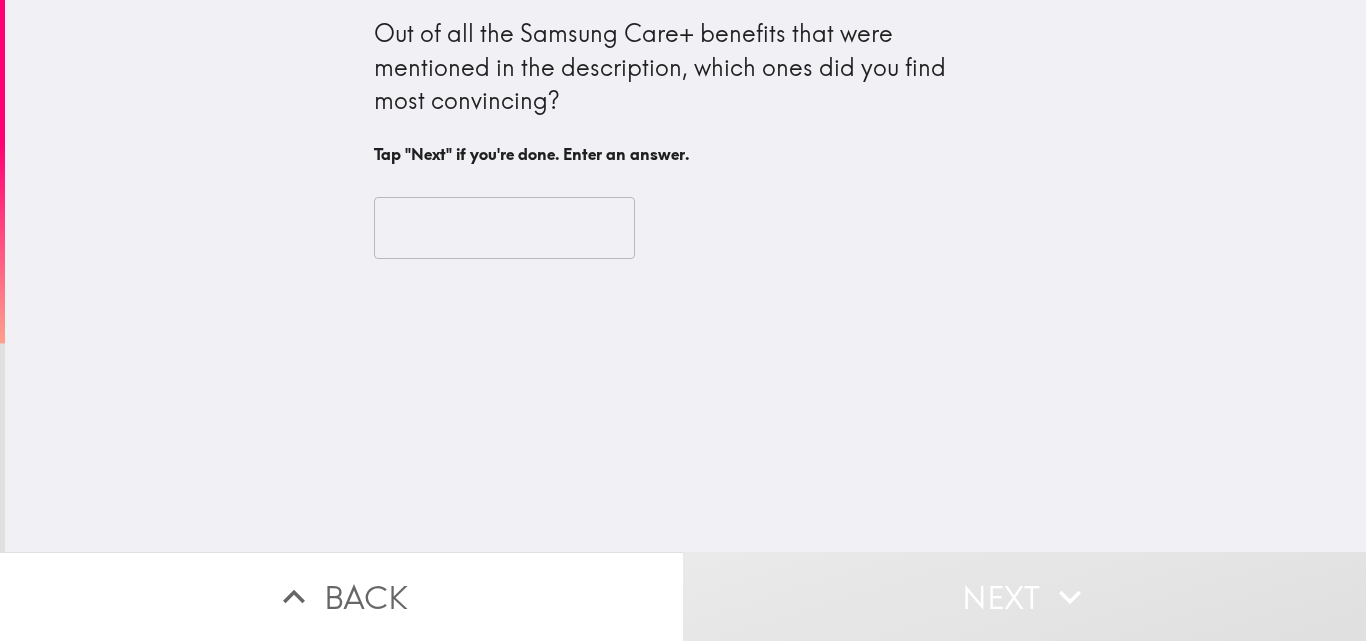 click on "Out of all the Samsung Care+ benefits that were mentioned in the description, which ones did you find most convincing? Tap "Next" if you're done.   Enter an answer. ​" at bounding box center (685, 276) 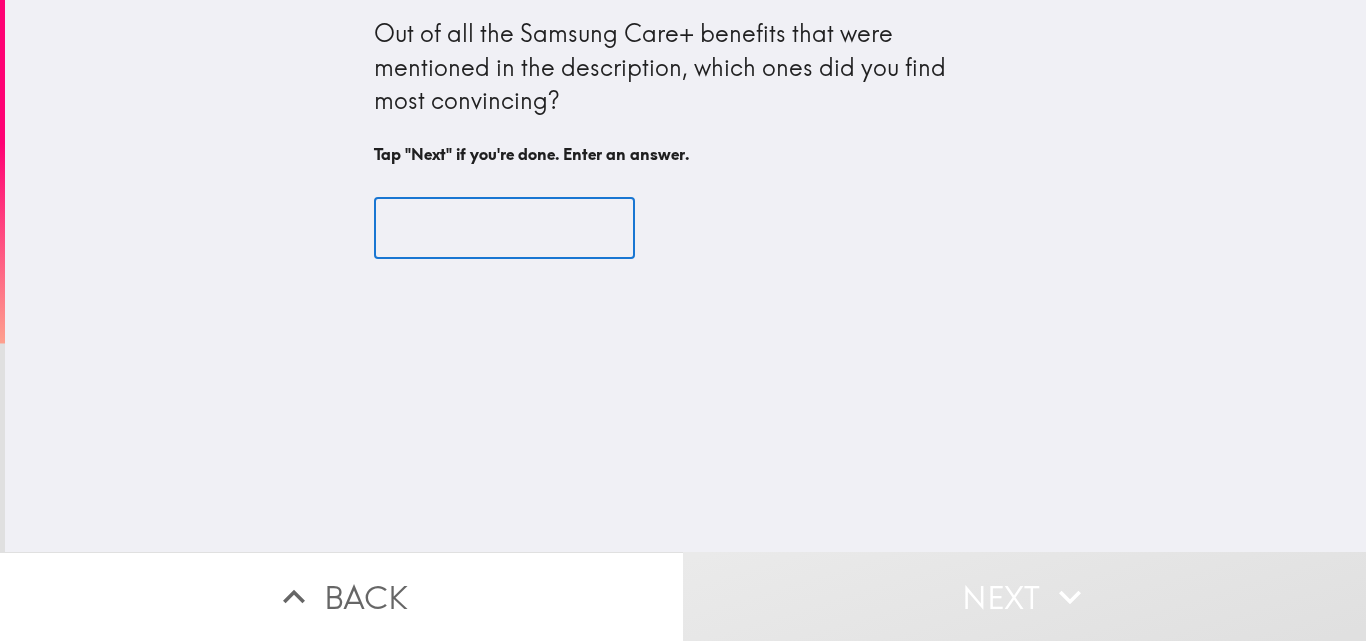 paste on "Quick accidental damage repair or replacement" 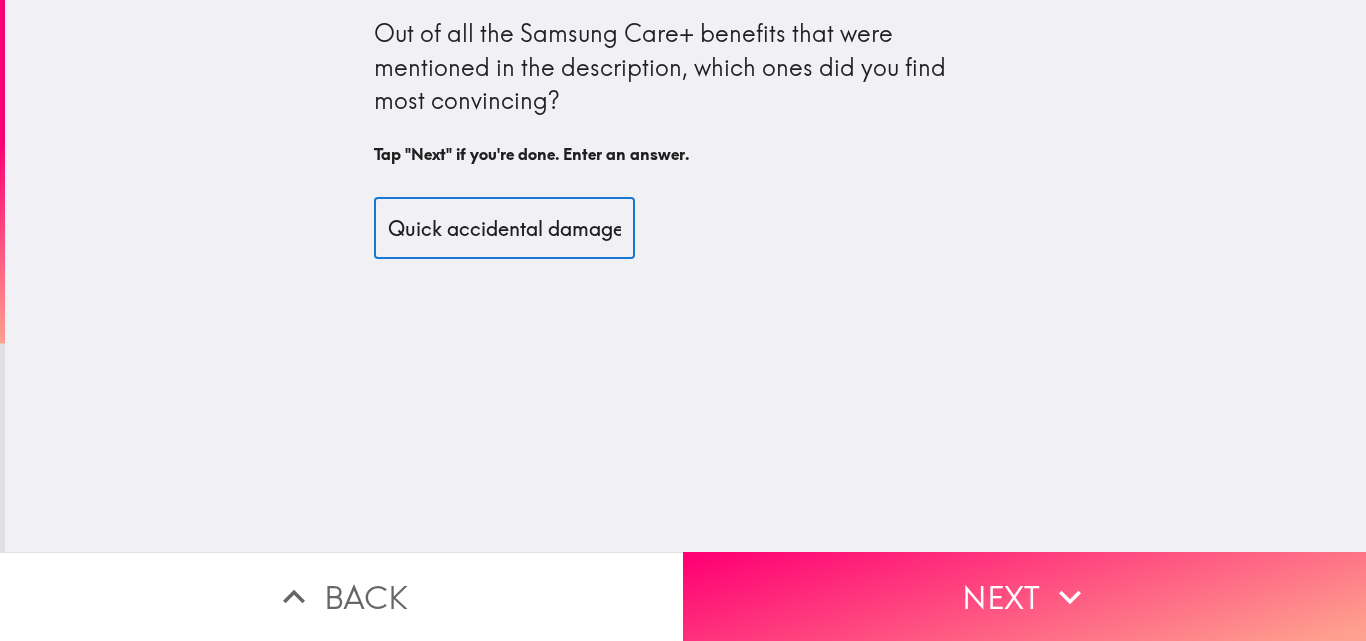 scroll, scrollTop: 0, scrollLeft: 228, axis: horizontal 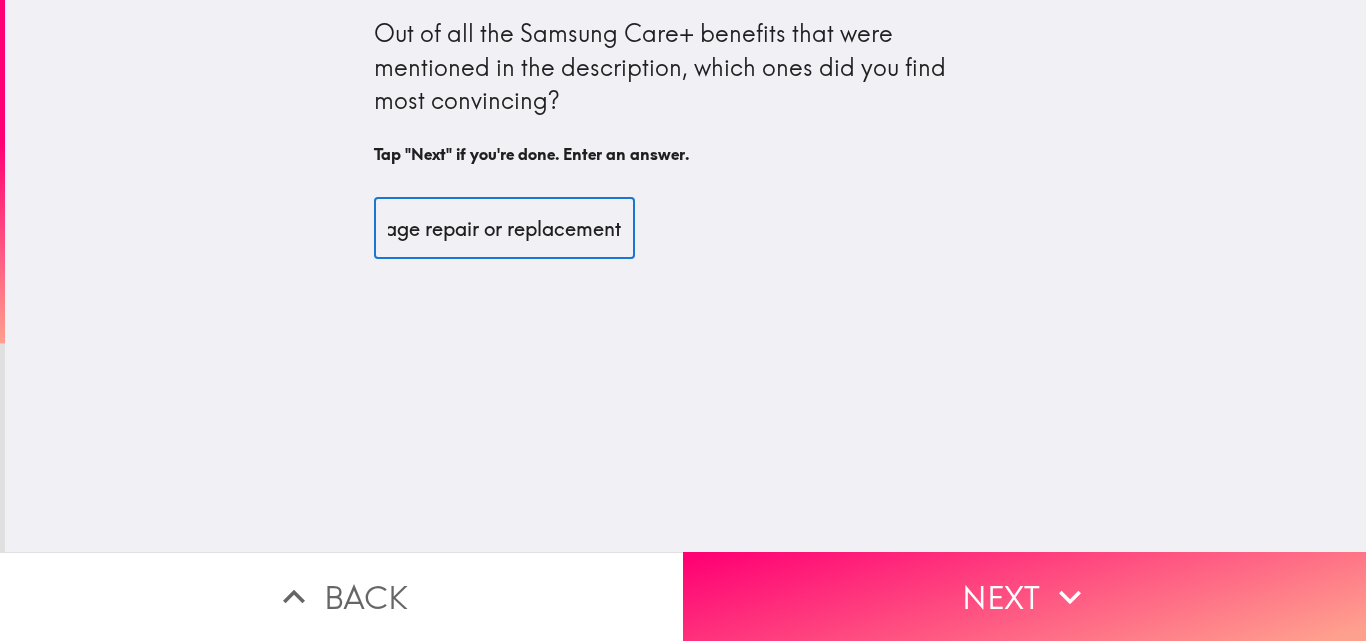 drag, startPoint x: 432, startPoint y: 227, endPoint x: 441, endPoint y: 242, distance: 17.492855 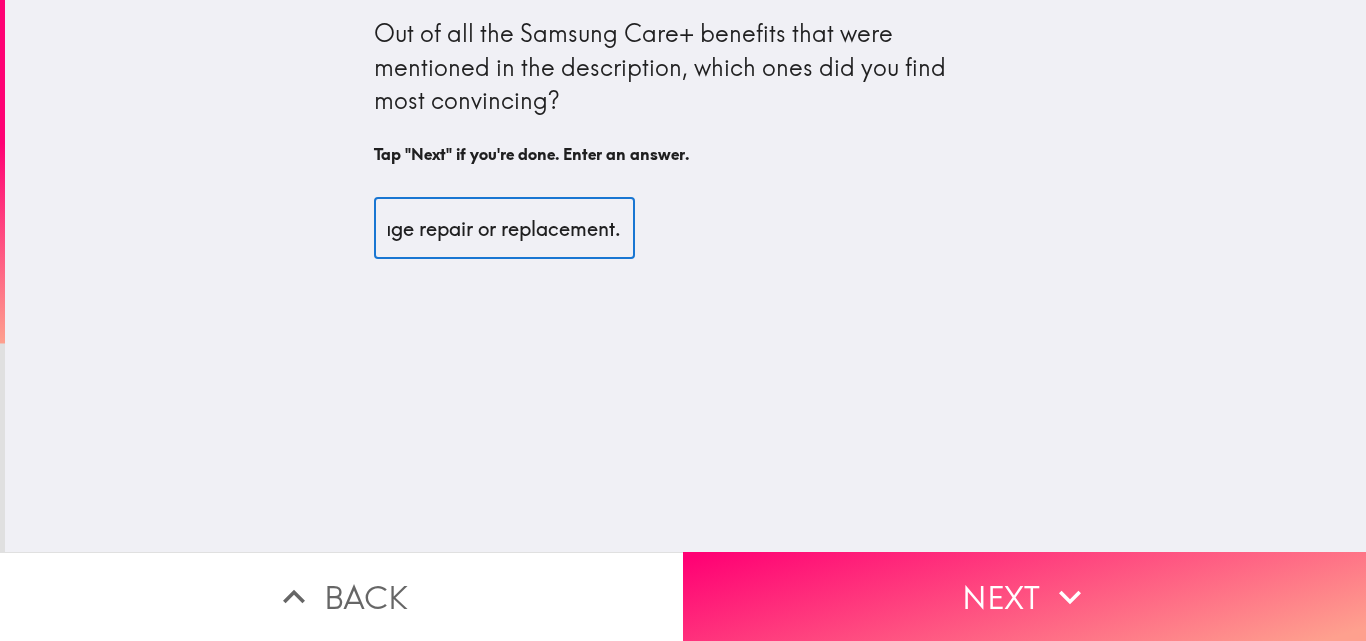 scroll, scrollTop: 0, scrollLeft: 233, axis: horizontal 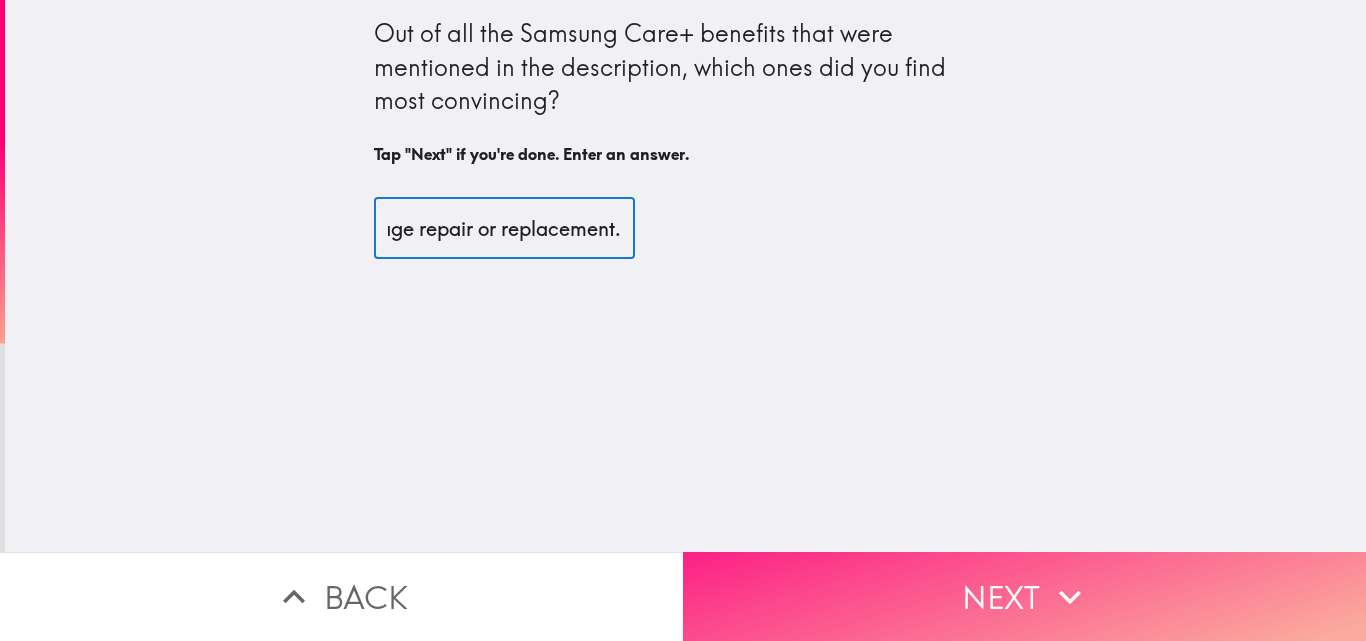 type on "Quick accidental damage repair or replacement." 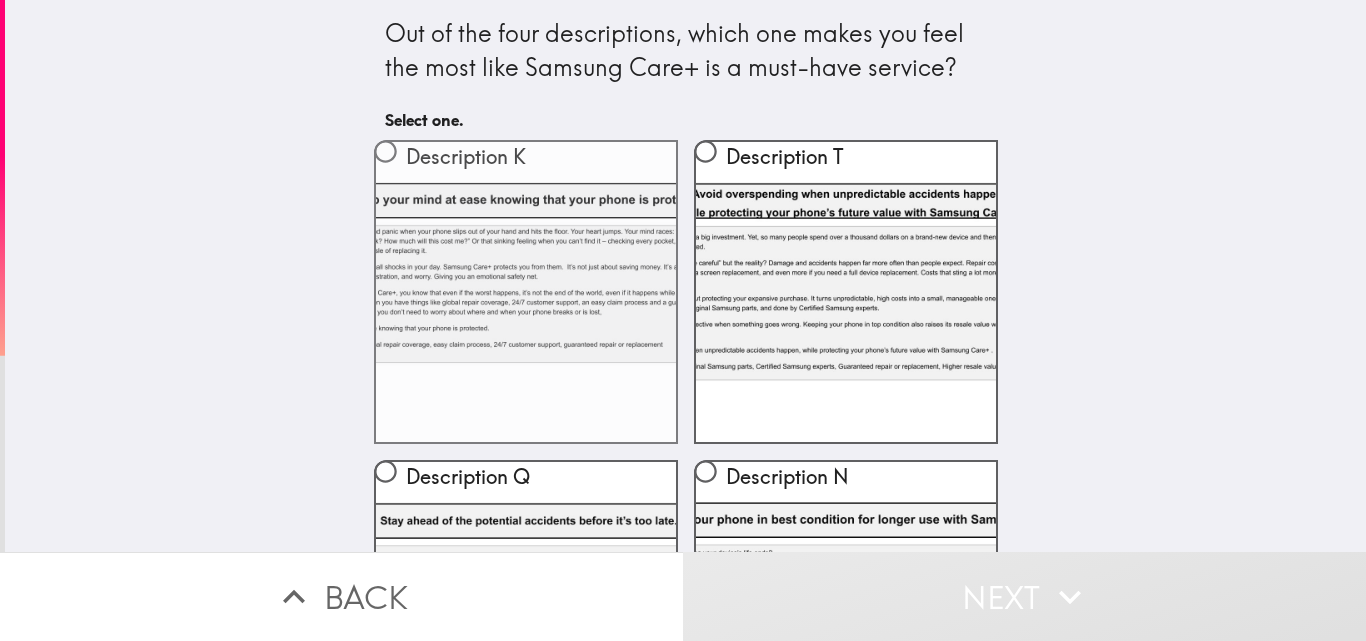 scroll, scrollTop: 229, scrollLeft: 0, axis: vertical 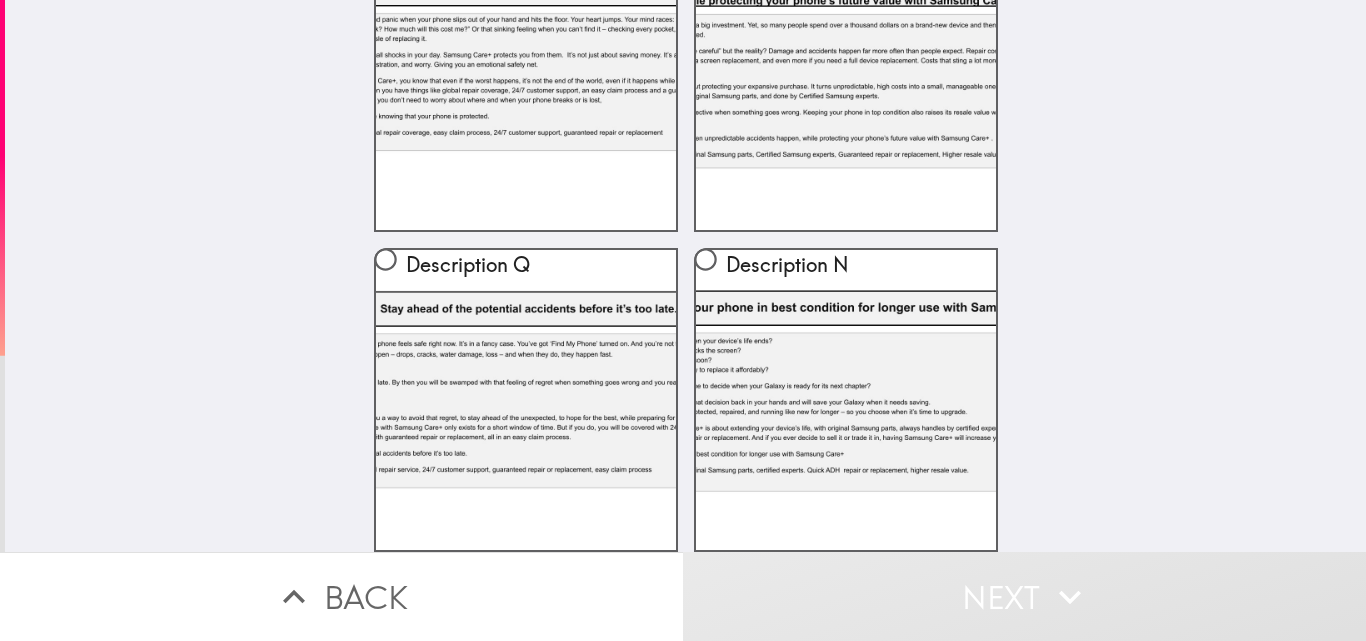 click on "Out of the four descriptions, which one makes you feel the most like Samsung Care+ is a must-have service? Select one. Description K Description T Description Q Description N" at bounding box center [685, 64] 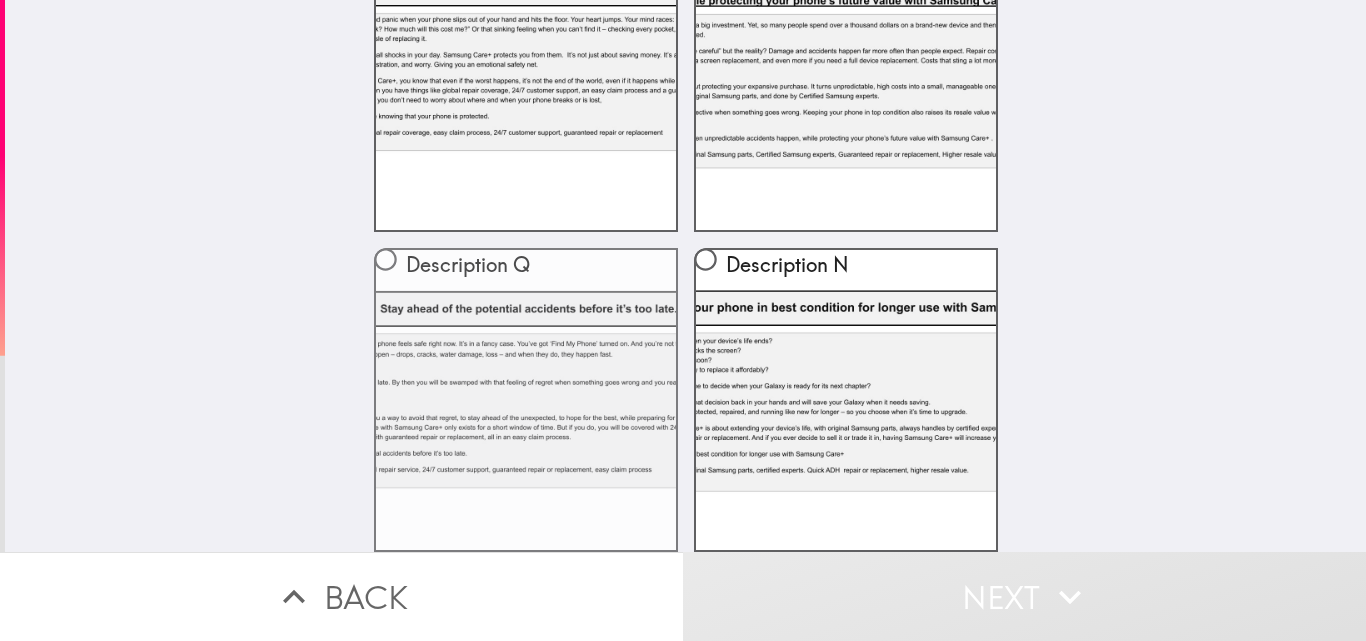 click on "Description Q" at bounding box center [526, 269] 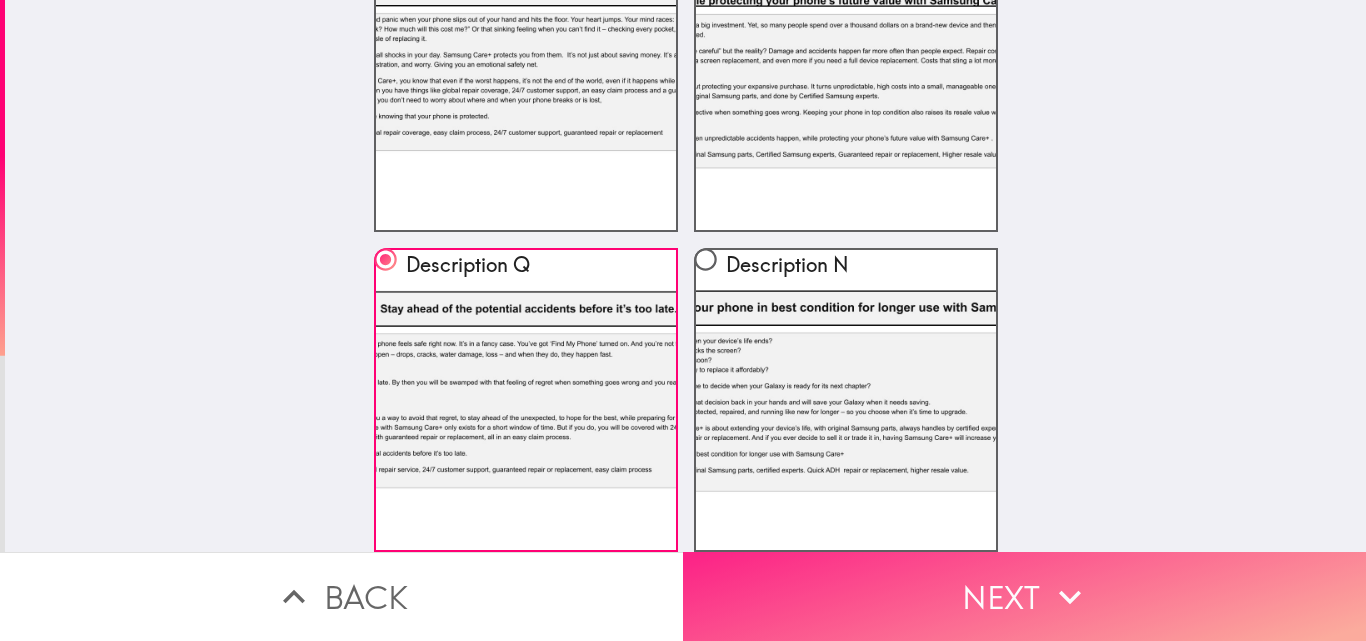 click on "Next" at bounding box center [1024, 596] 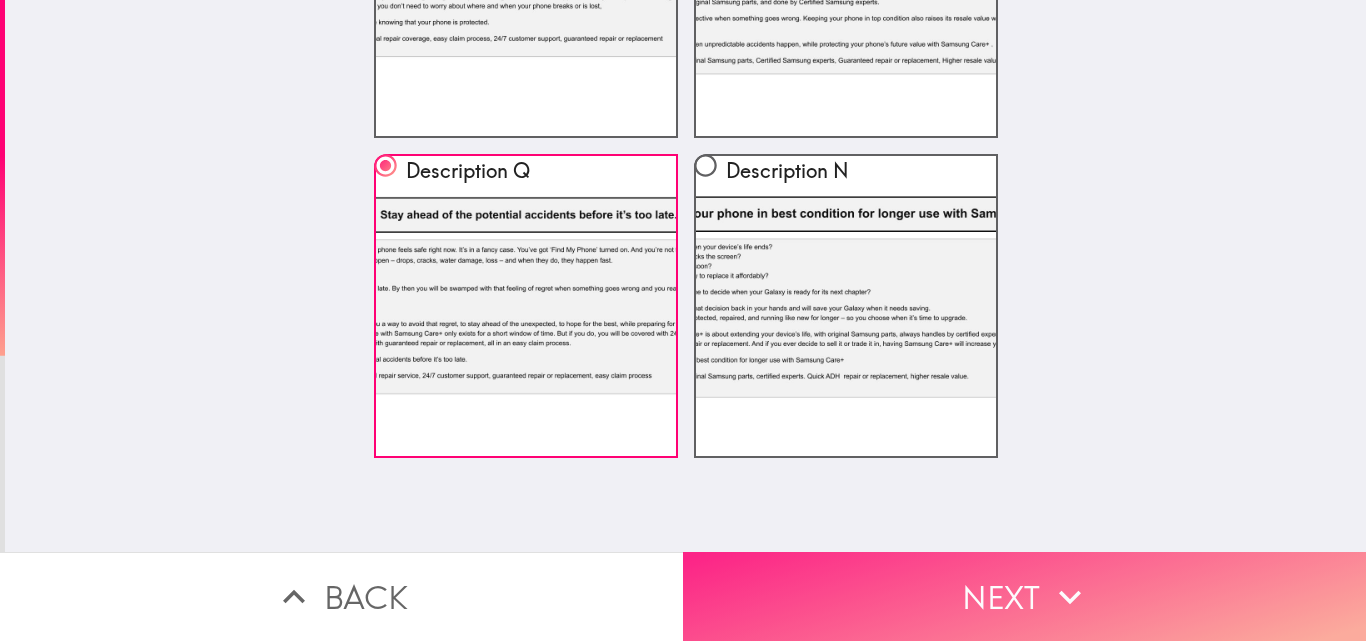 scroll, scrollTop: 0, scrollLeft: 0, axis: both 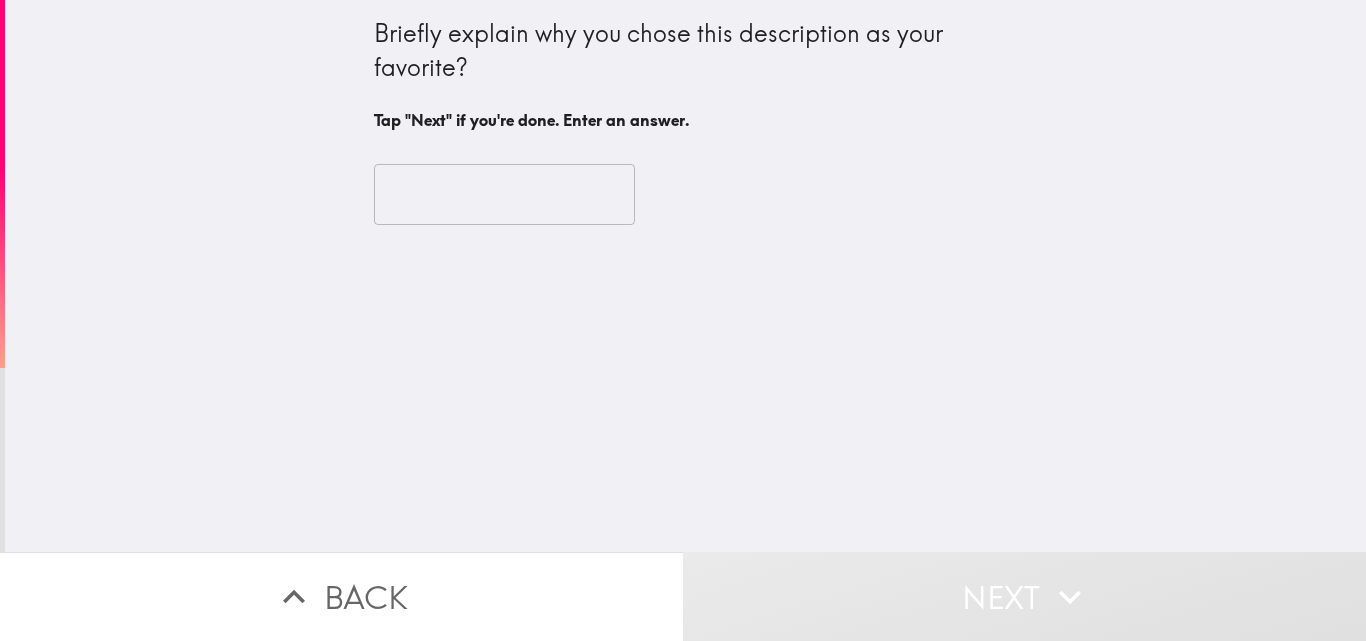 drag, startPoint x: 343, startPoint y: 19, endPoint x: 463, endPoint y: 49, distance: 123.69317 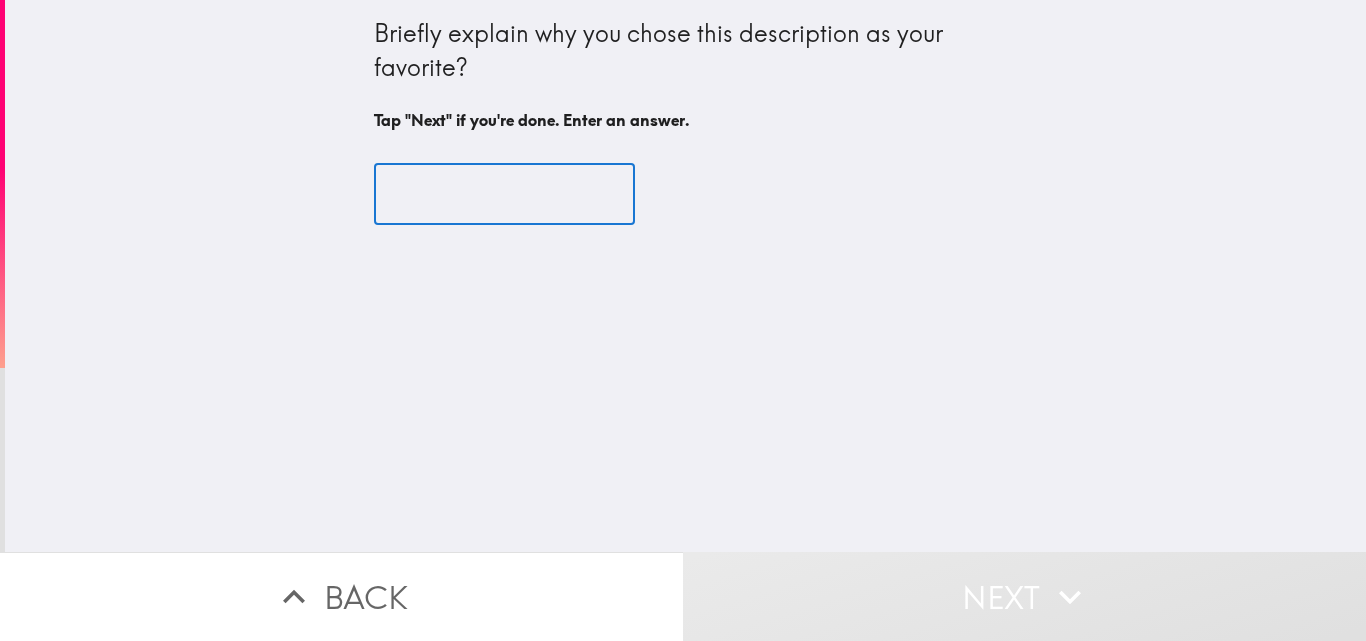 paste on "Fast fix" 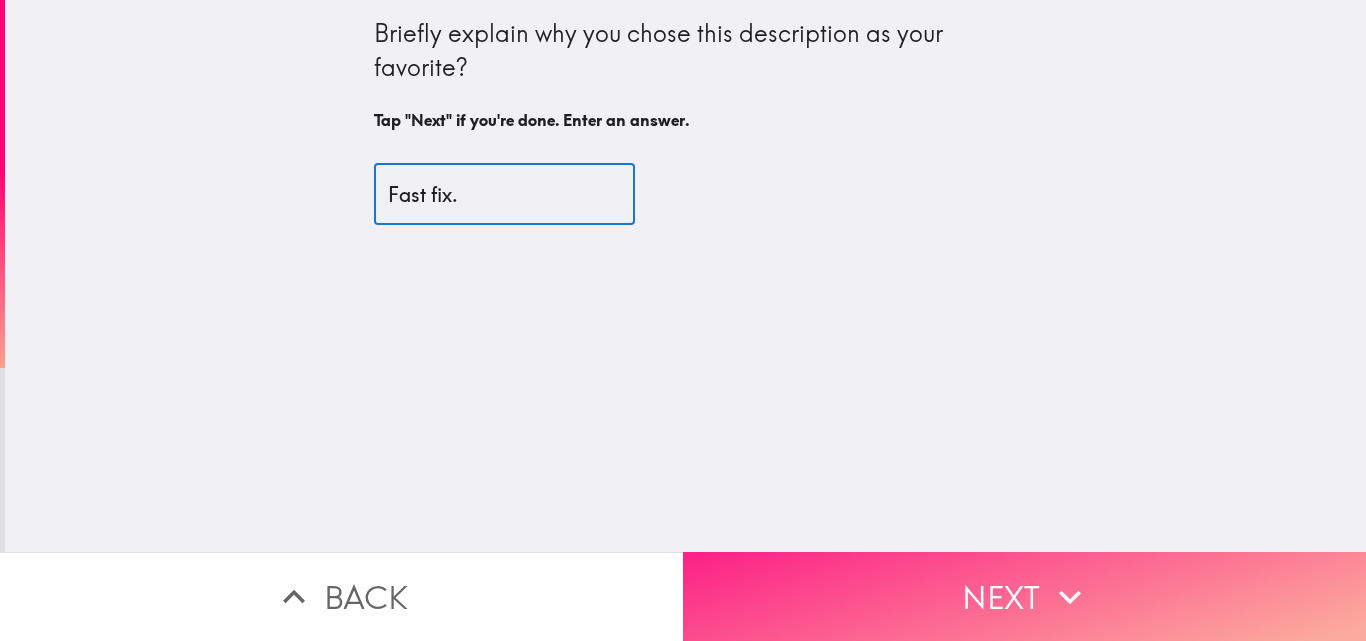 type on "Fast fix." 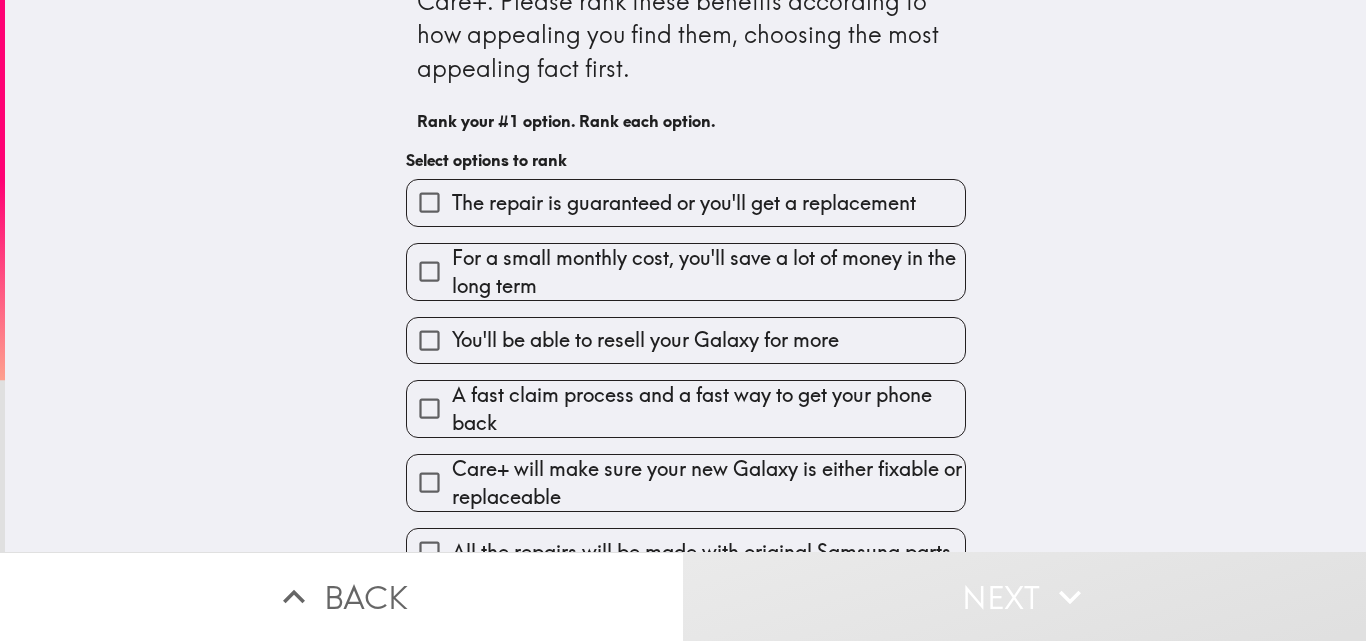 scroll, scrollTop: 100, scrollLeft: 0, axis: vertical 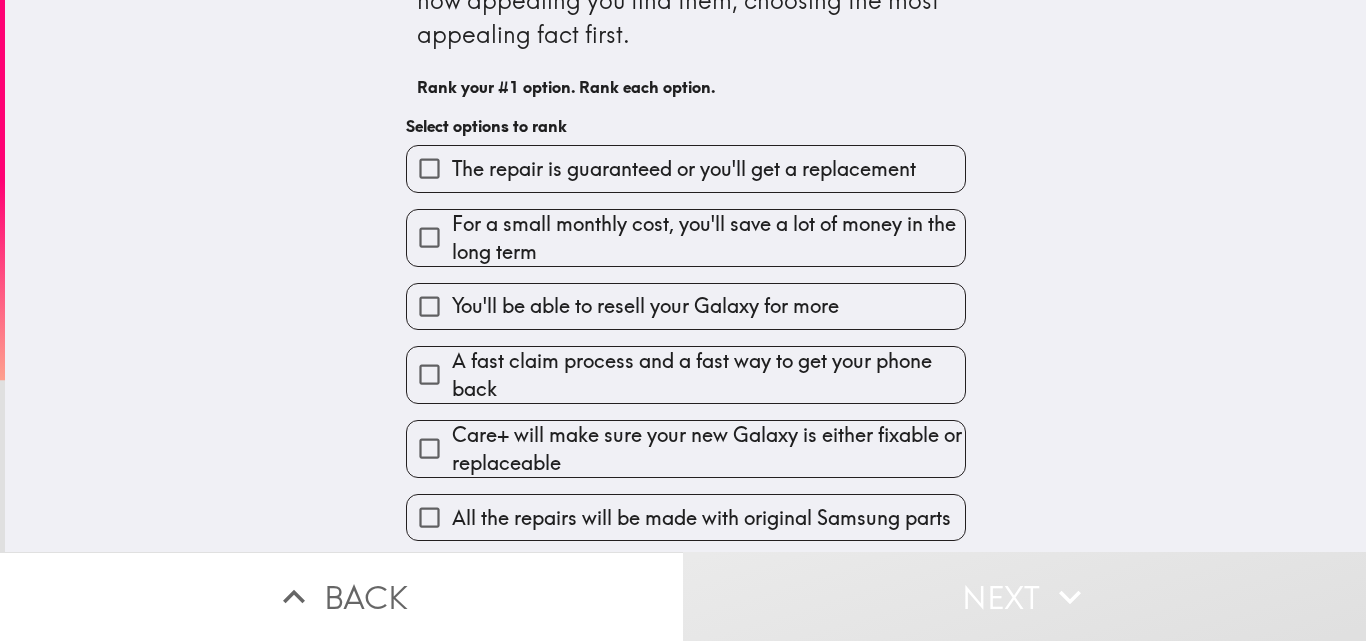 click on "Care+ will make sure your new Galaxy is either fixable or replaceable" at bounding box center (708, 449) 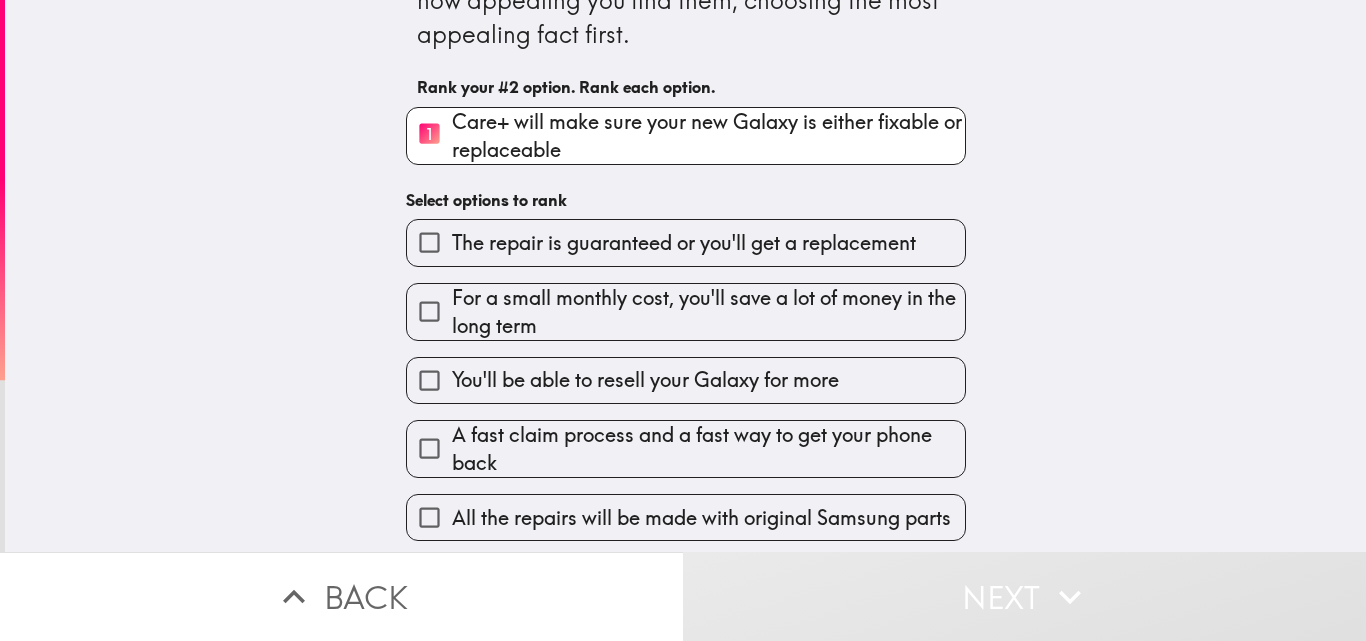 click on "A fast claim process and a fast way to get your phone back" at bounding box center [708, 449] 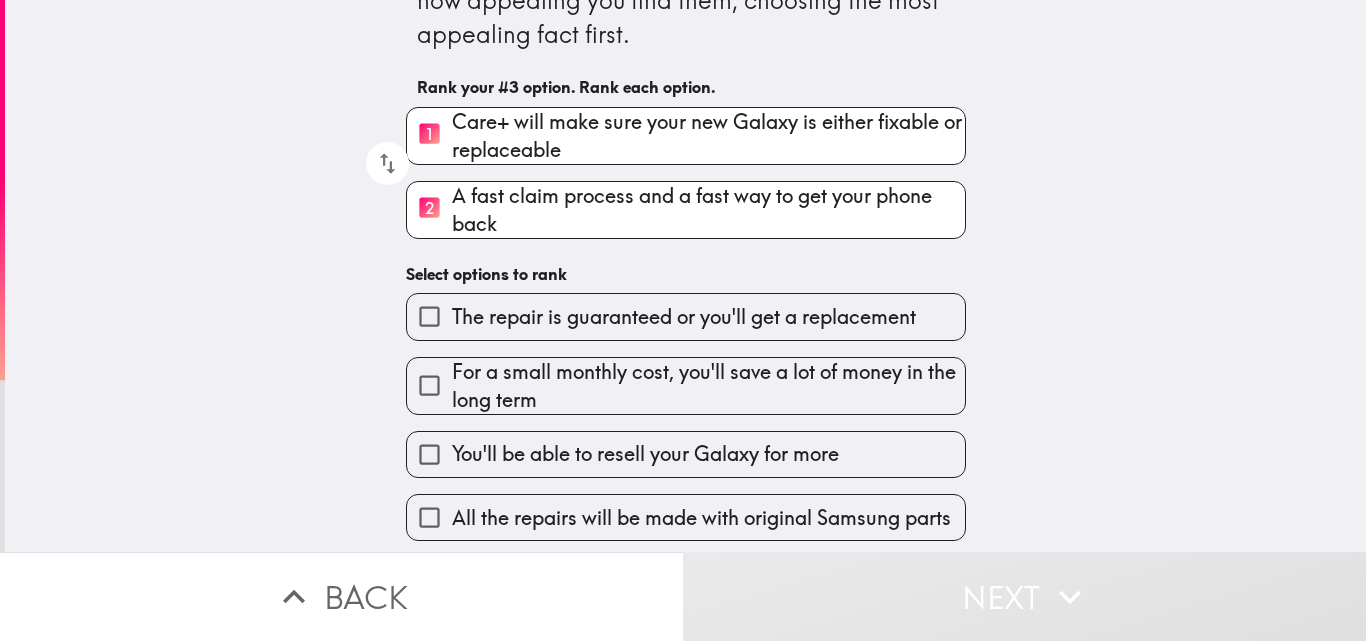 scroll, scrollTop: 297, scrollLeft: 0, axis: vertical 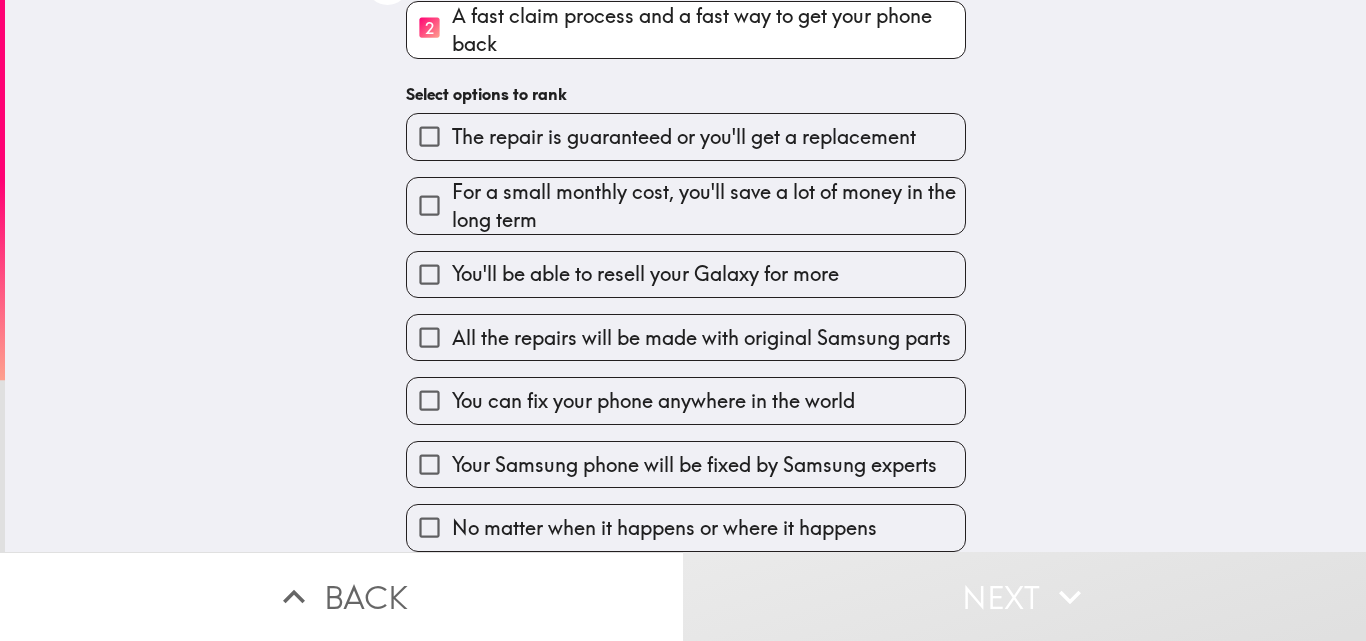 click on "All the repairs will be made with original Samsung parts" at bounding box center [686, 337] 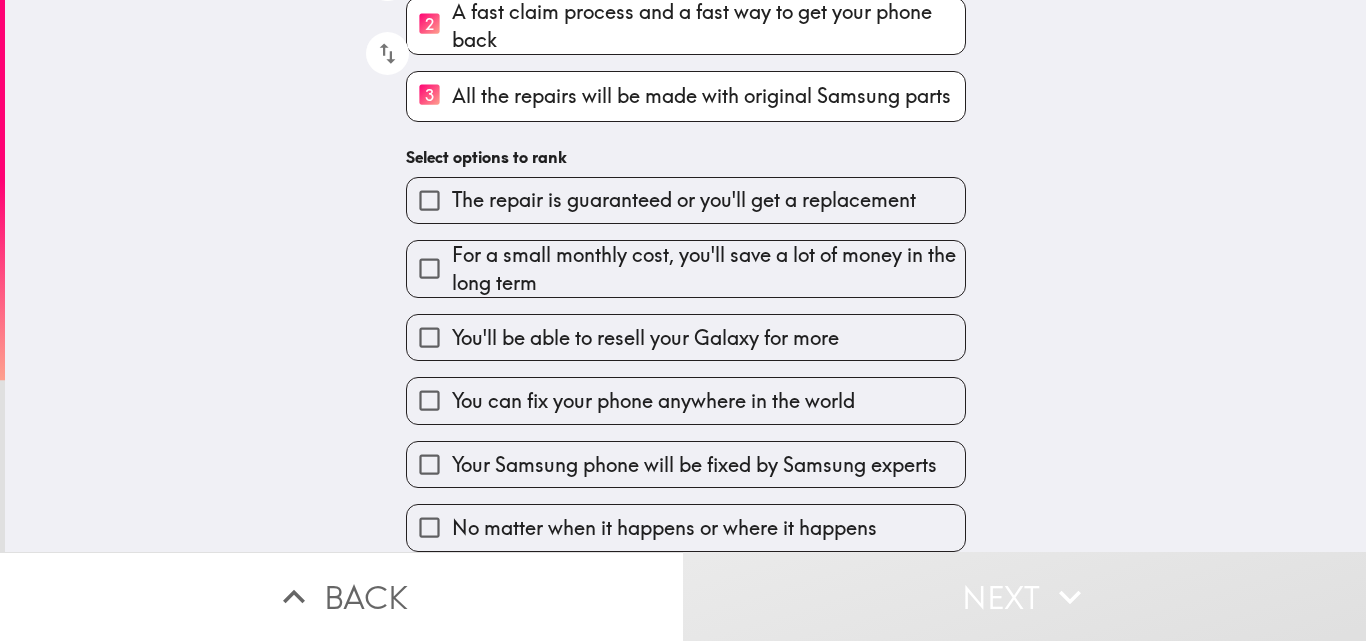 scroll, scrollTop: 301, scrollLeft: 0, axis: vertical 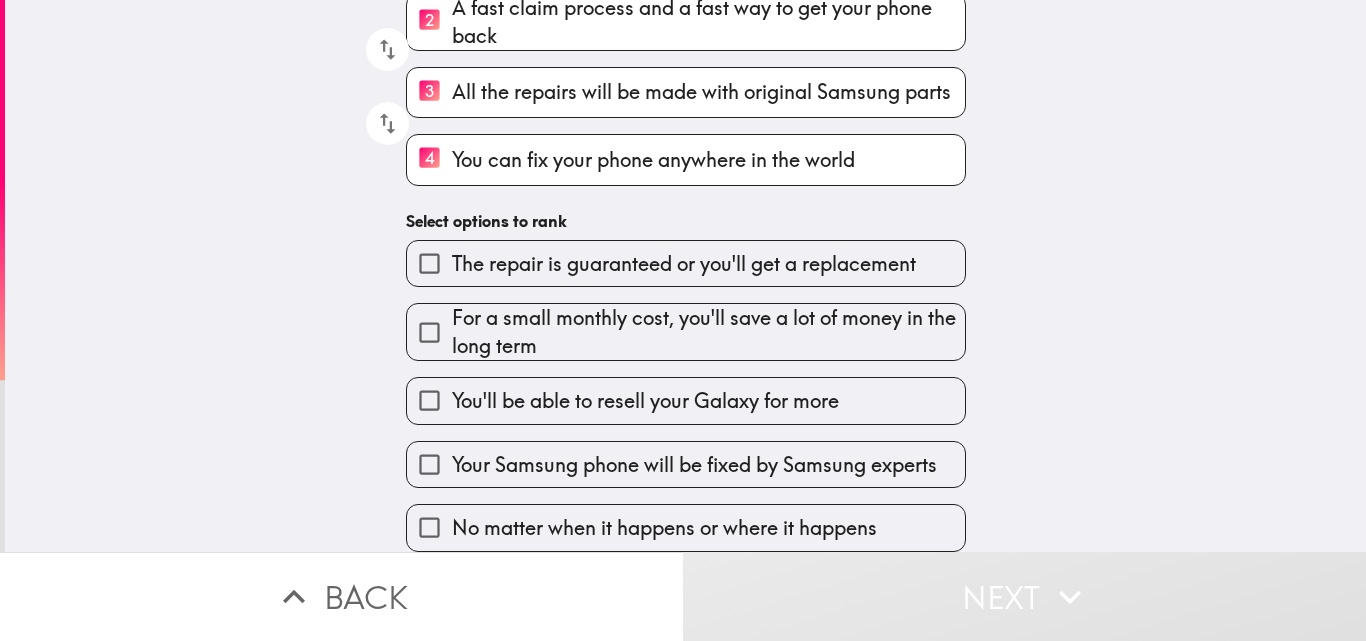 click on "Your Samsung phone will be fixed by Samsung experts" at bounding box center (694, 465) 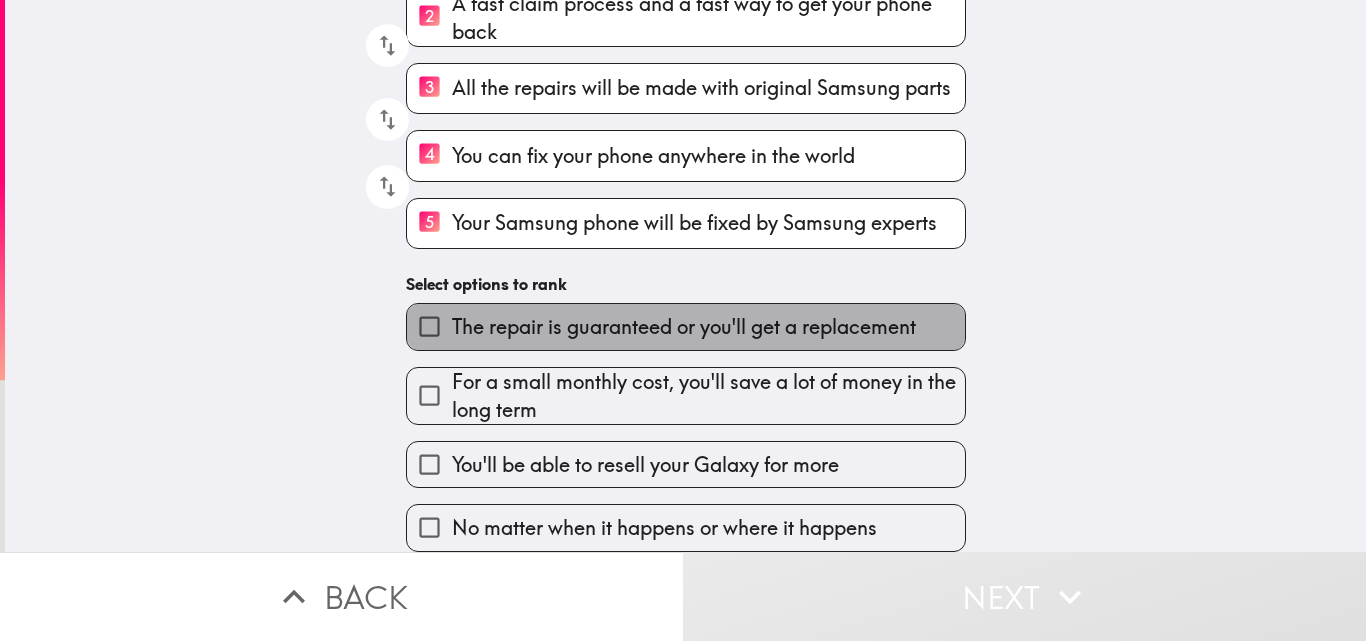 click on "The repair is guaranteed or you'll get a replacement" at bounding box center (684, 327) 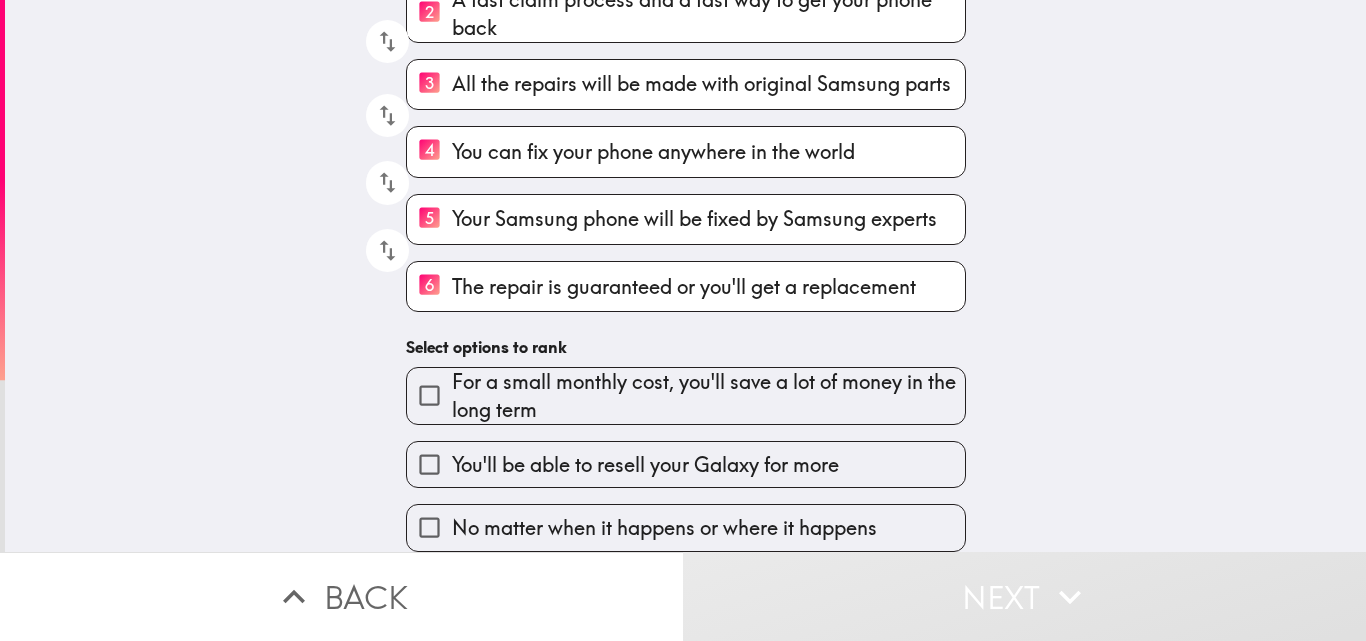 scroll, scrollTop: 313, scrollLeft: 0, axis: vertical 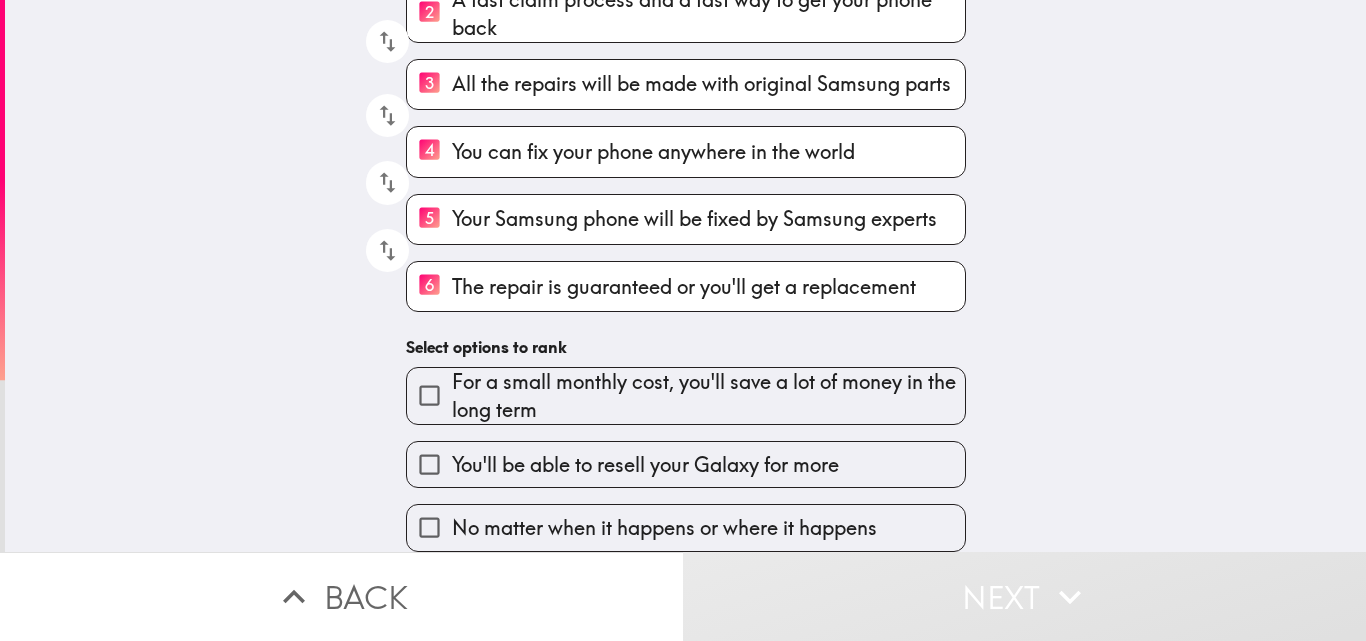 click on "You'll be able to resell your Galaxy for more" at bounding box center [645, 465] 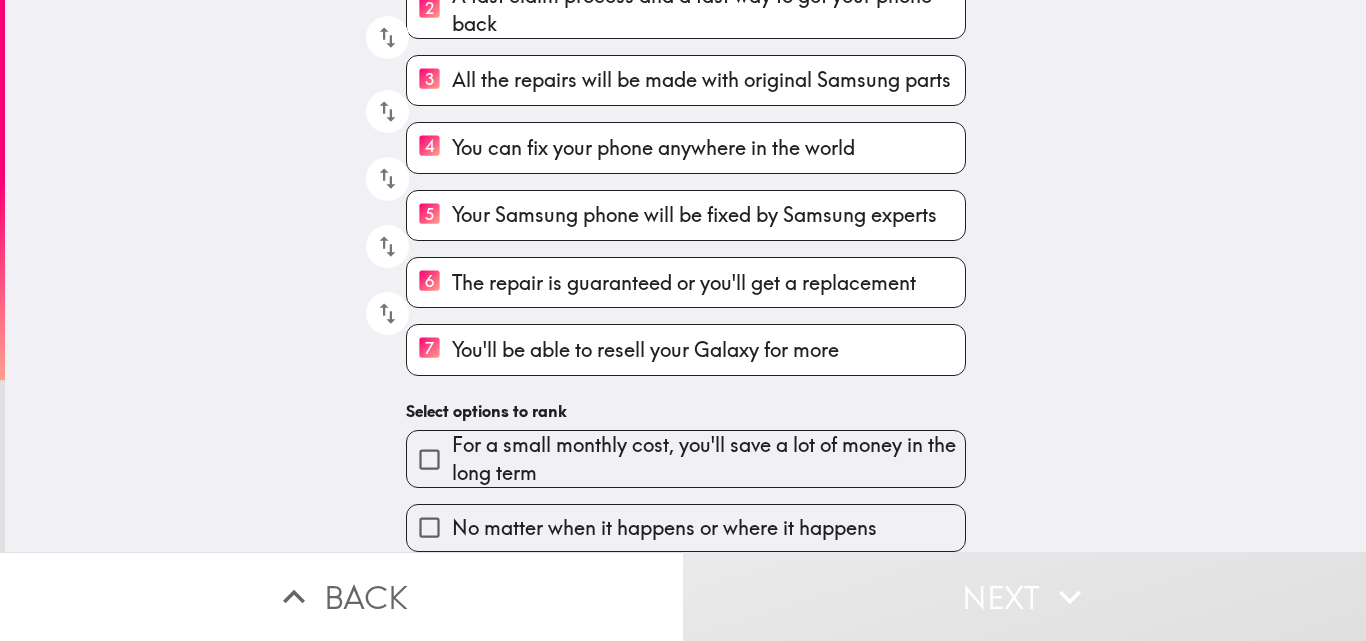 drag, startPoint x: 477, startPoint y: 421, endPoint x: 503, endPoint y: 479, distance: 63.560993 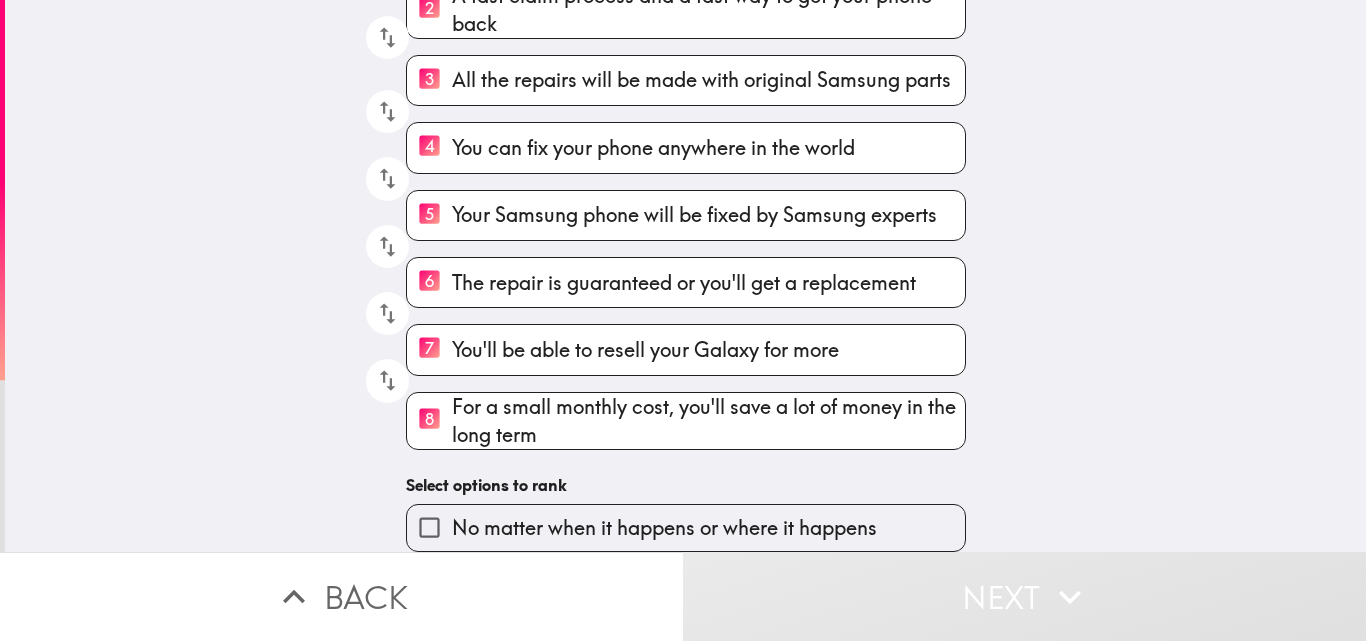 click on "No matter when it happens or where it happens" at bounding box center [664, 528] 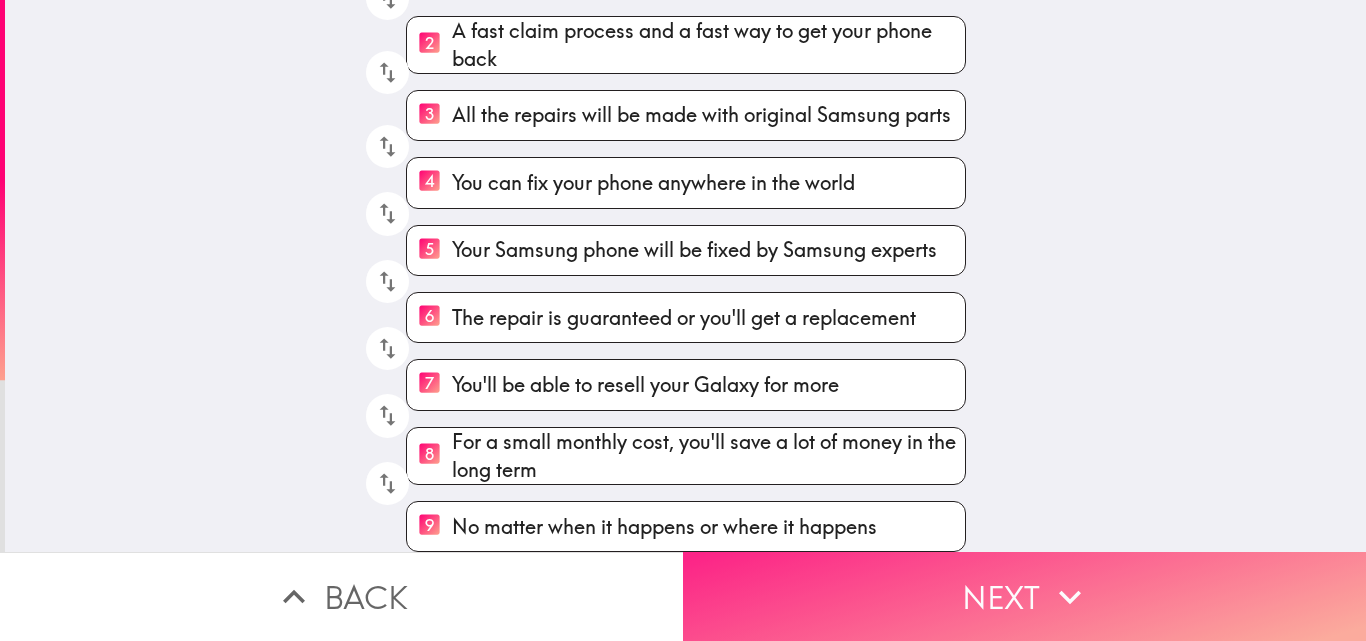 click on "Next" at bounding box center (1024, 596) 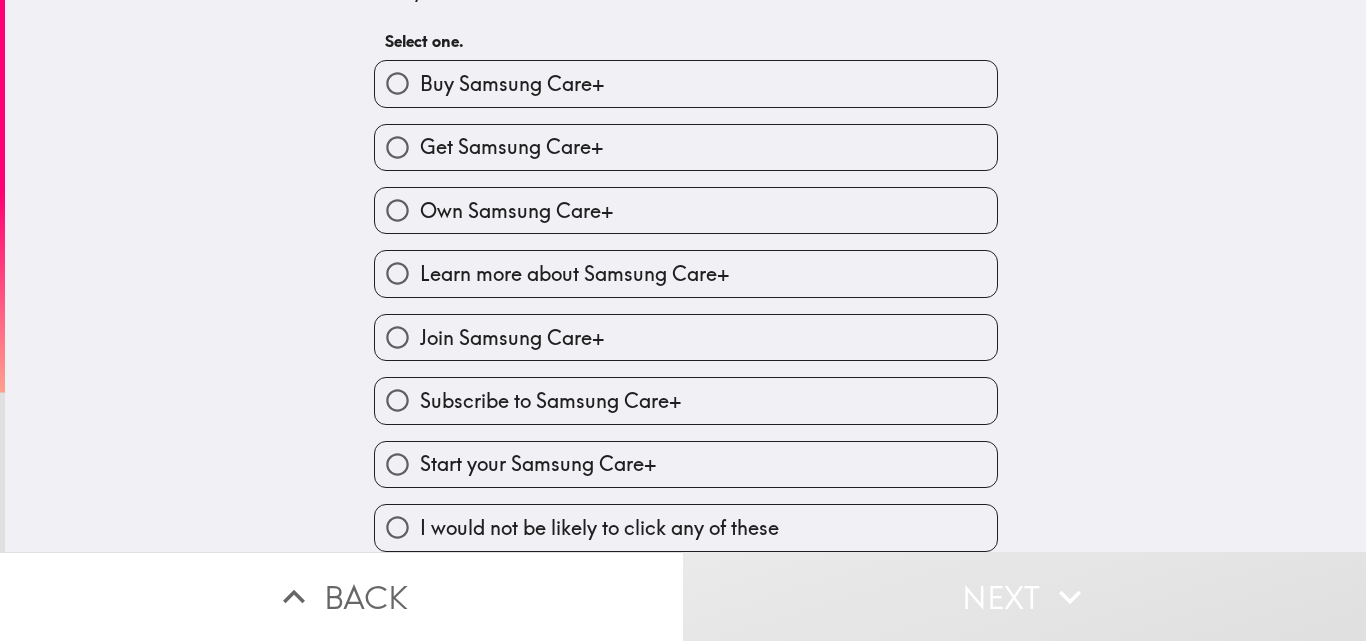 scroll, scrollTop: 130, scrollLeft: 0, axis: vertical 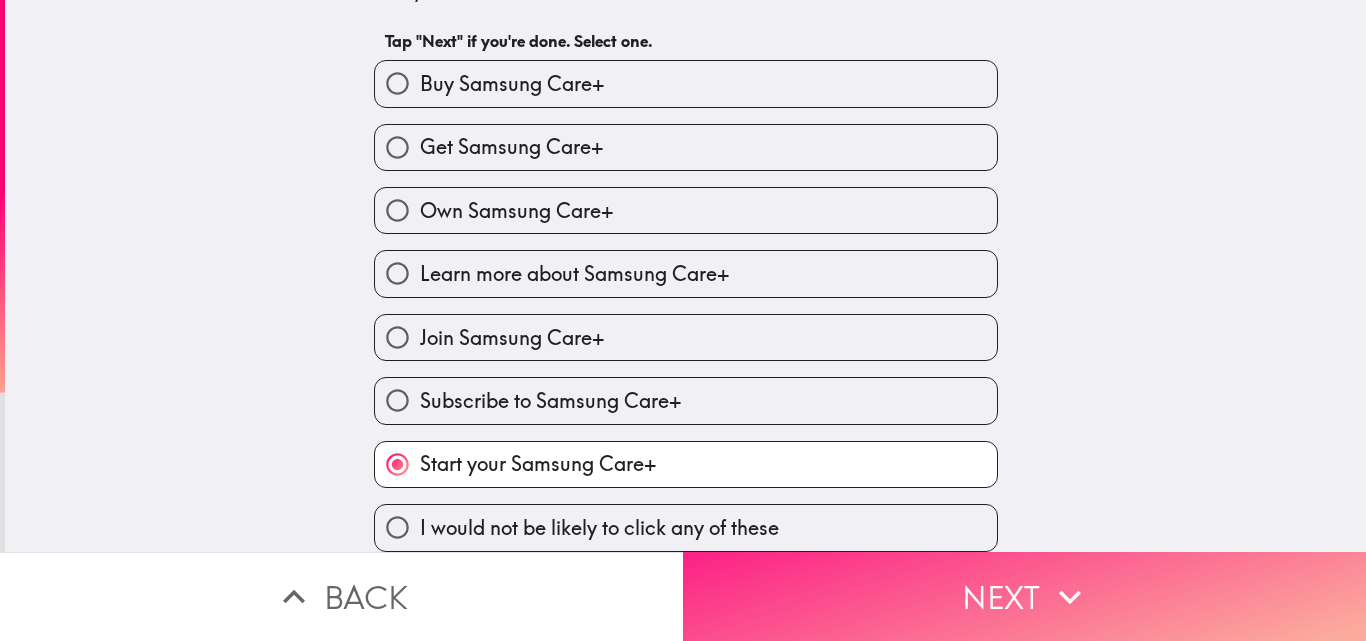 click on "Next" at bounding box center [1024, 596] 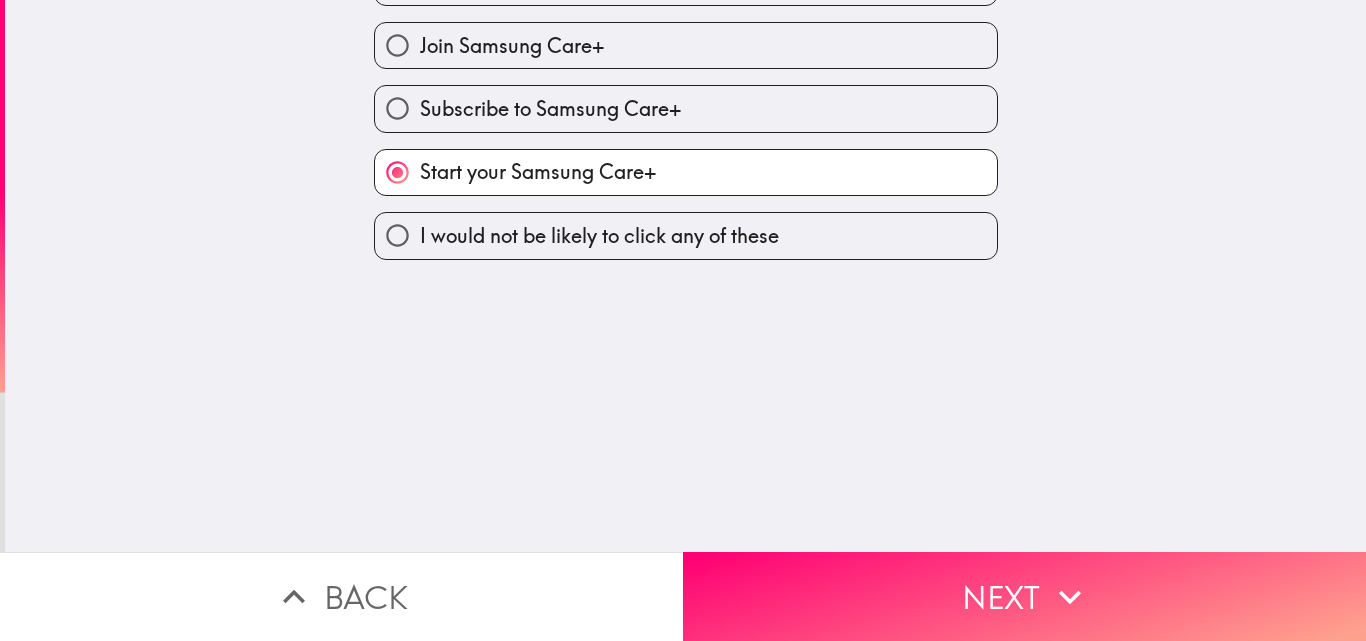 scroll, scrollTop: 0, scrollLeft: 0, axis: both 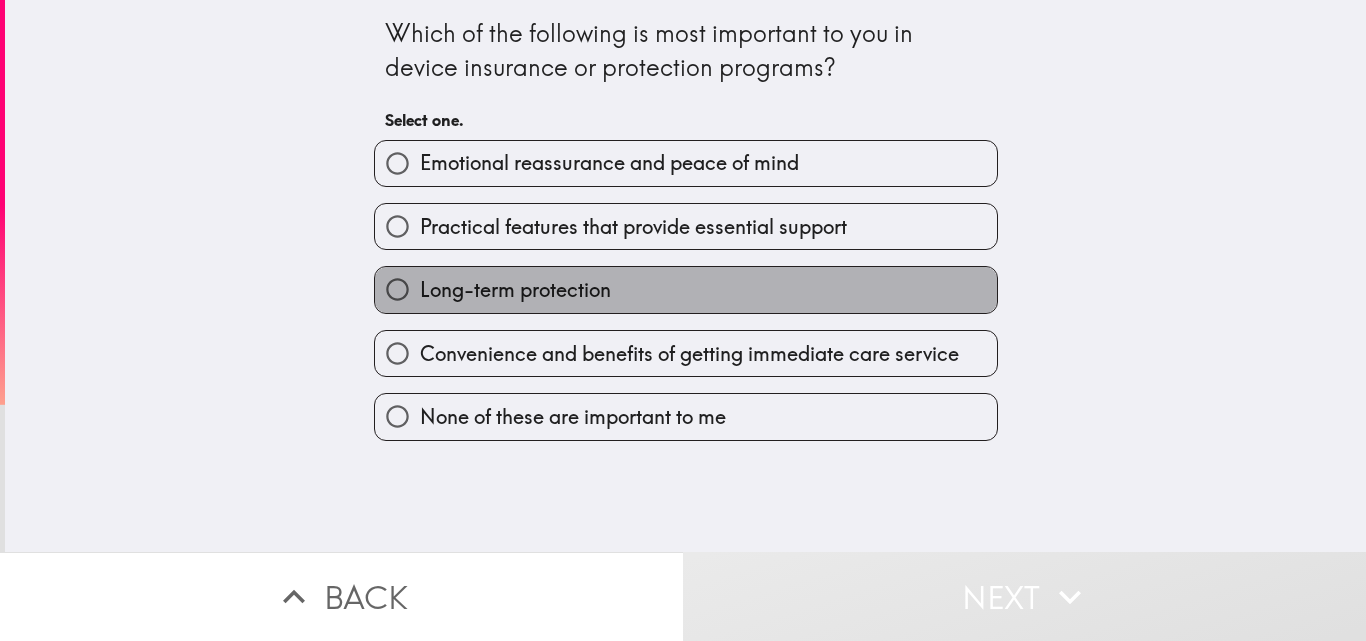 click on "Long-term protection" at bounding box center (686, 289) 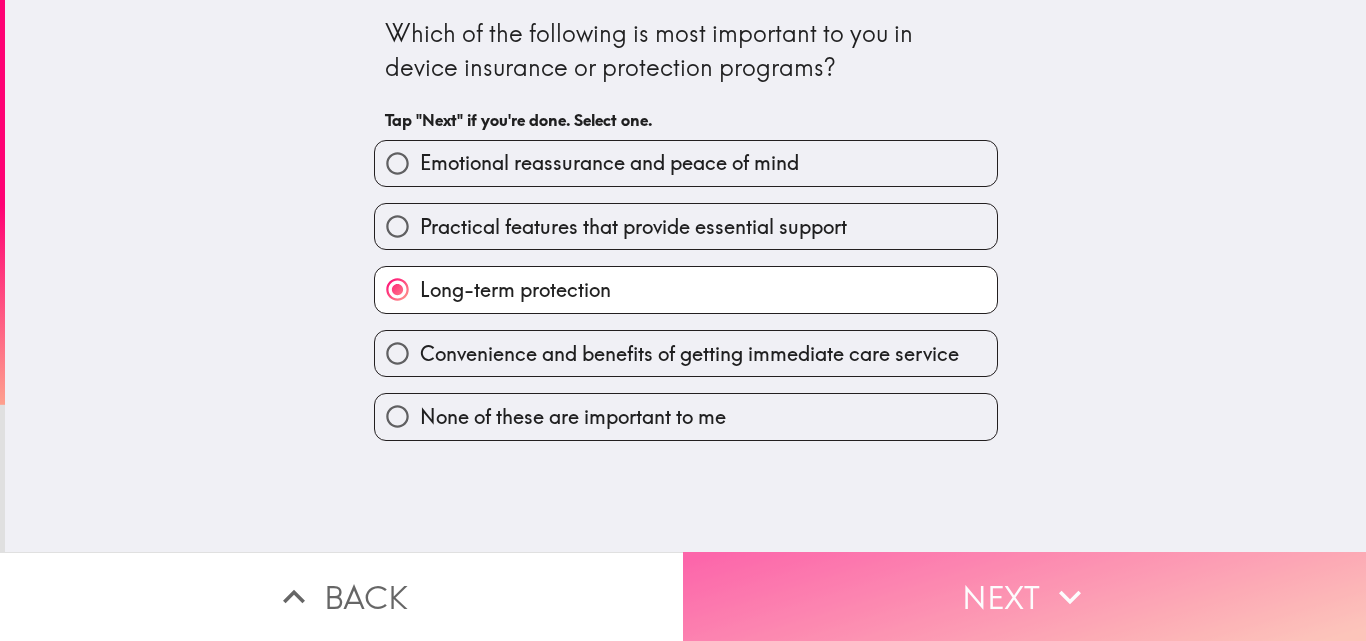 click on "Next" at bounding box center [1024, 596] 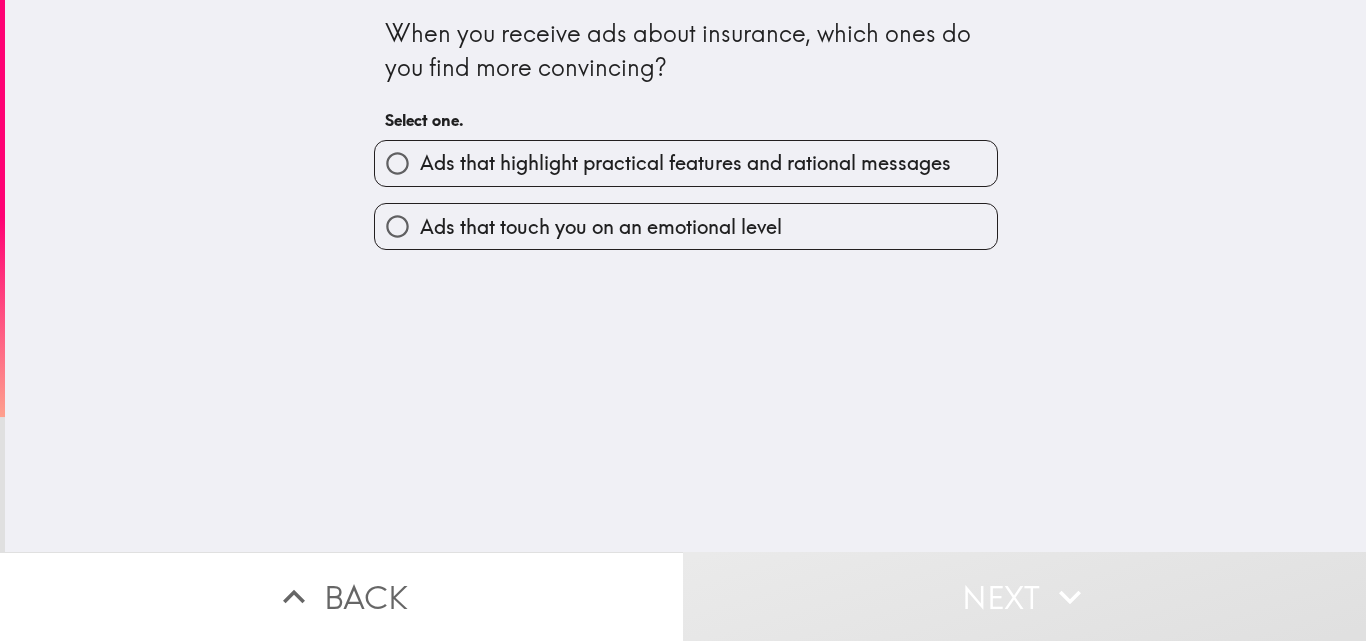 click on "Ads that highlight practical features and rational messages" at bounding box center [685, 163] 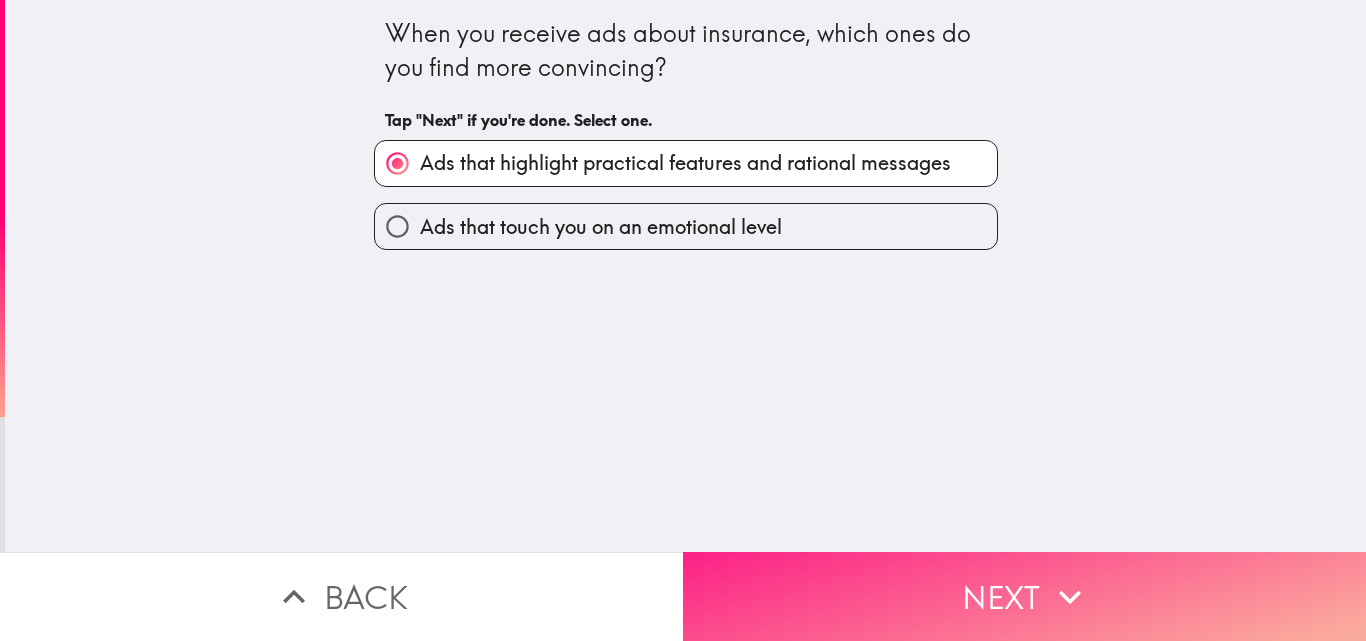 click on "Next" at bounding box center [1024, 596] 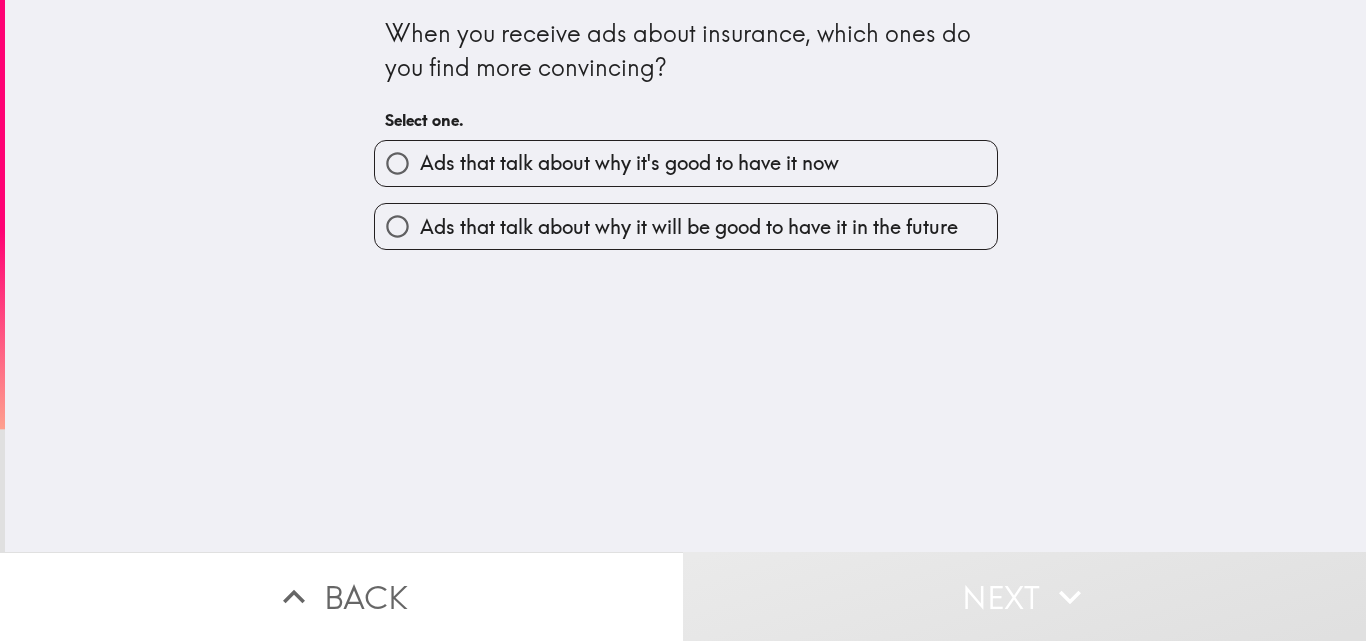 click on "Ads that talk about why it's good to have it now" at bounding box center [629, 163] 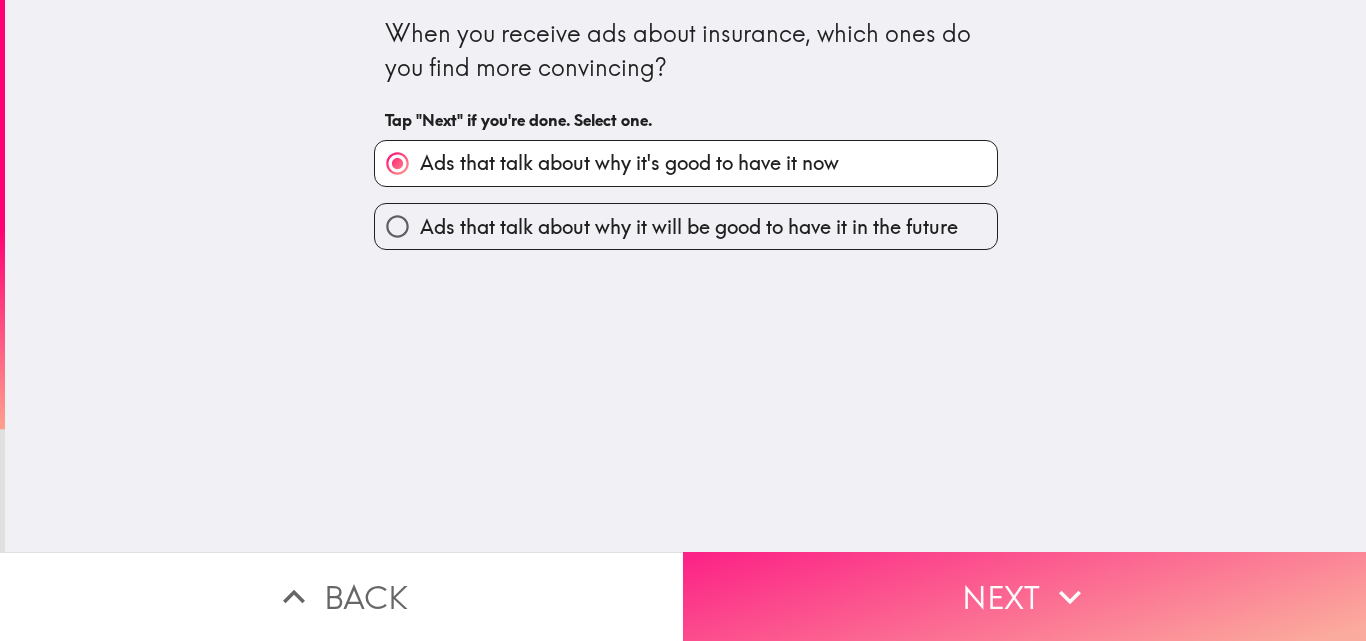 click on "Next" at bounding box center (1024, 596) 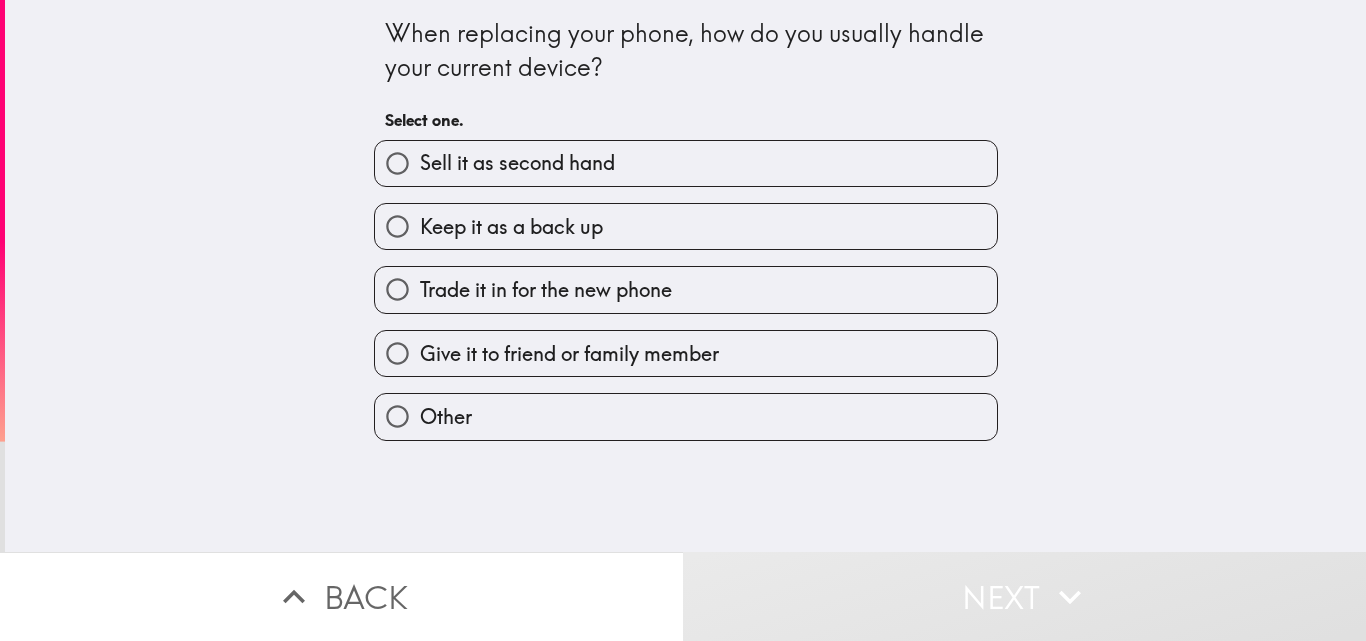 click on "Keep it as a back up" at bounding box center (511, 227) 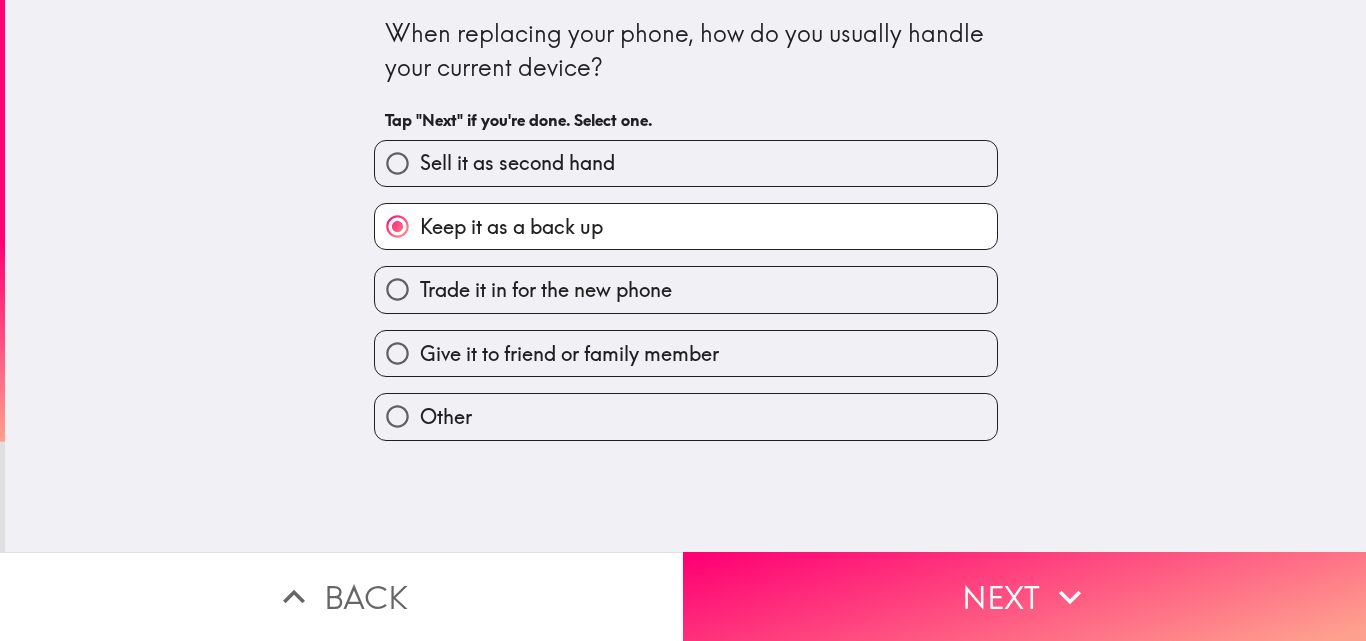 click on "Give it to friend or family member" at bounding box center (569, 354) 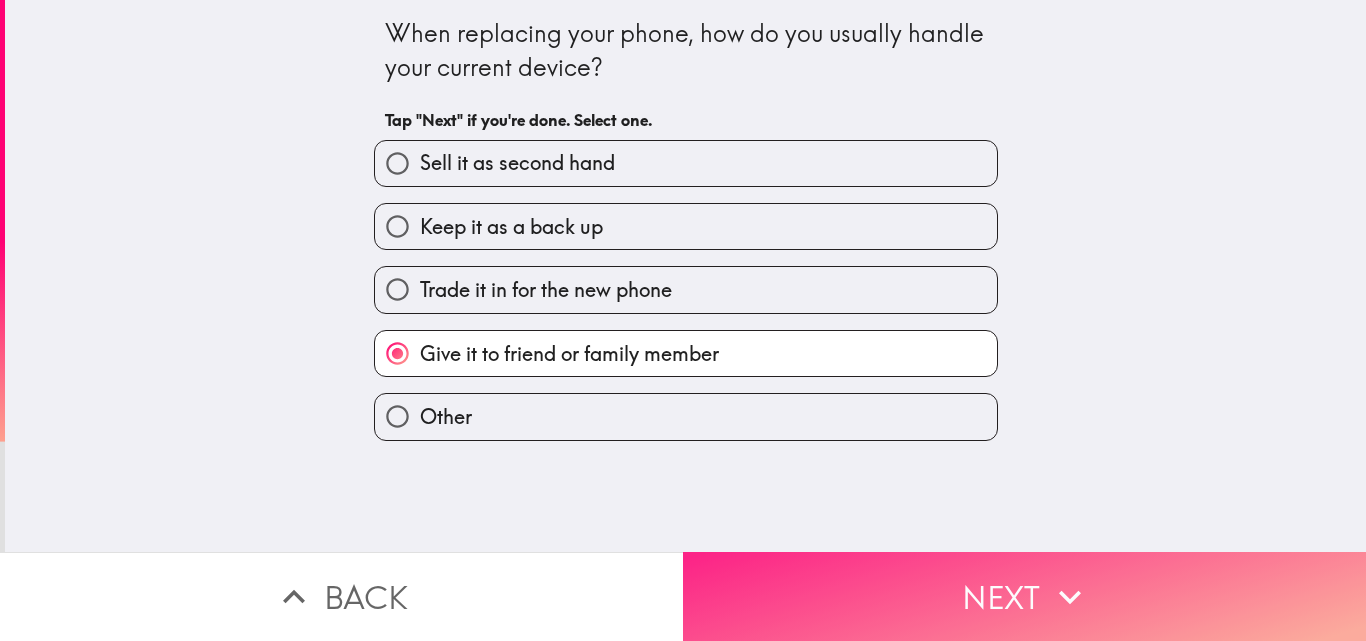 click on "Next" at bounding box center [1024, 596] 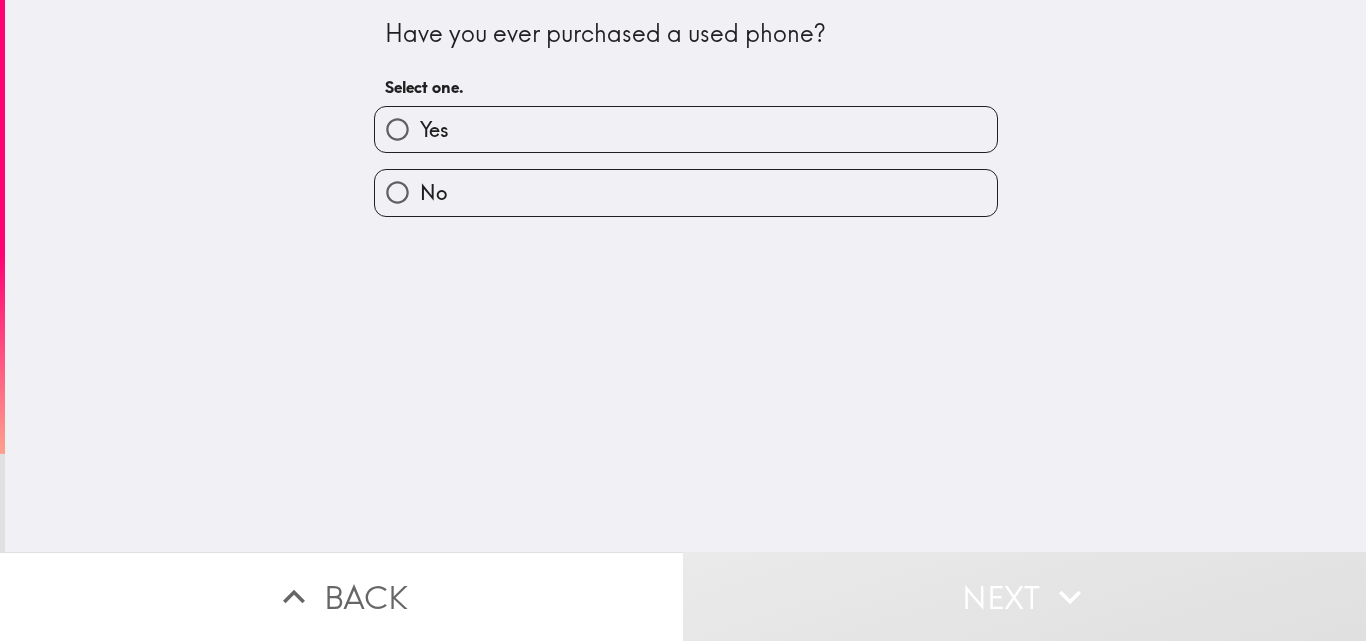 click on "No" at bounding box center [686, 192] 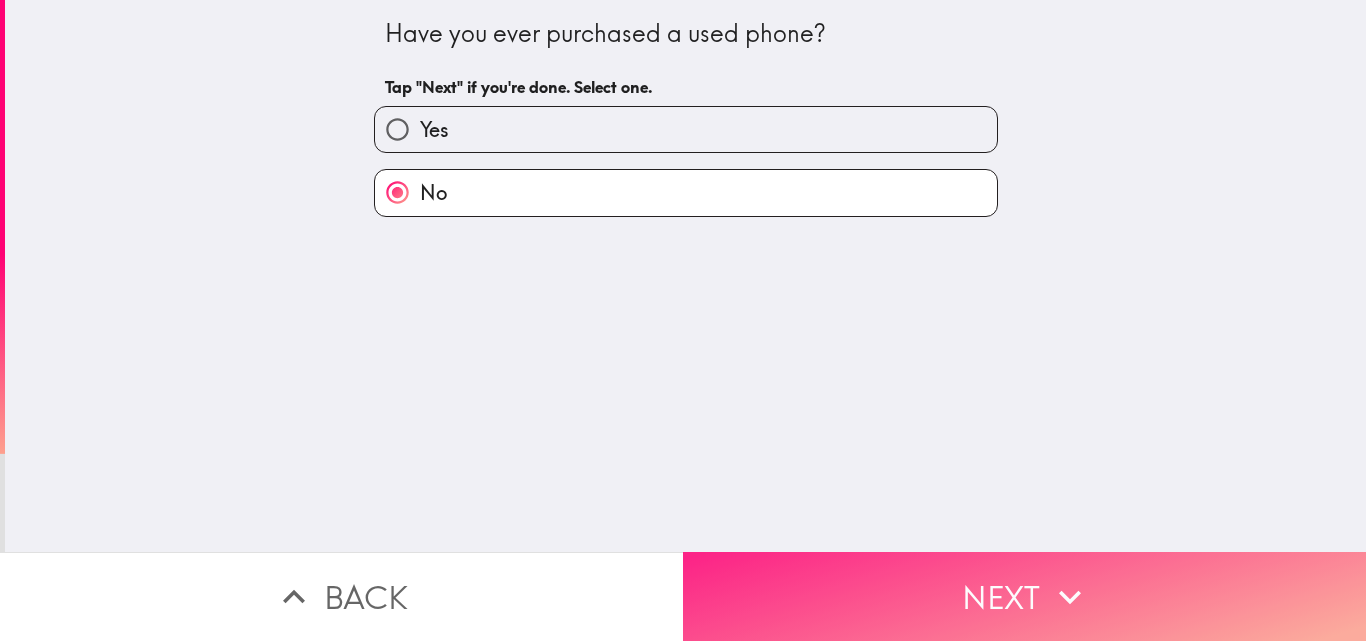 click on "Next" at bounding box center (1024, 596) 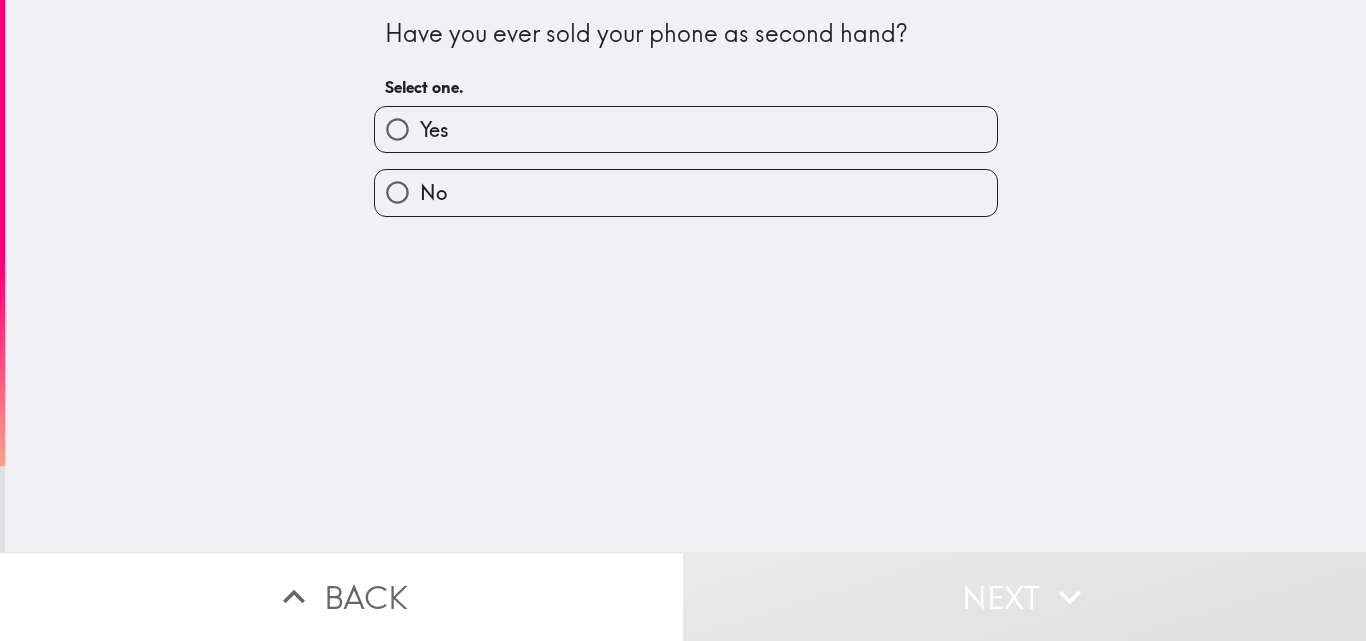 click on "Yes" at bounding box center [686, 129] 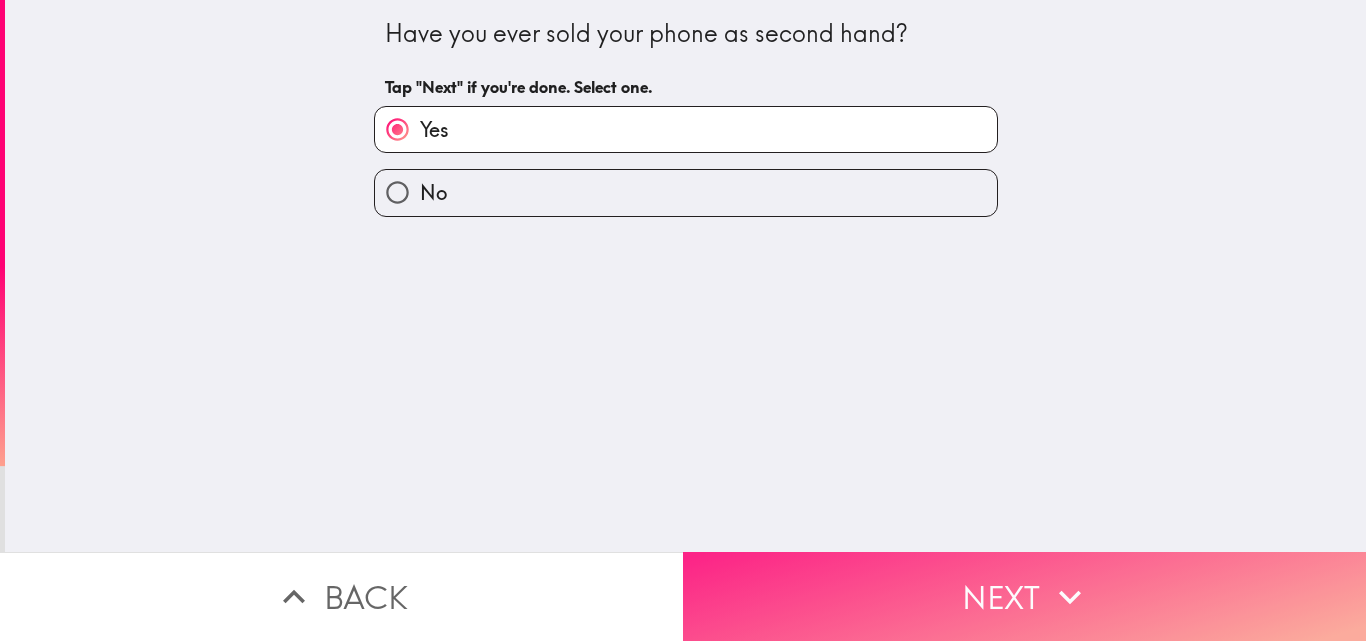 click on "Next" at bounding box center (1024, 596) 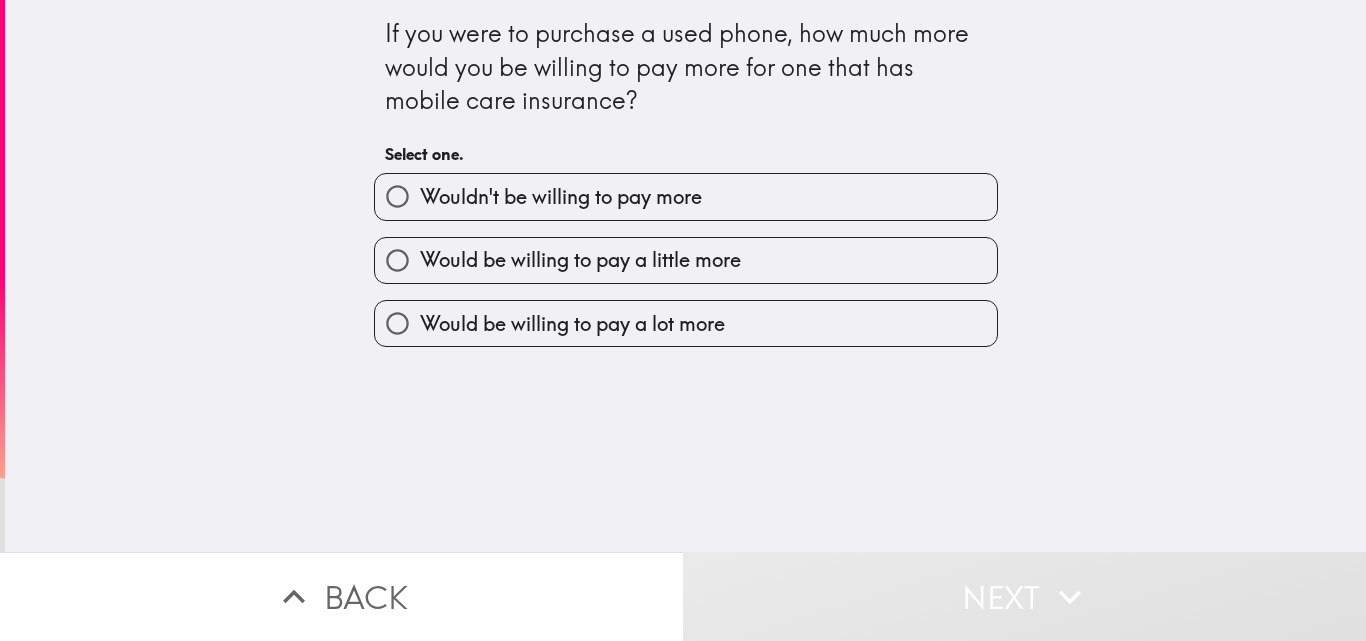 click on "Would be willing to pay a lot more" at bounding box center (572, 324) 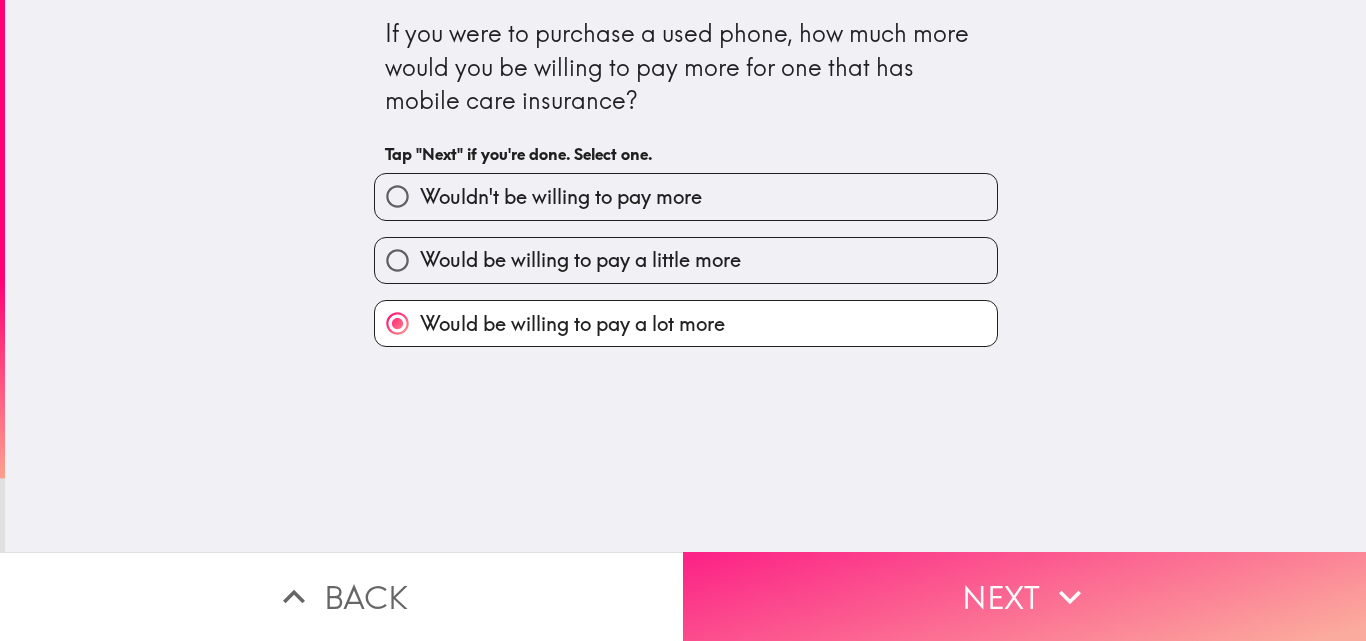 click on "Next" at bounding box center [1024, 596] 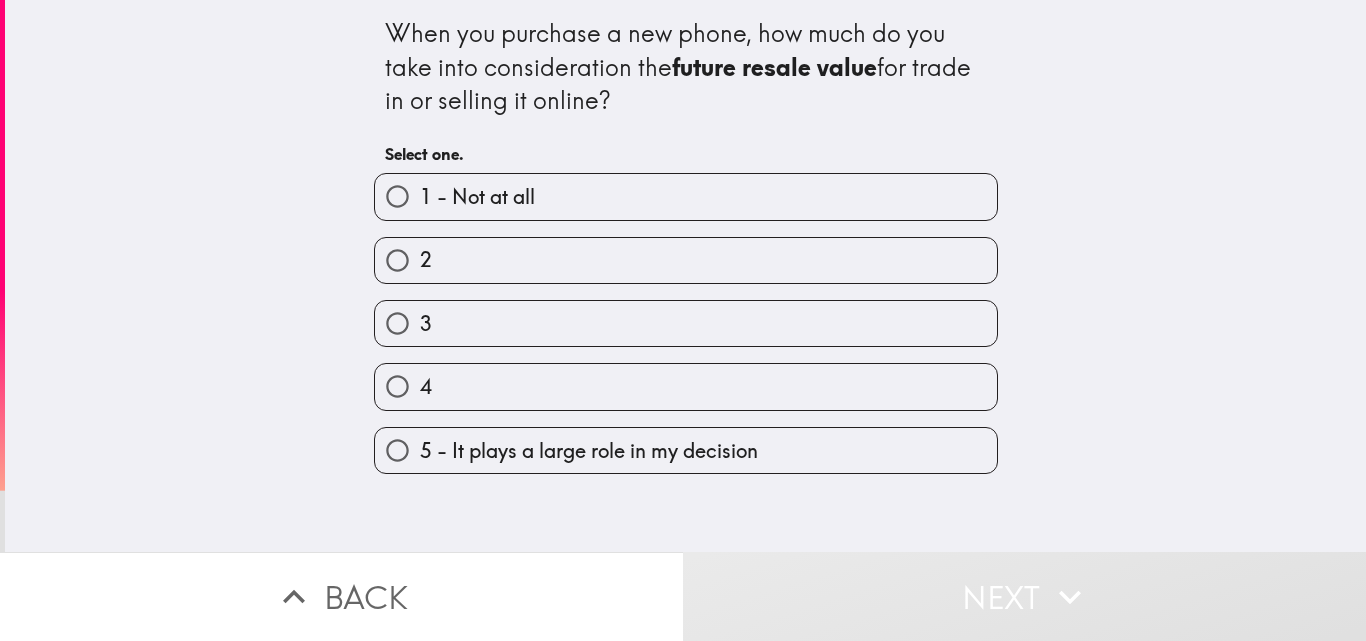 click on "5 - It plays a large role in my decision" at bounding box center (589, 451) 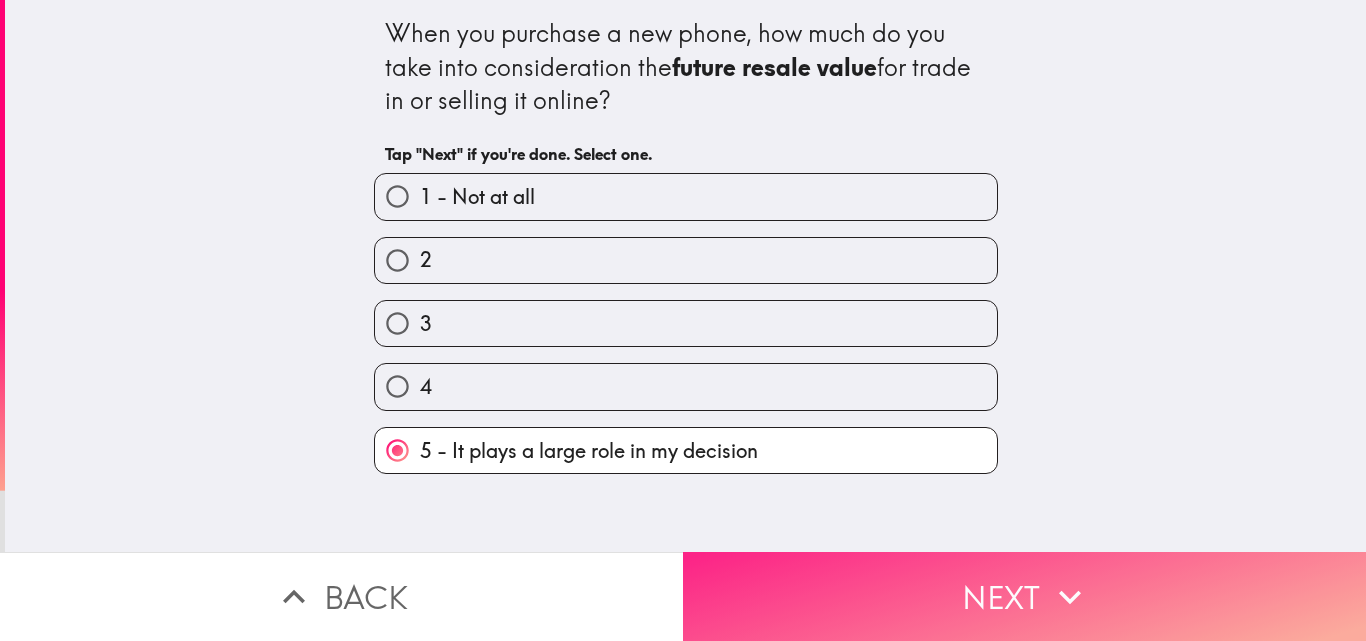 click on "Next" at bounding box center (1024, 596) 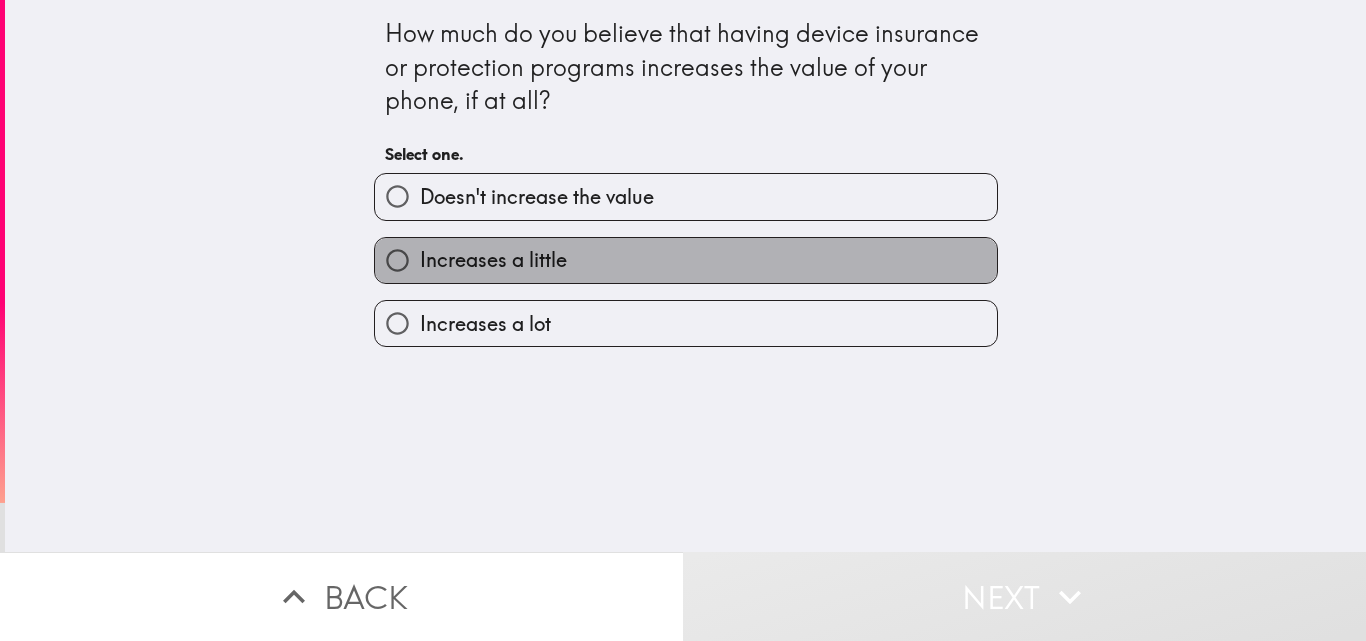 click on "Increases a little" at bounding box center [686, 260] 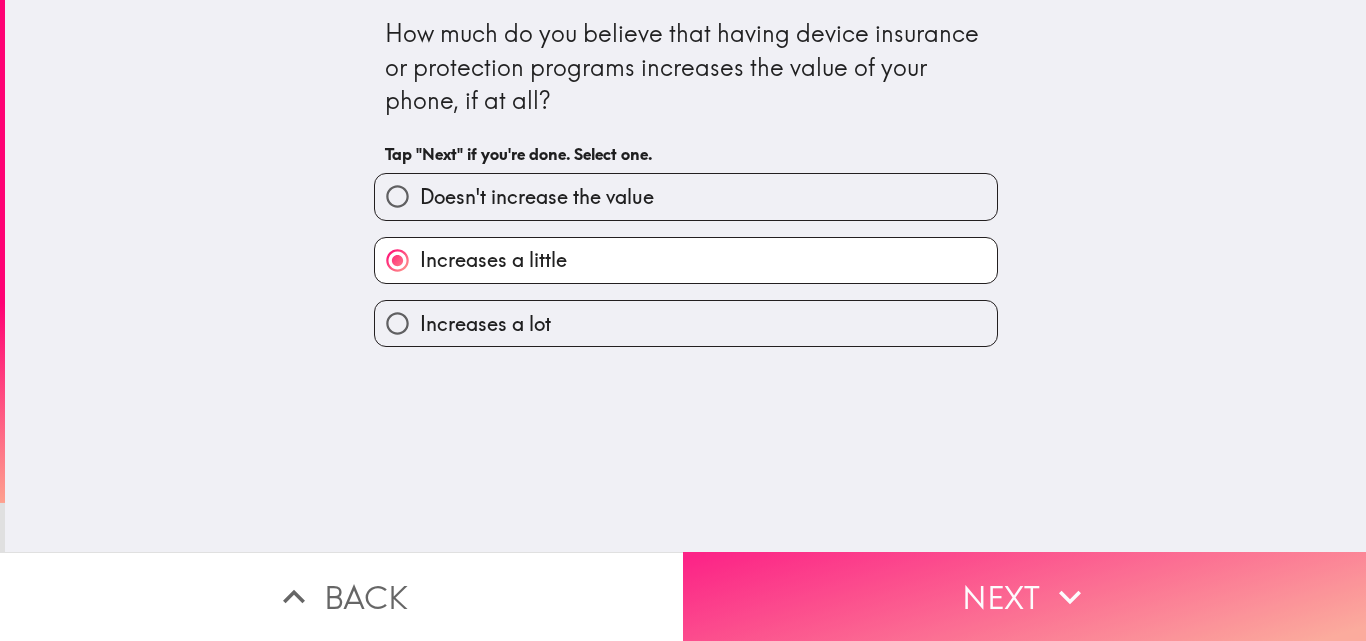 drag, startPoint x: 866, startPoint y: 595, endPoint x: 758, endPoint y: 466, distance: 168.2409 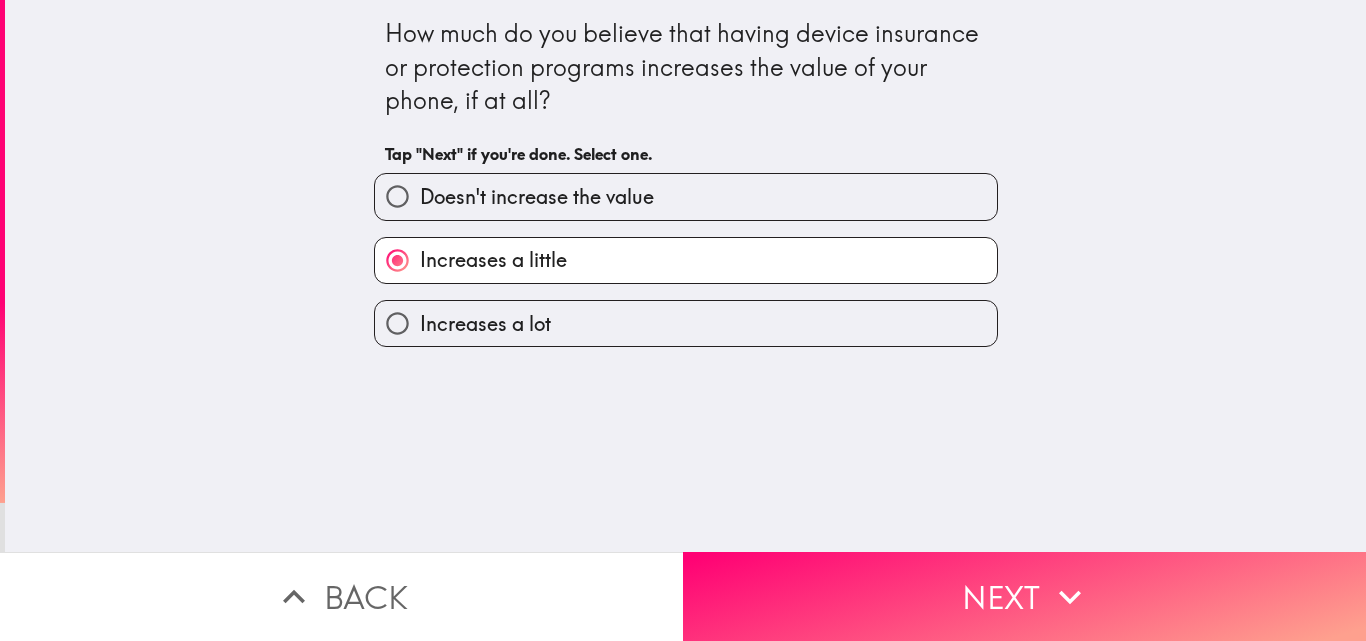 click on "Next" at bounding box center (1024, 596) 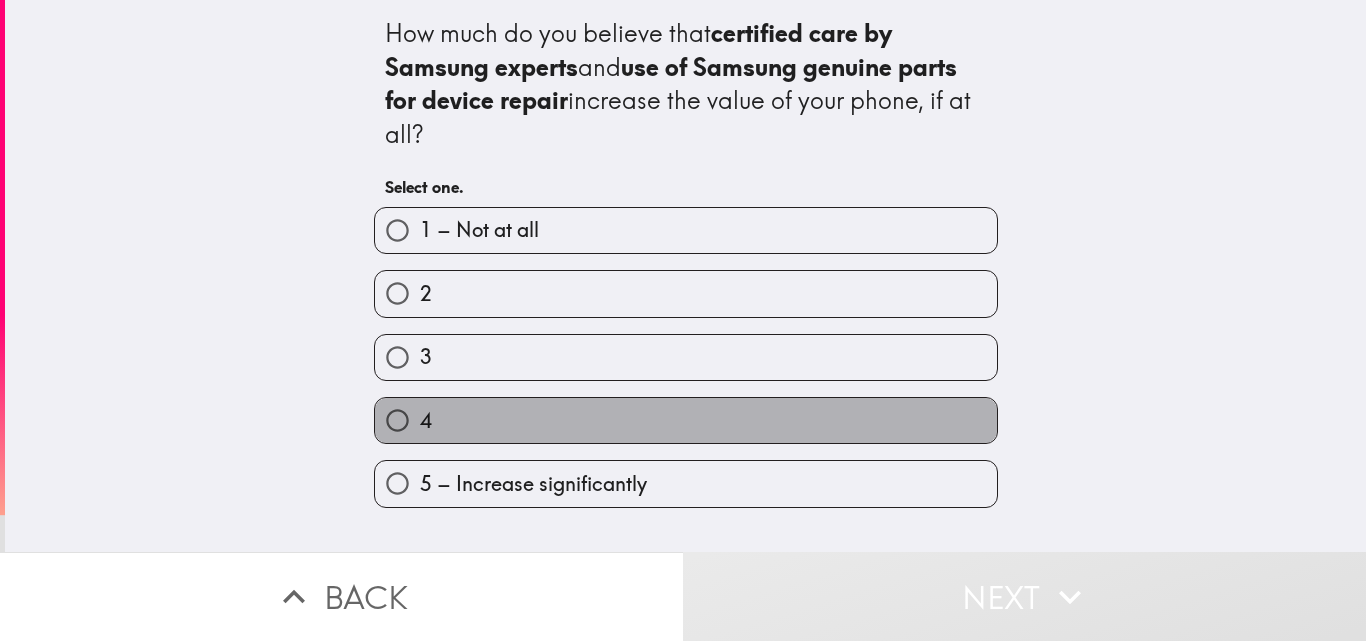 click on "4" at bounding box center (686, 420) 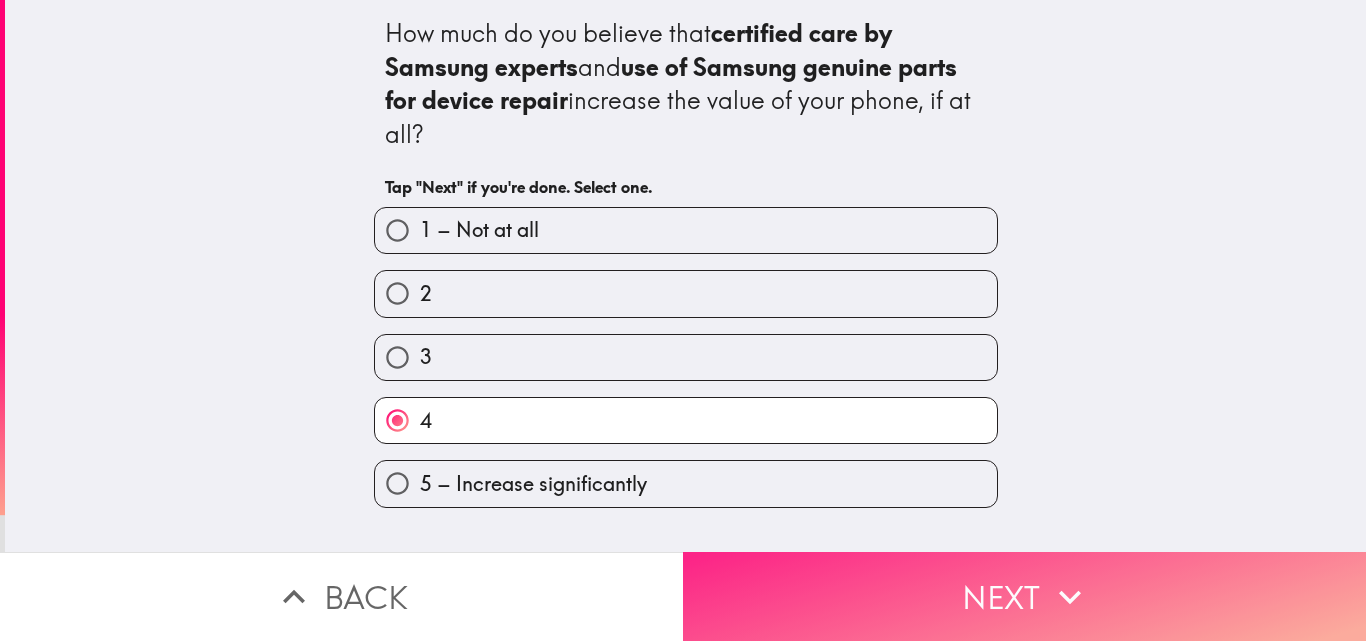 click on "Next" at bounding box center (1024, 596) 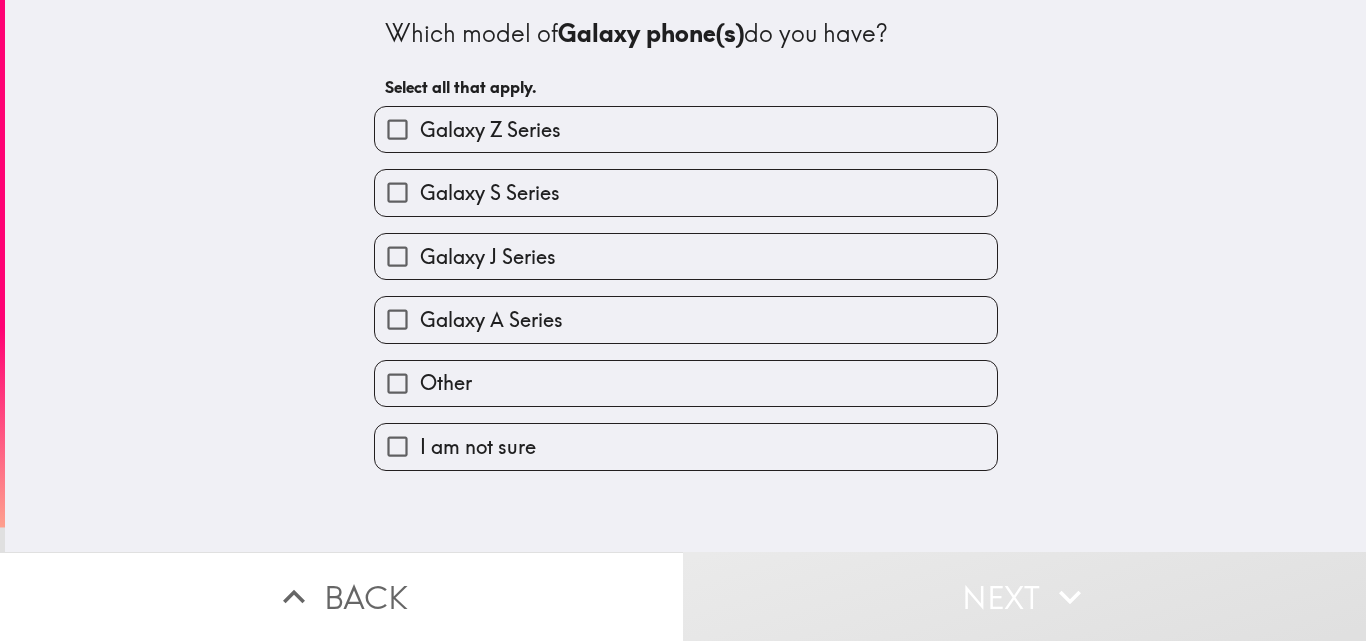 click on "Galaxy S Series" at bounding box center [686, 192] 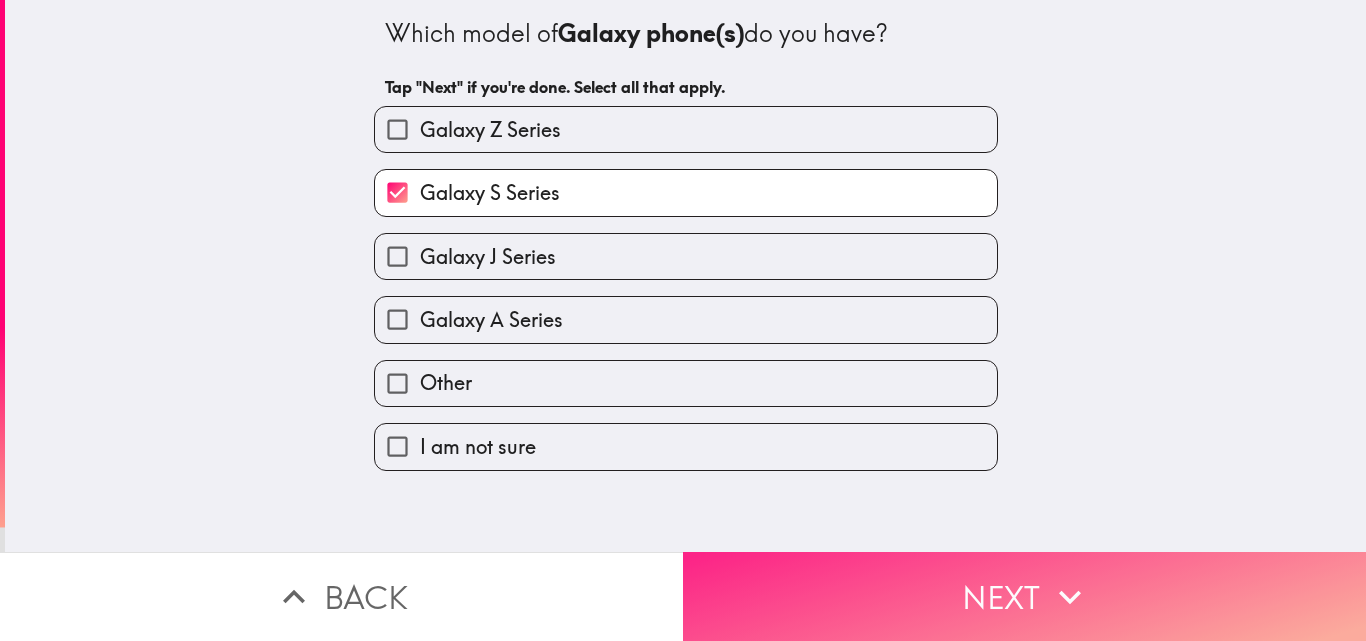 click on "Next" at bounding box center (1024, 596) 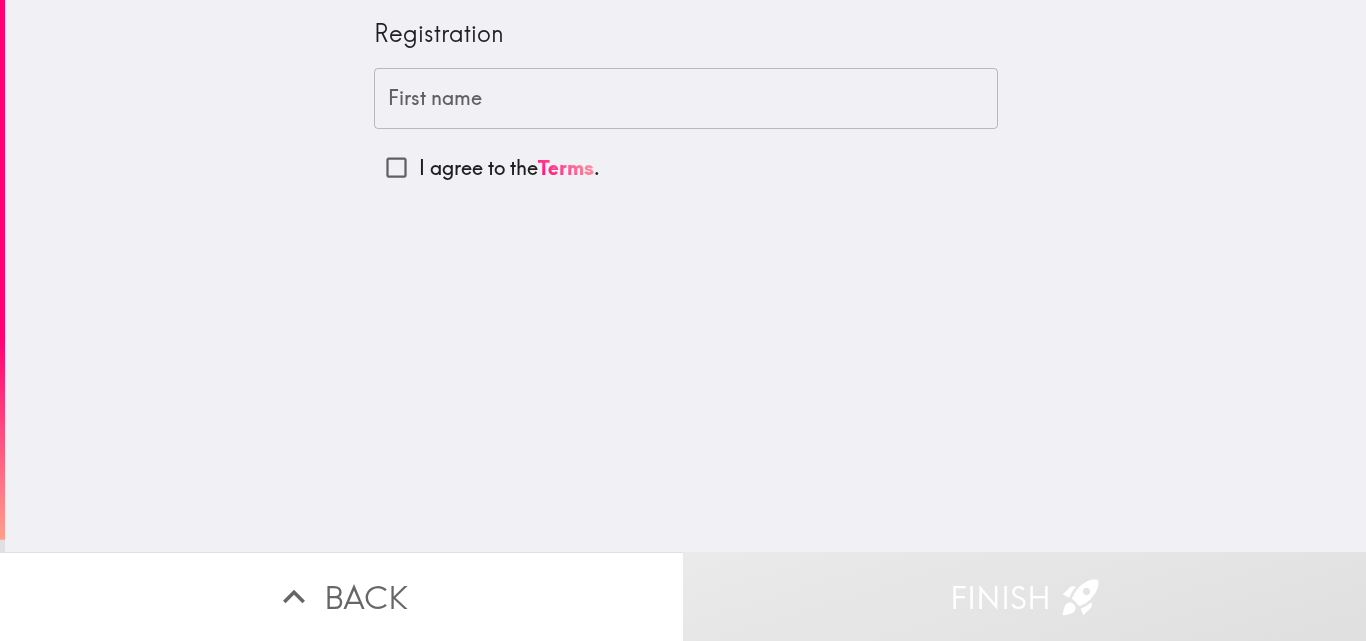 click on "First name" at bounding box center (686, 99) 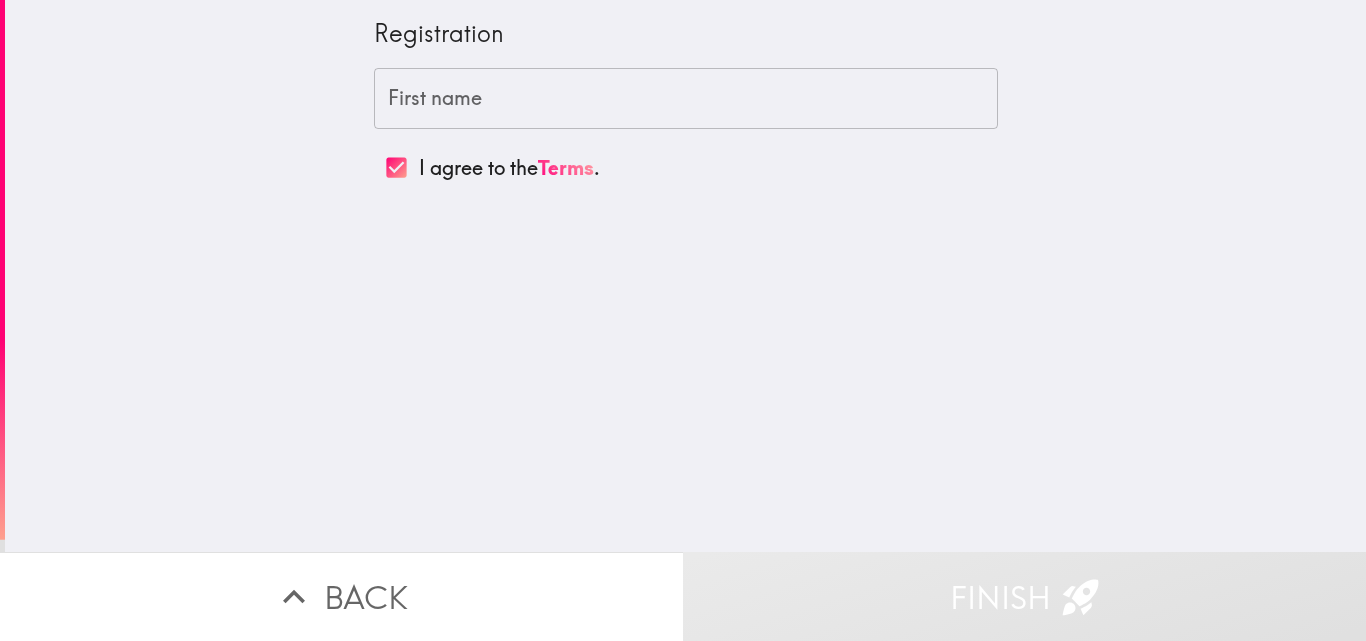 click on "First name First name" at bounding box center (686, 99) 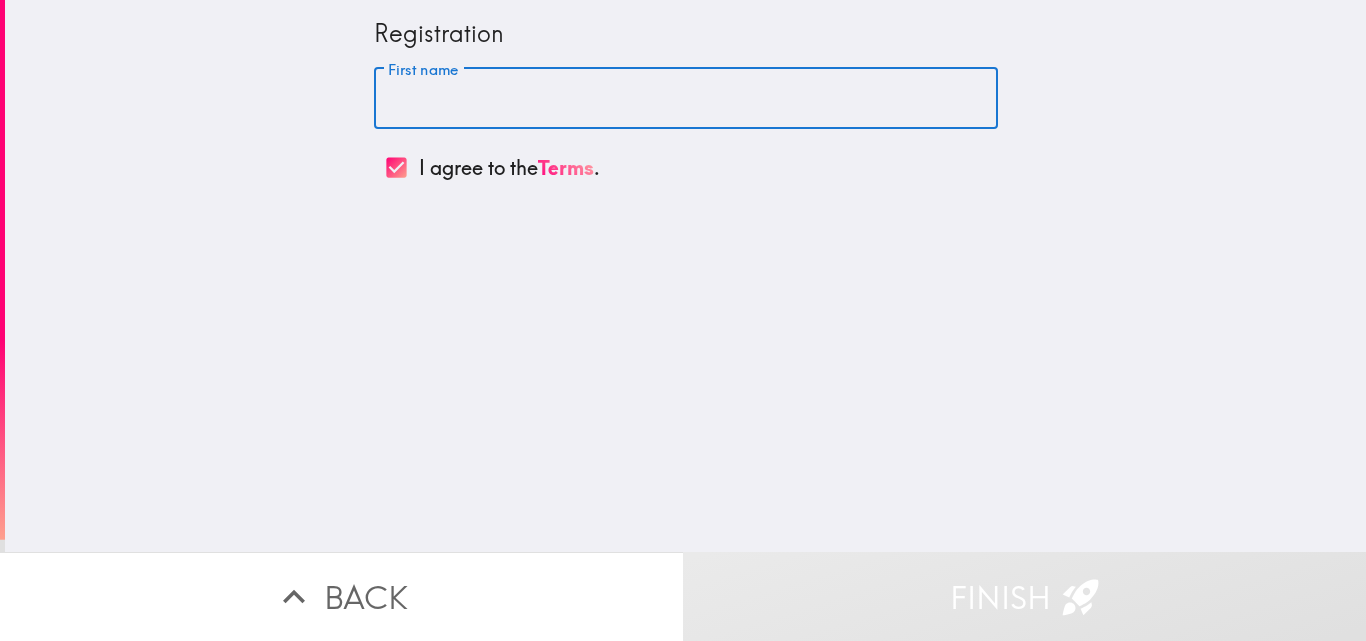 click on "First name" at bounding box center (686, 99) 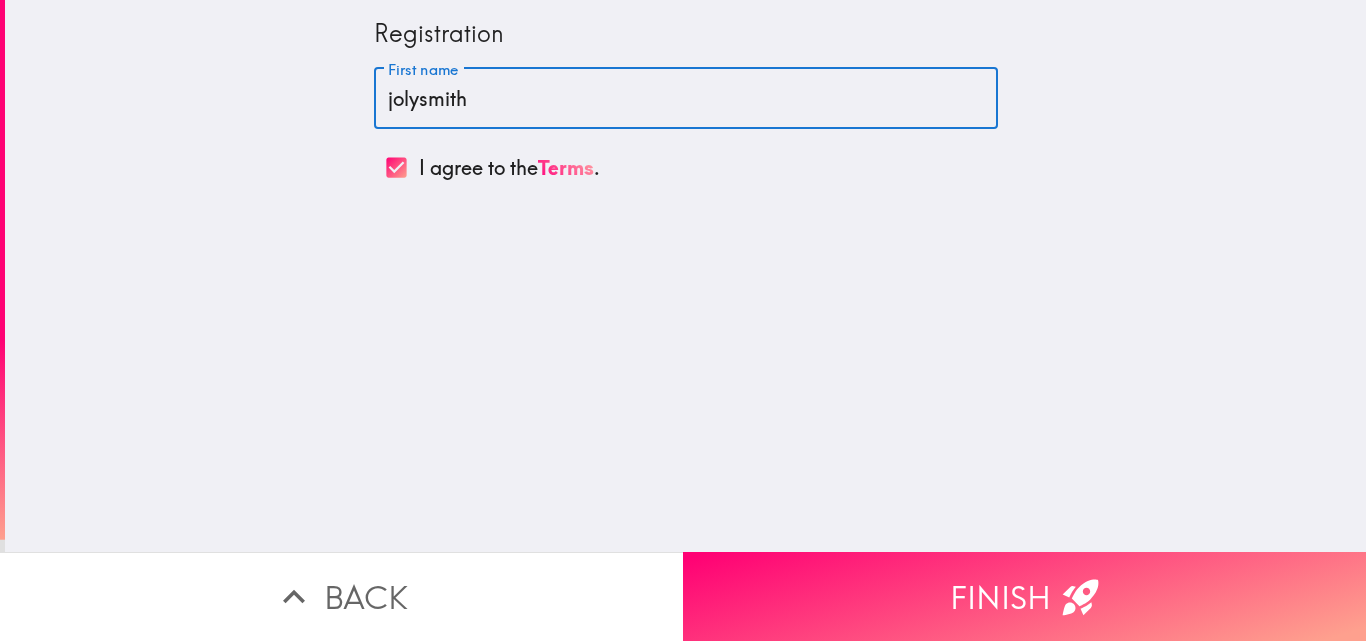 drag, startPoint x: 403, startPoint y: 98, endPoint x: 532, endPoint y: 92, distance: 129.13947 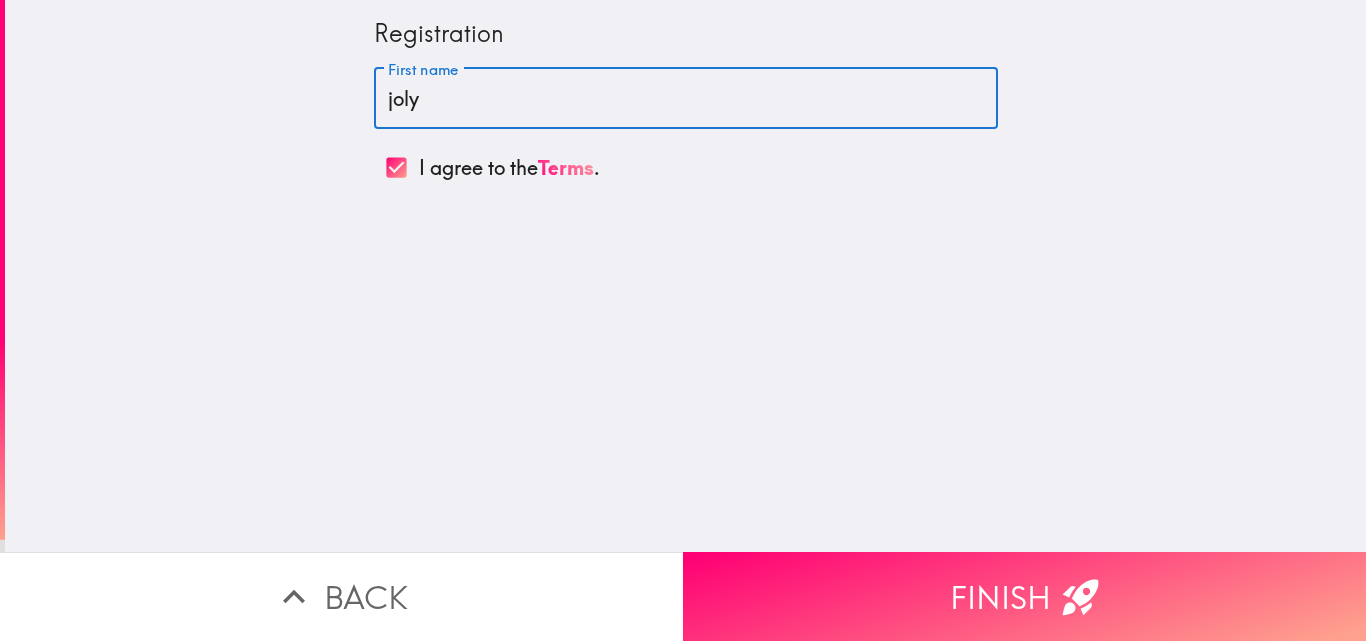 click on "joly" at bounding box center (686, 99) 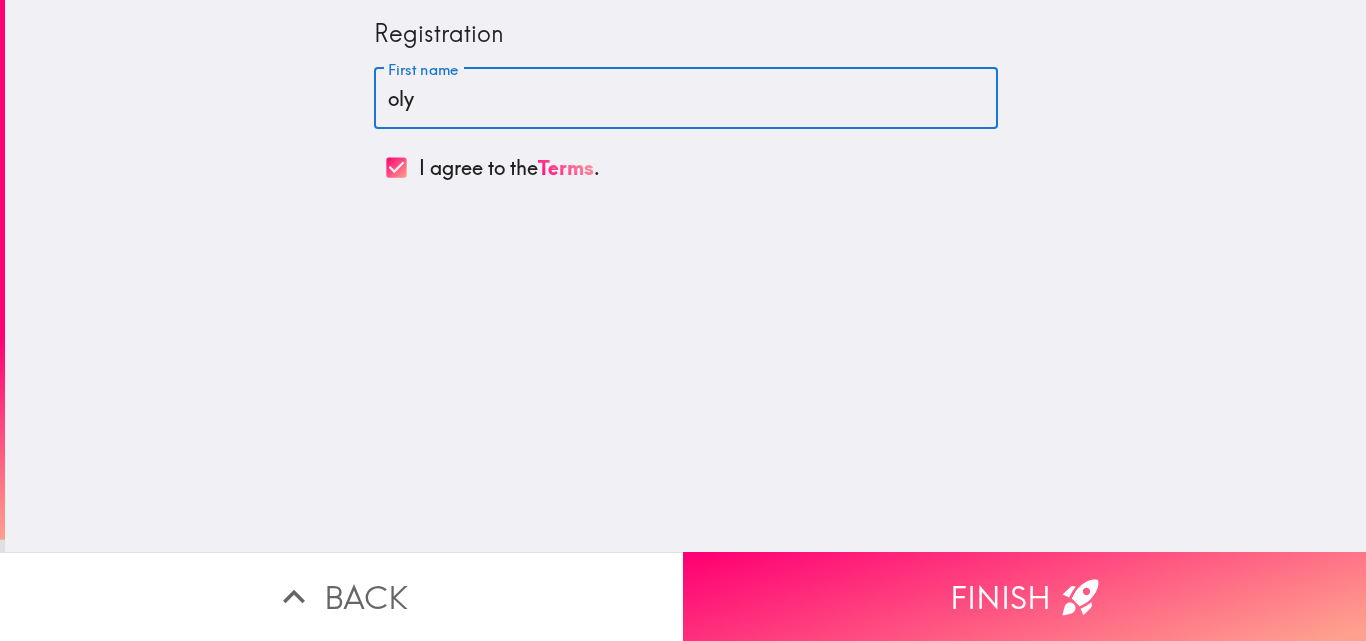 type on "Joly" 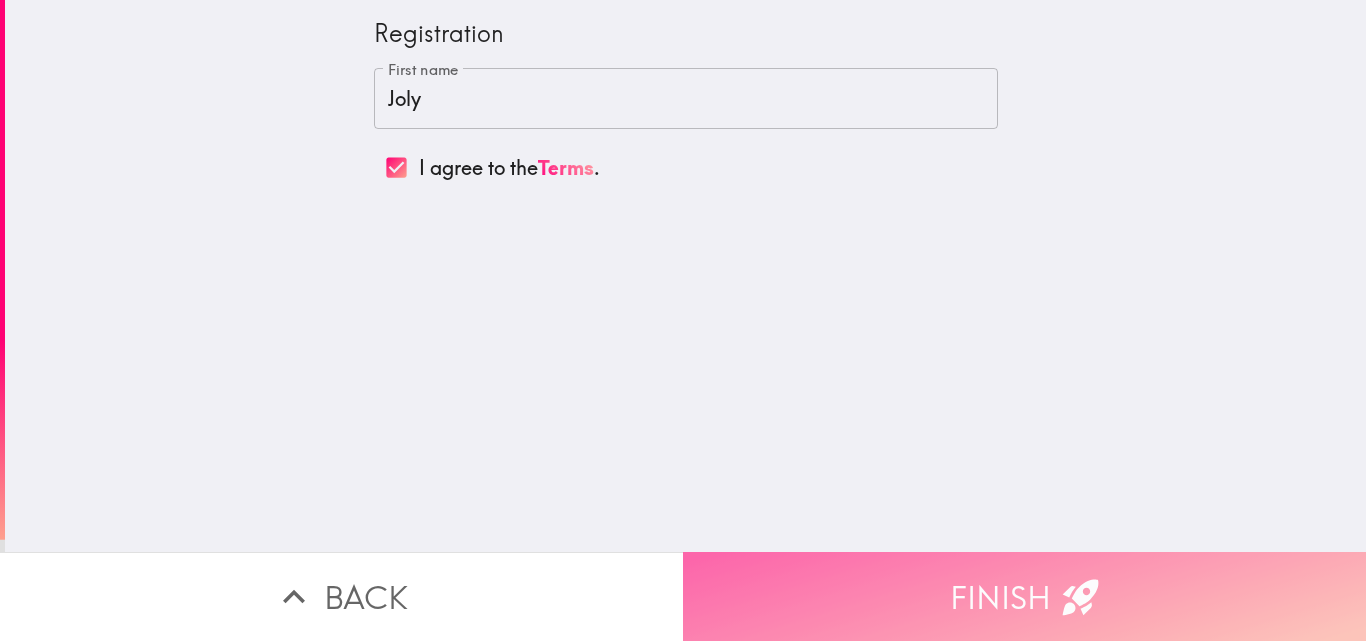 click 